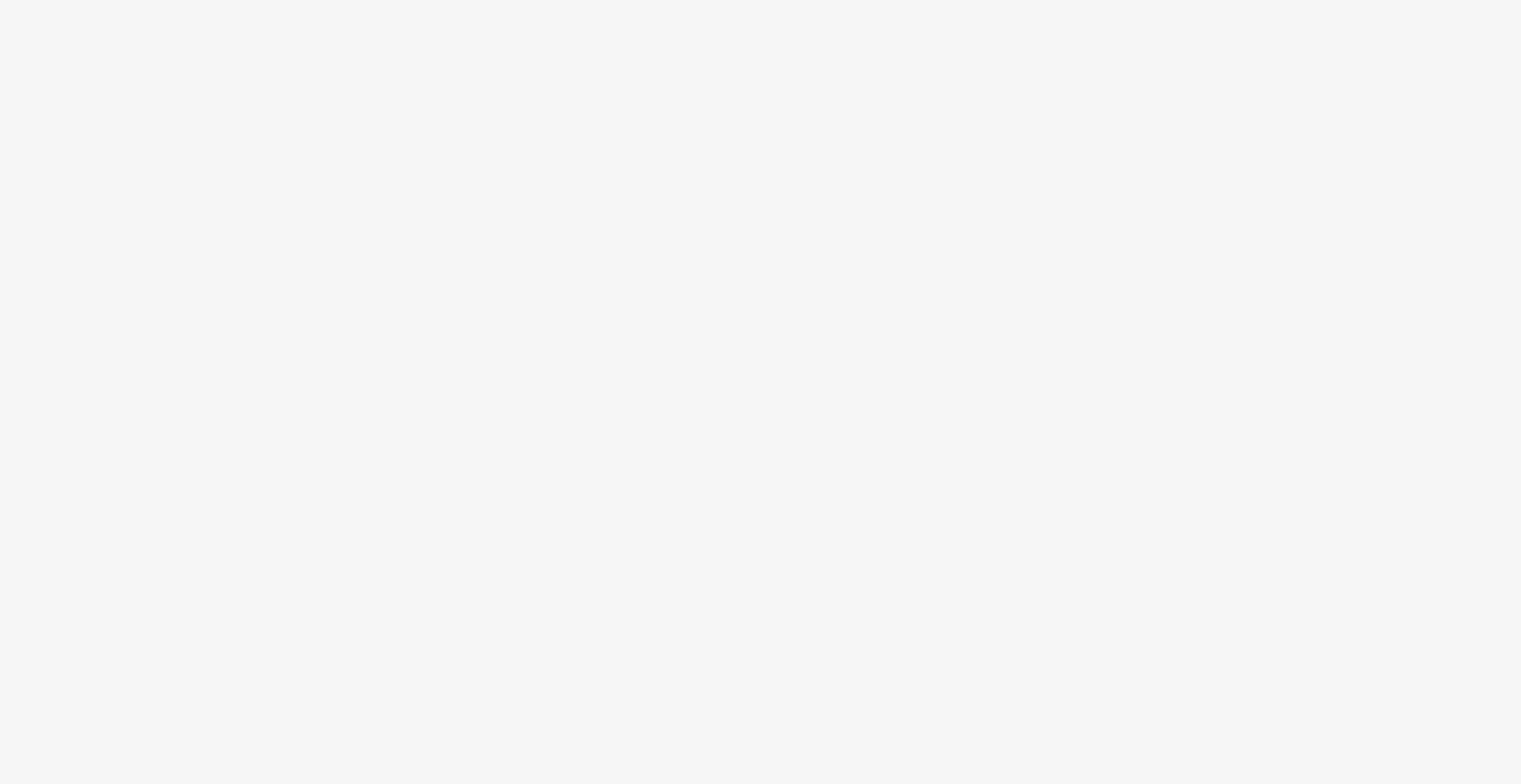 scroll, scrollTop: 0, scrollLeft: 0, axis: both 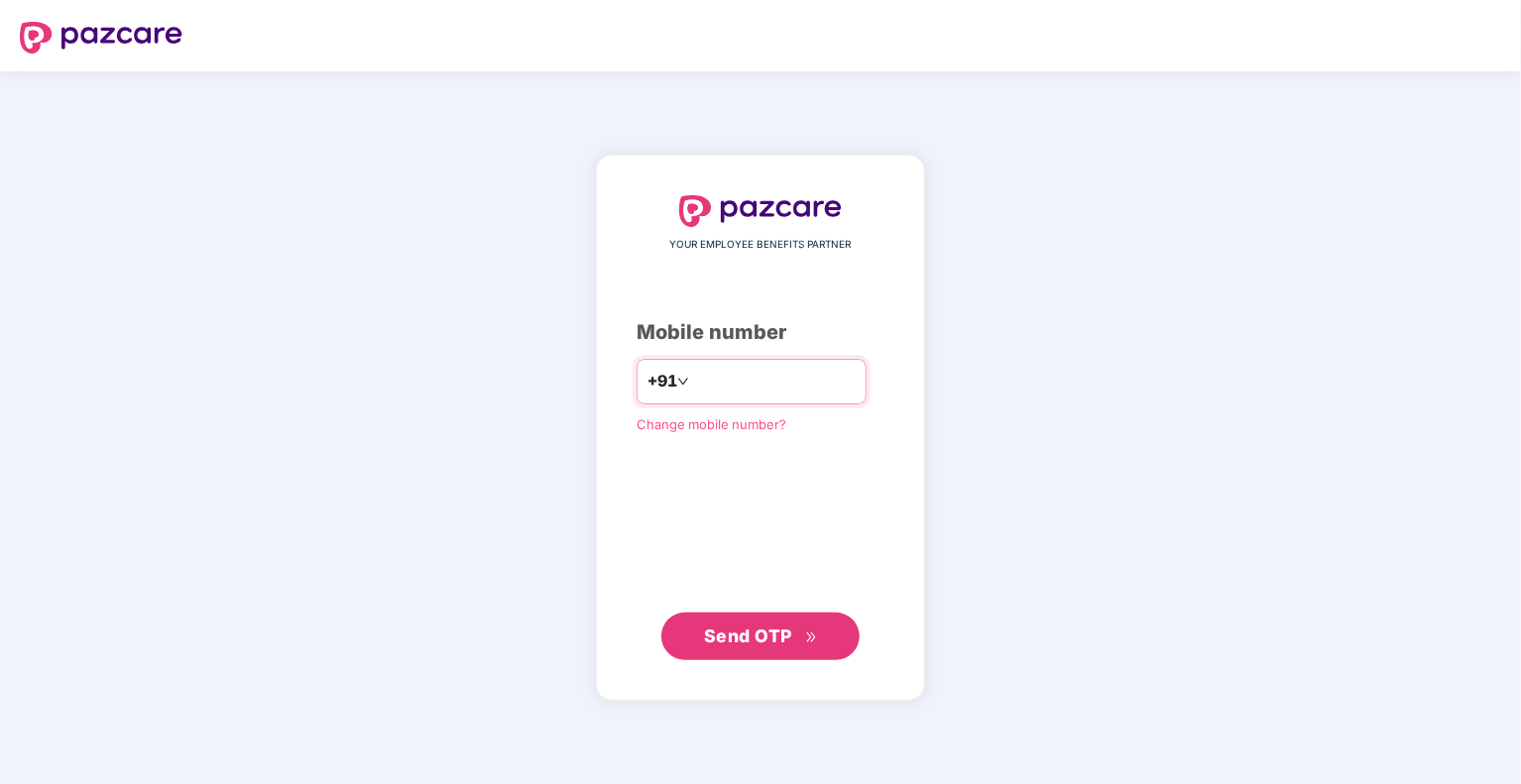 click at bounding box center (774, 382) 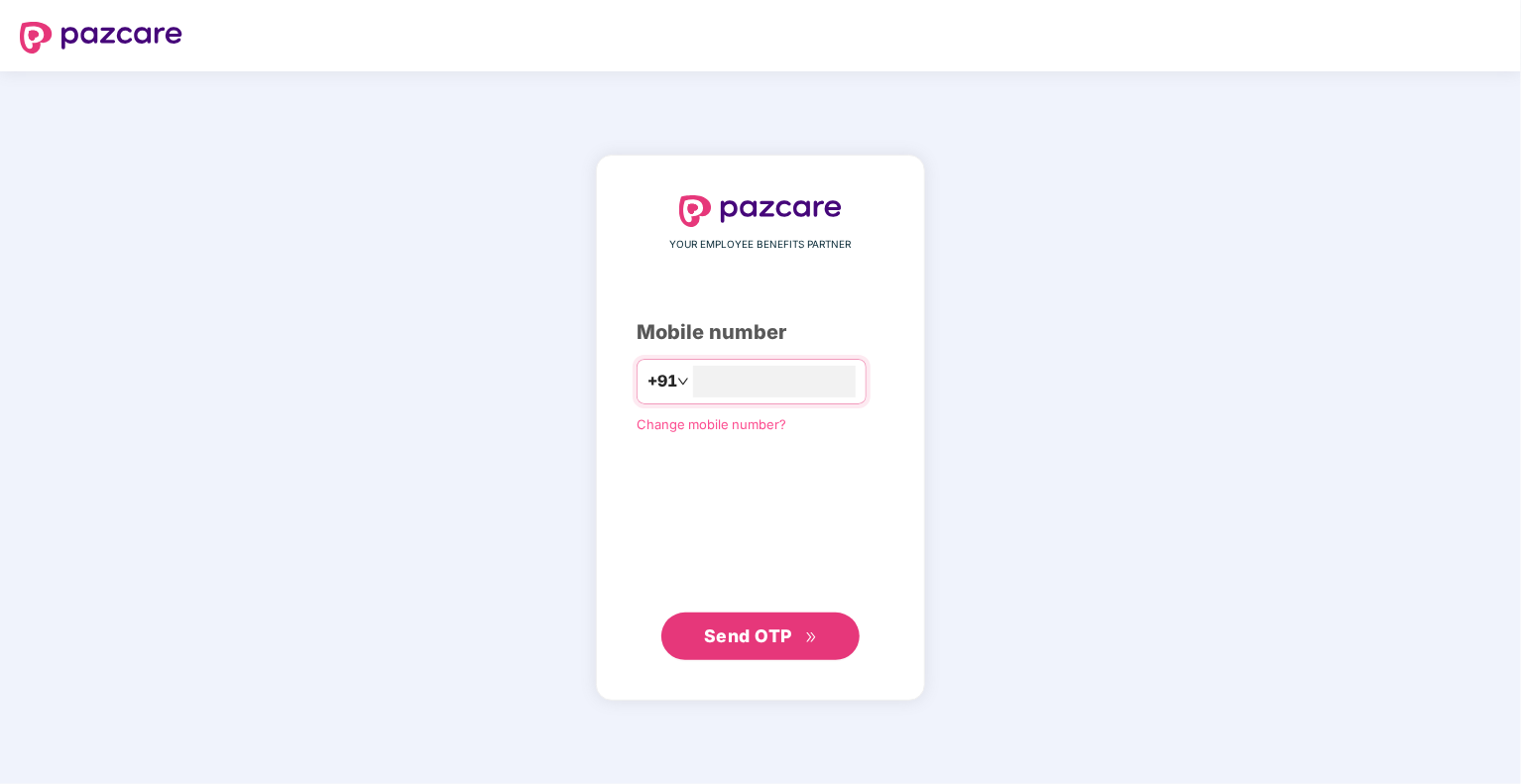 type on "**********" 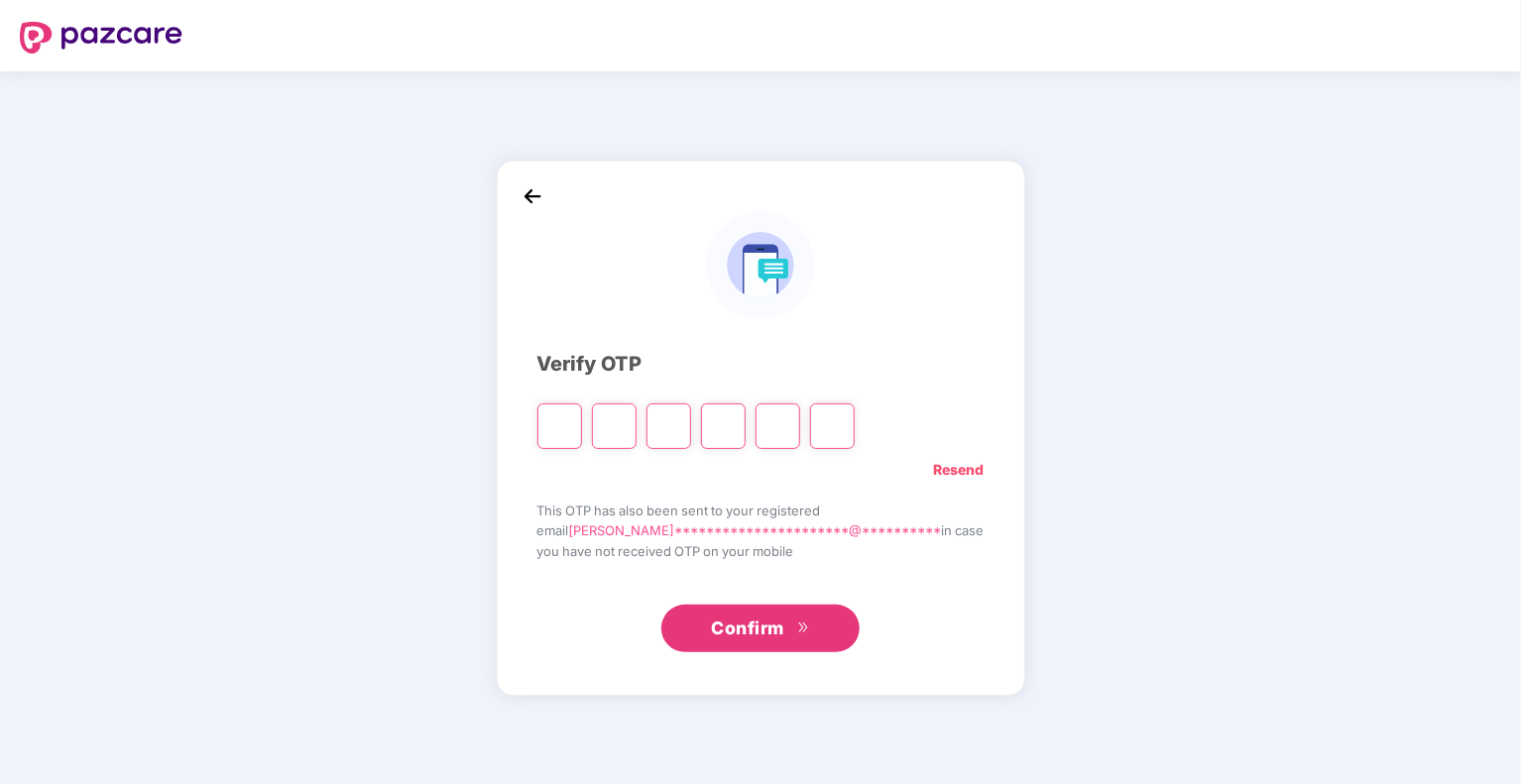 type on "*" 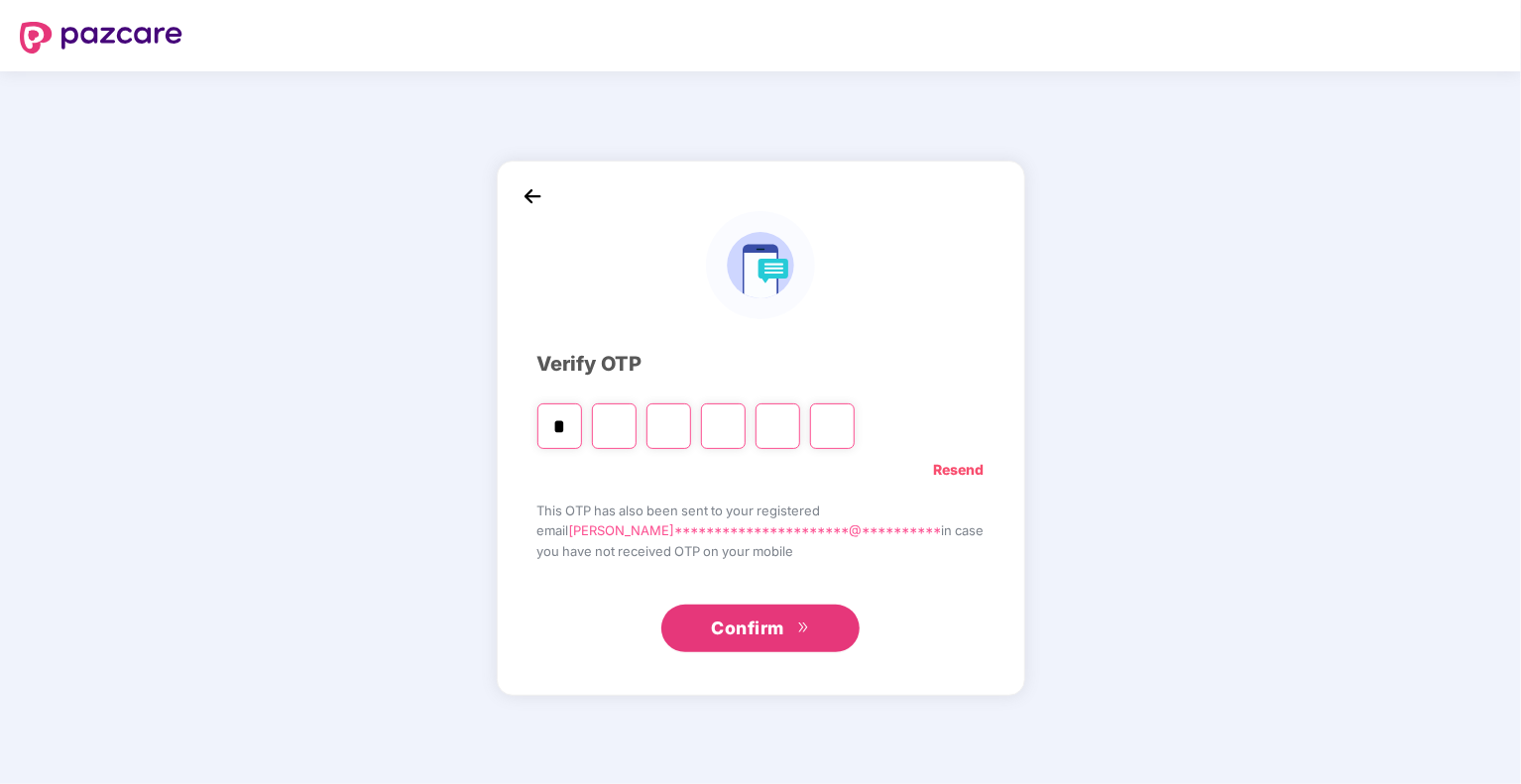 type on "*" 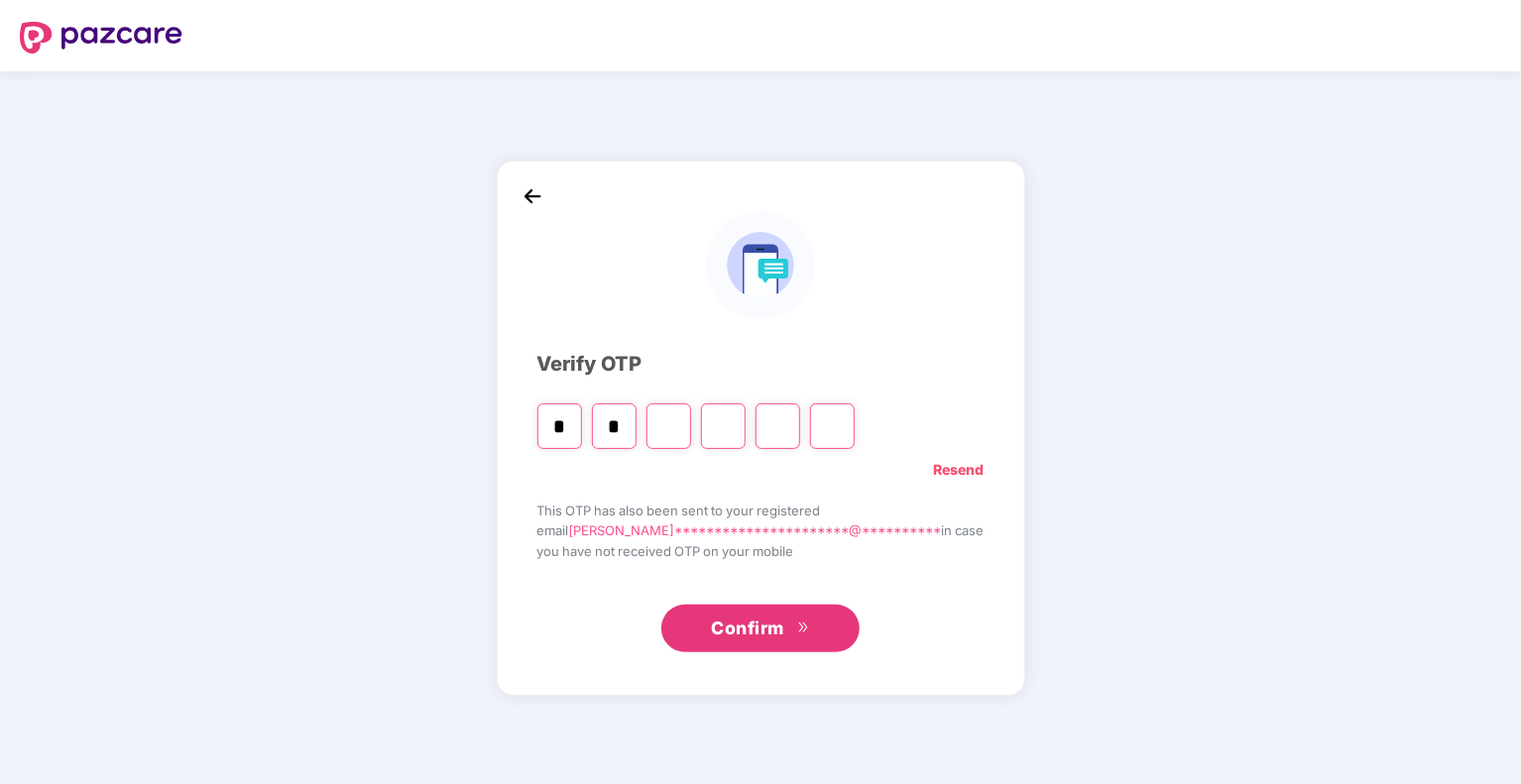 type on "*" 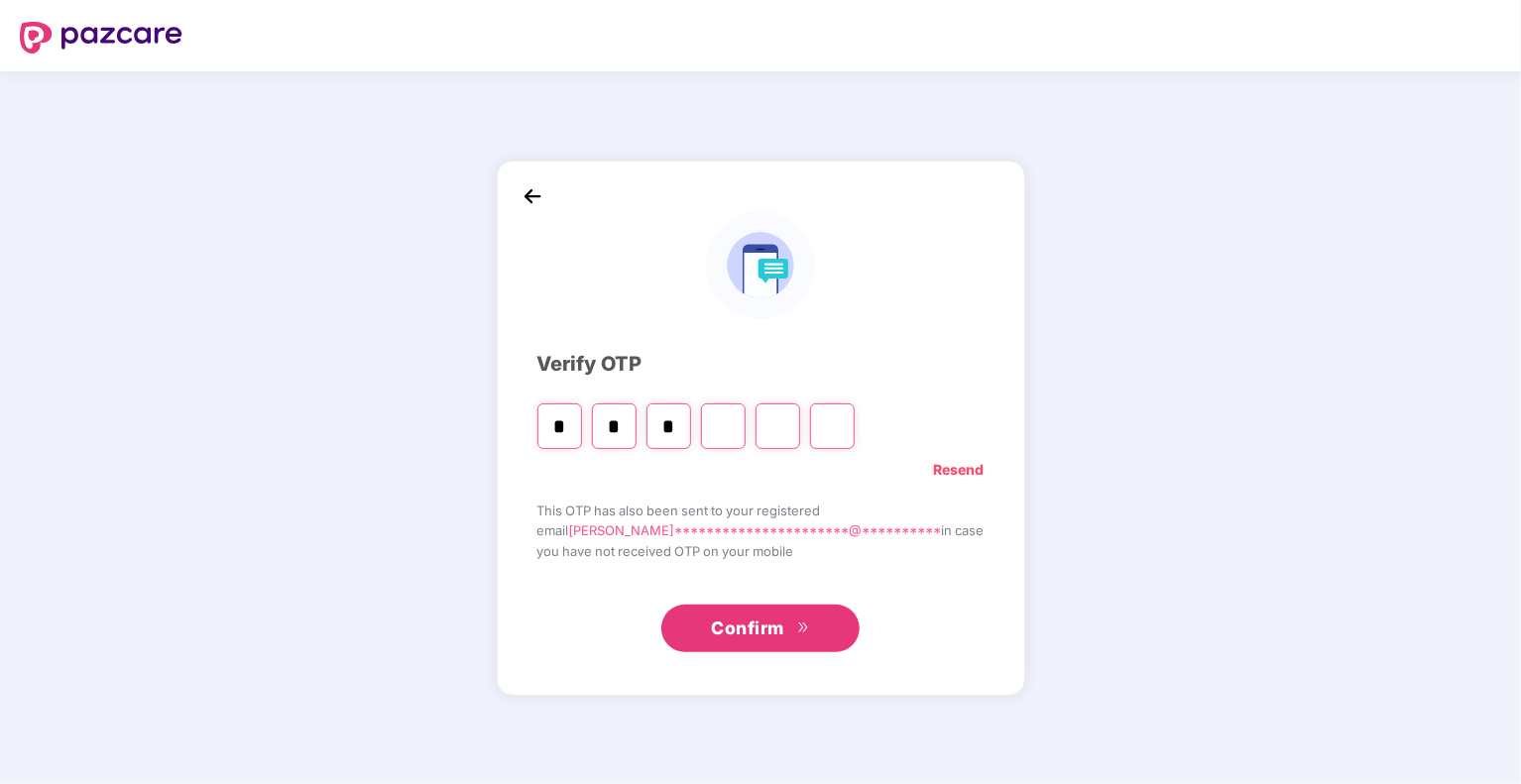 type on "*" 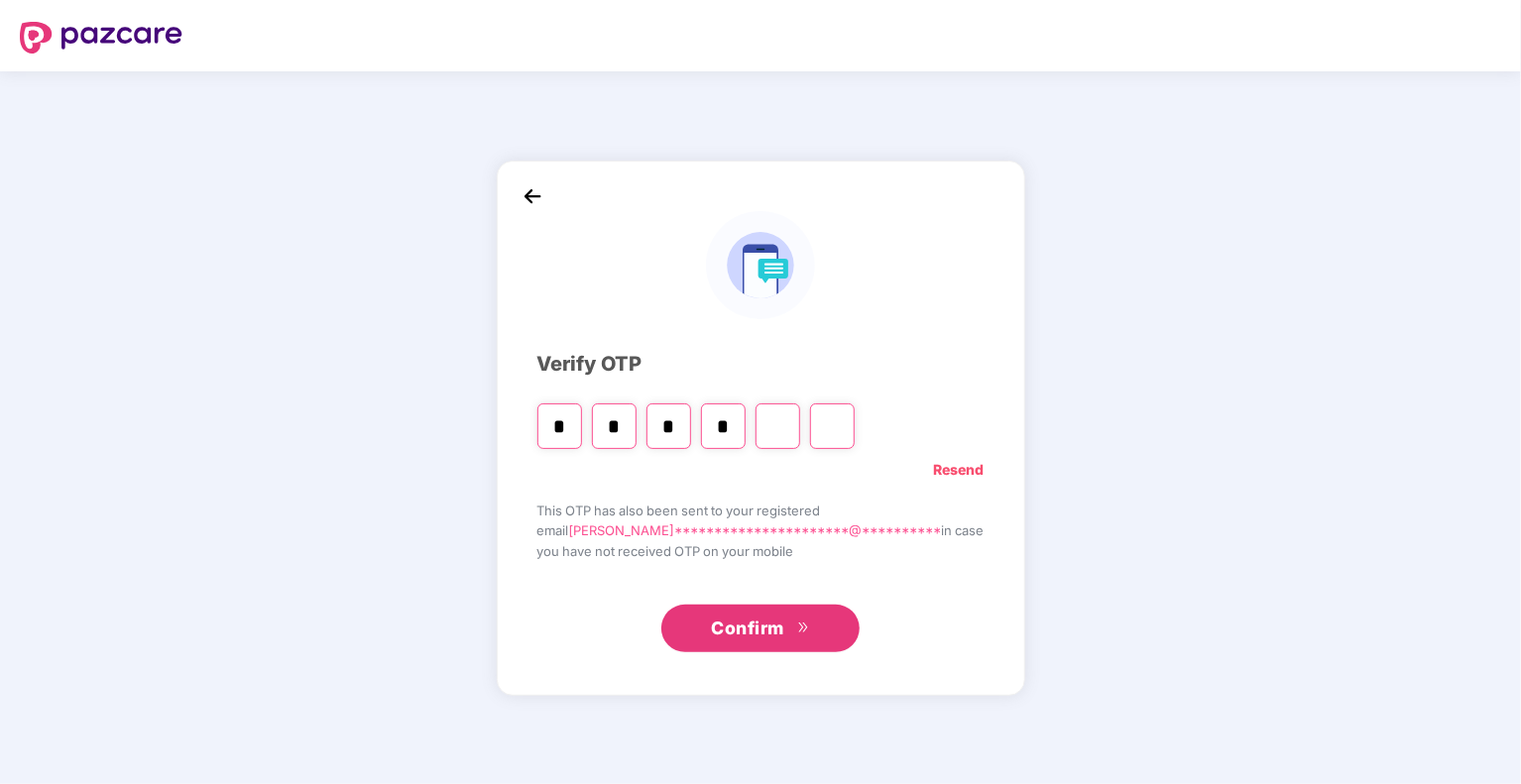 type on "*" 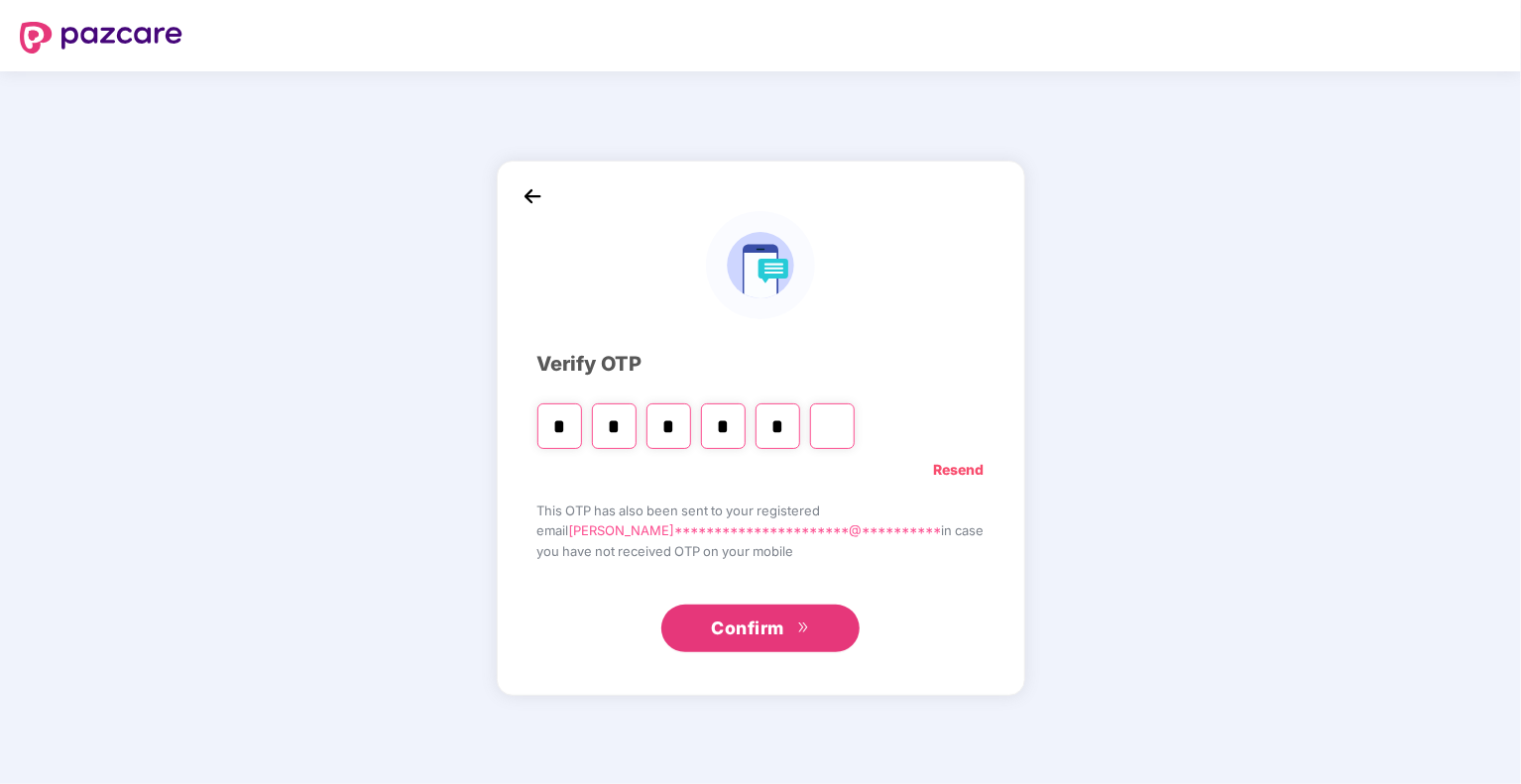 type on "*" 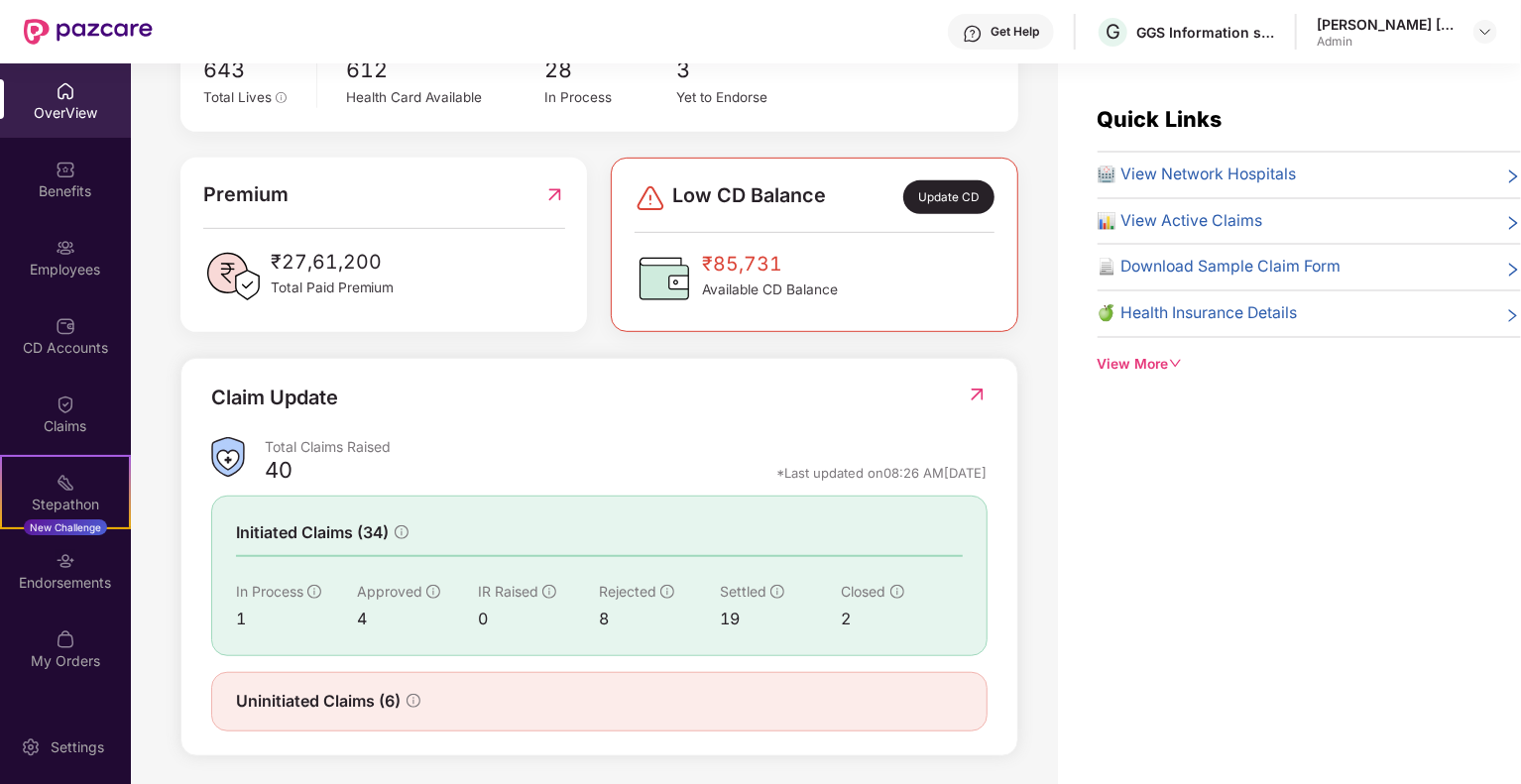 scroll, scrollTop: 440, scrollLeft: 0, axis: vertical 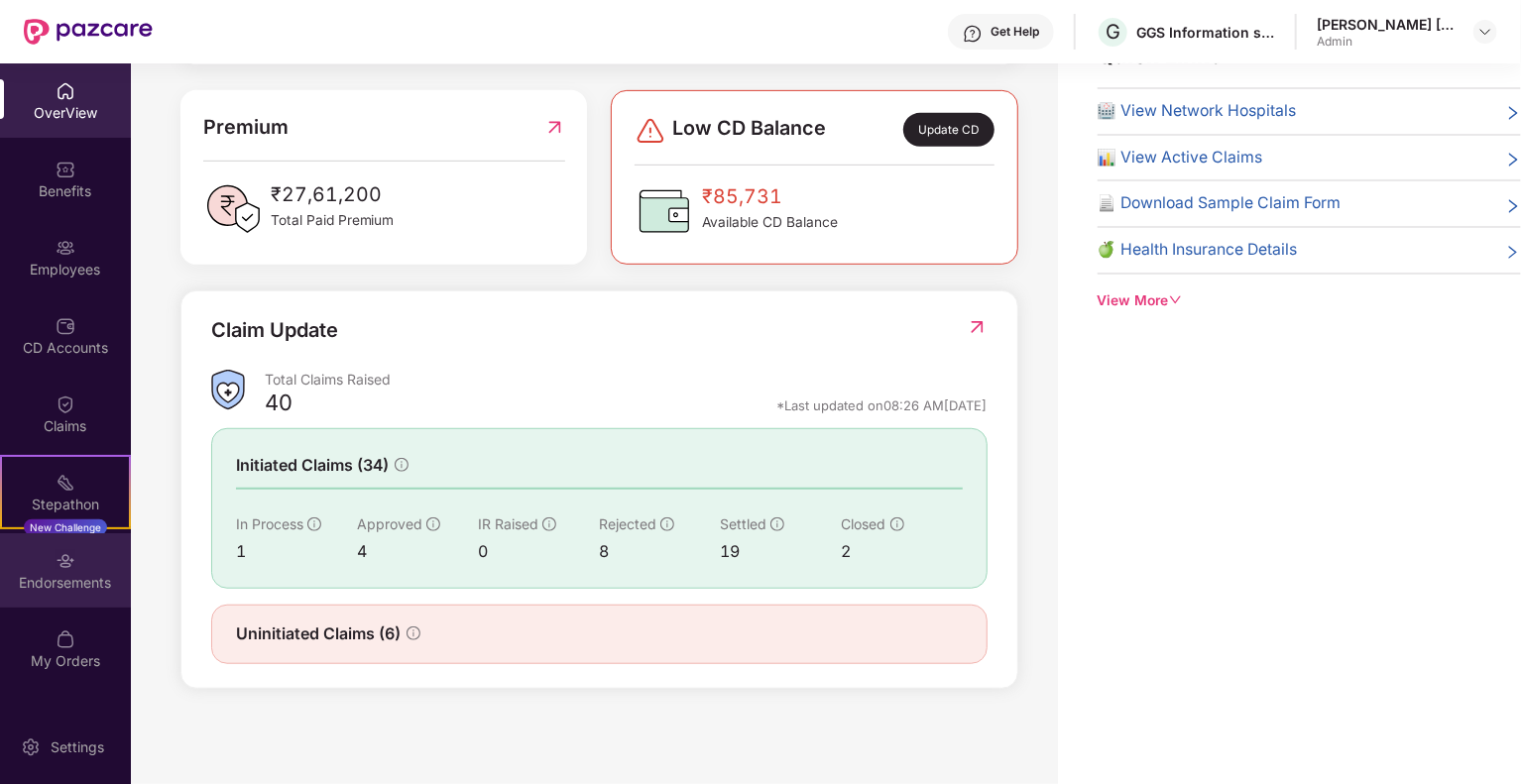 click on "Endorsements" at bounding box center [65, 570] 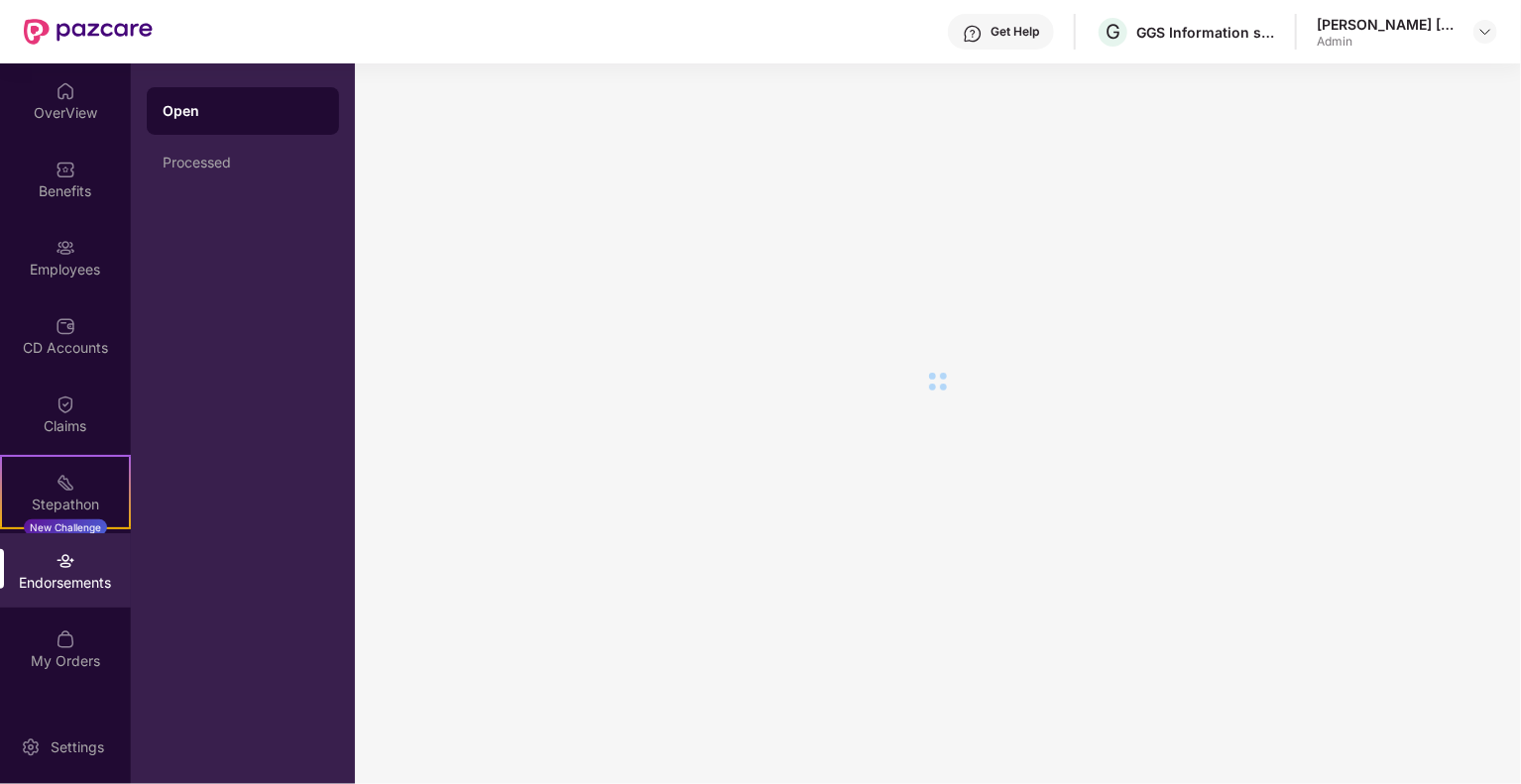 scroll, scrollTop: 0, scrollLeft: 0, axis: both 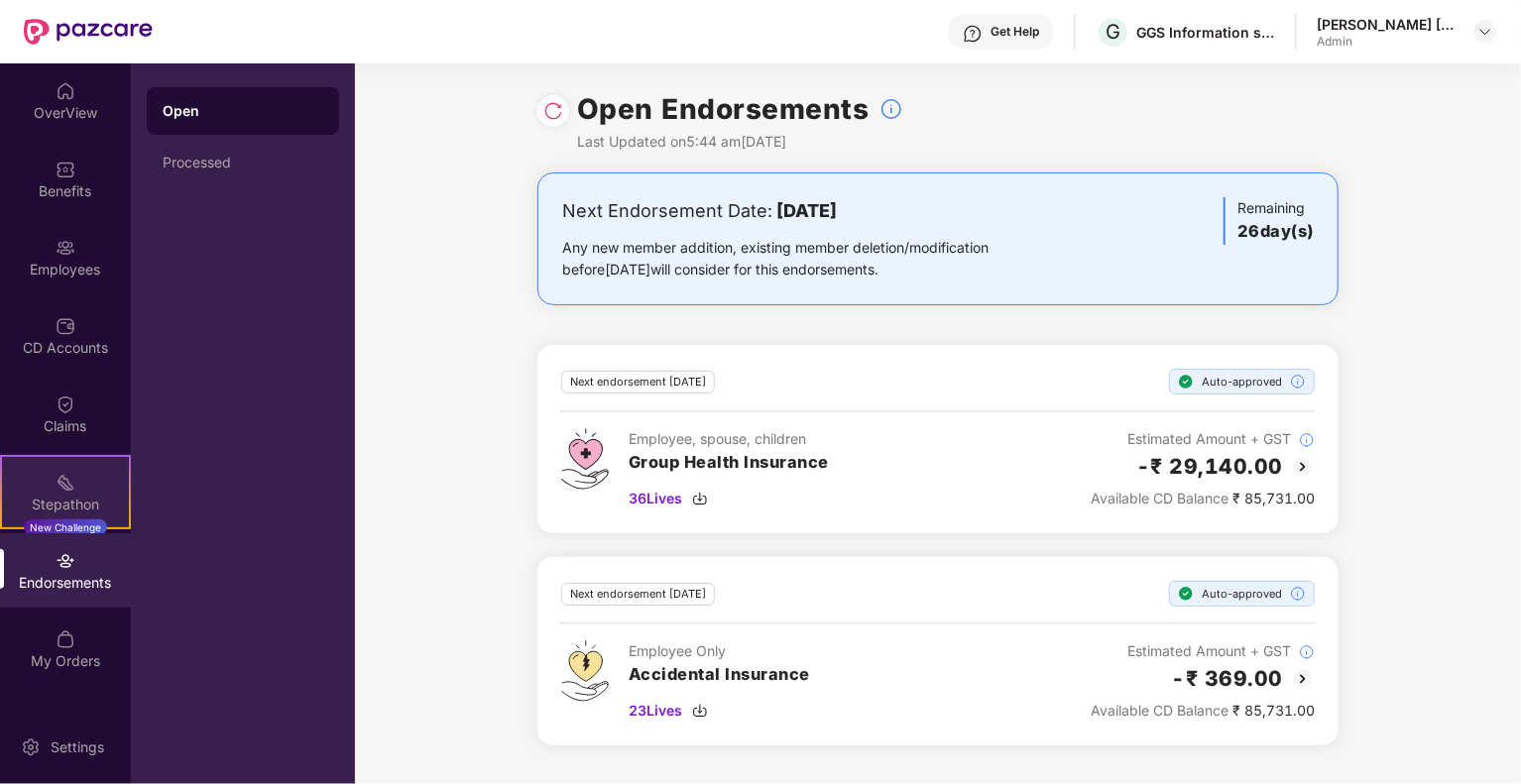 click on "Stepathon" at bounding box center [65, 504] 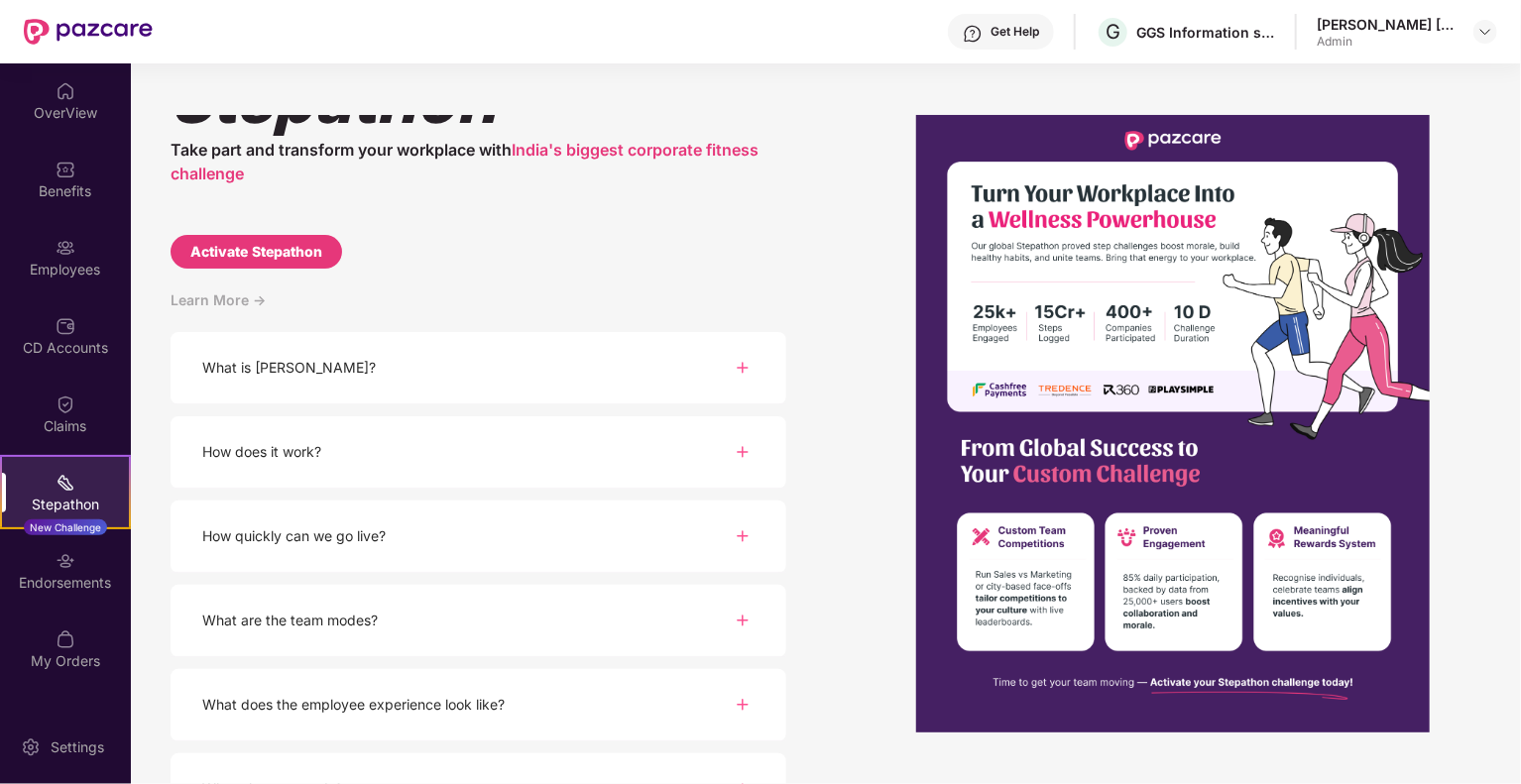 scroll, scrollTop: 106, scrollLeft: 0, axis: vertical 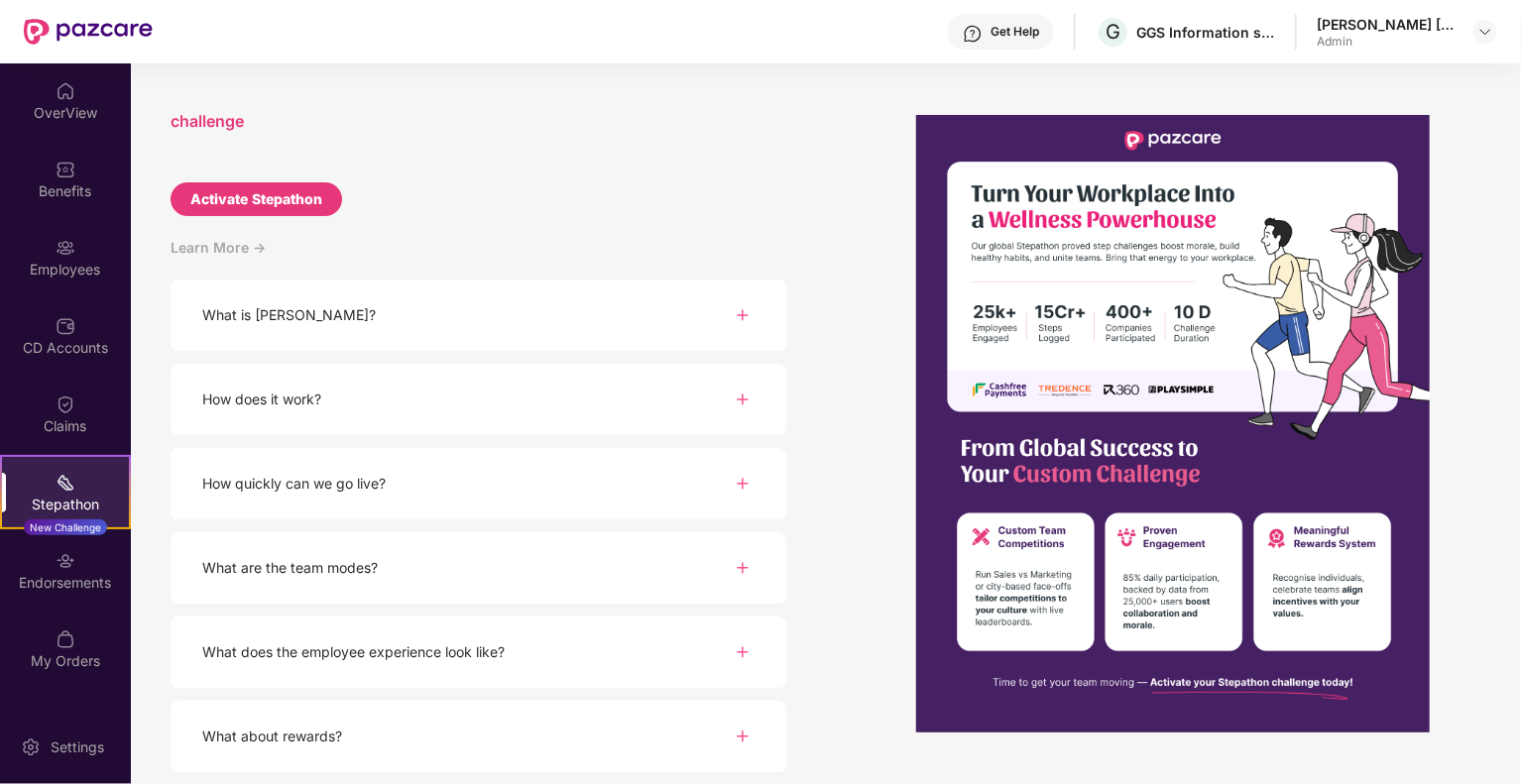click on "What does the employee experience look like?" at bounding box center (478, 652) 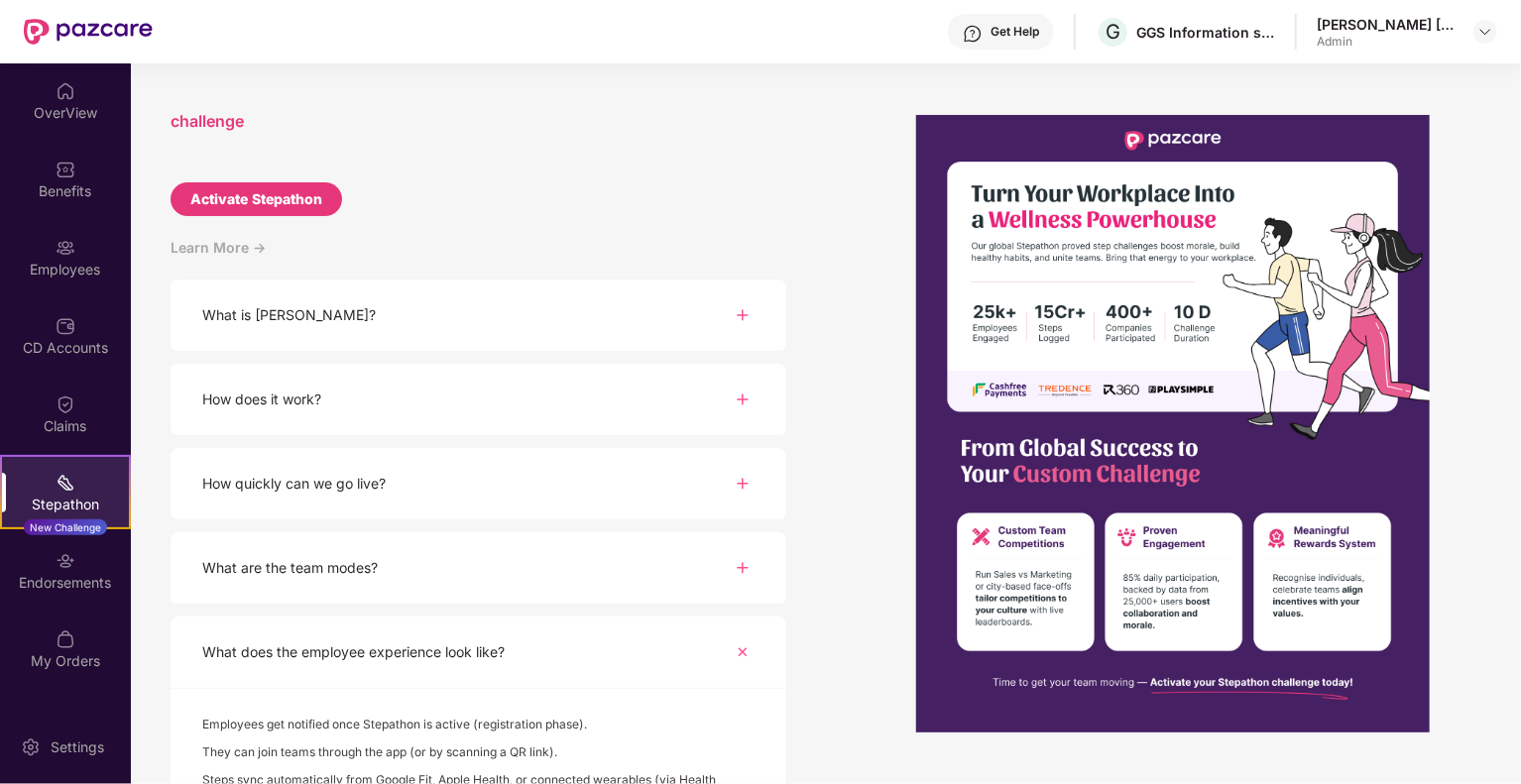 scroll, scrollTop: 288, scrollLeft: 0, axis: vertical 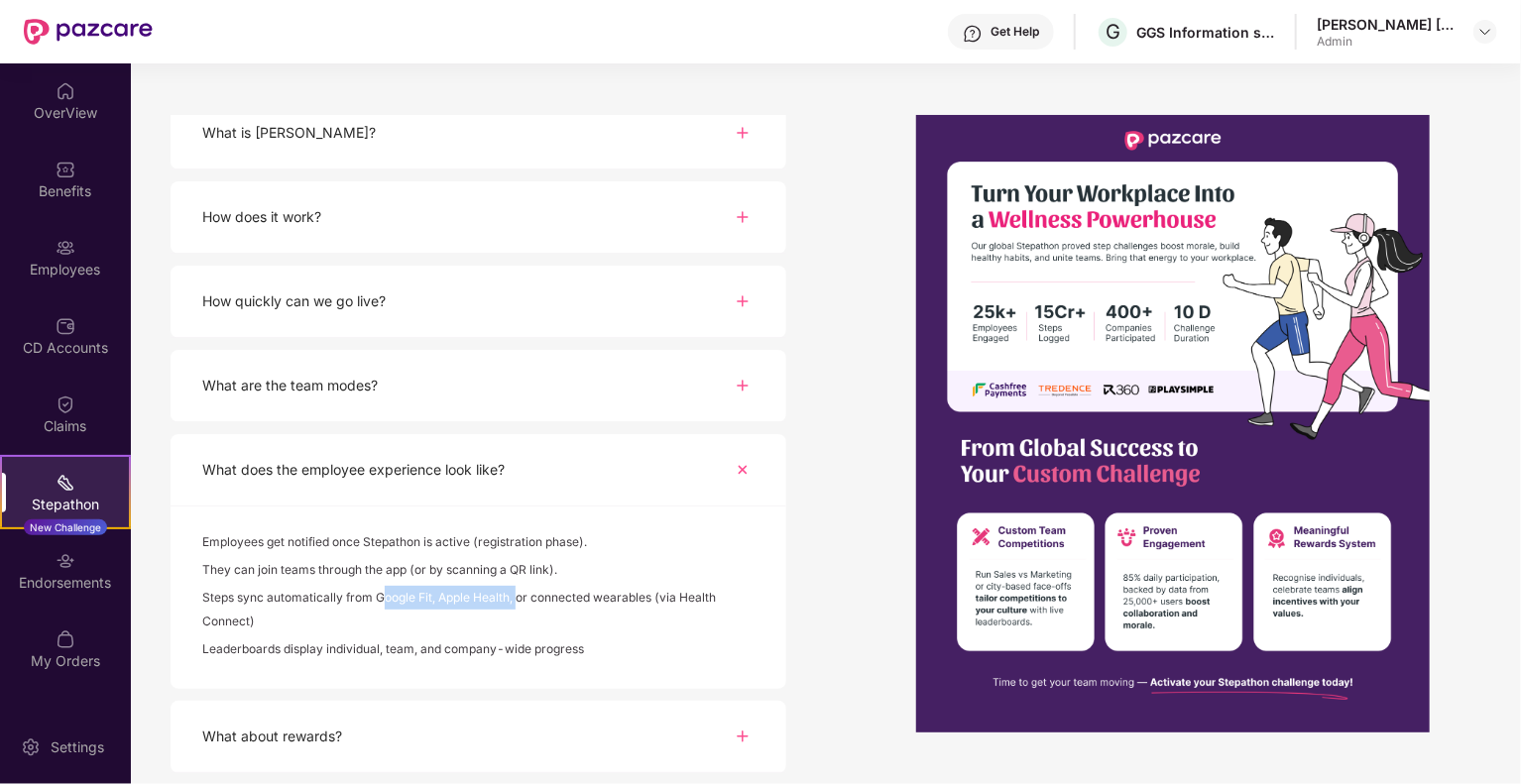 drag, startPoint x: 393, startPoint y: 598, endPoint x: 520, endPoint y: 602, distance: 127.06298 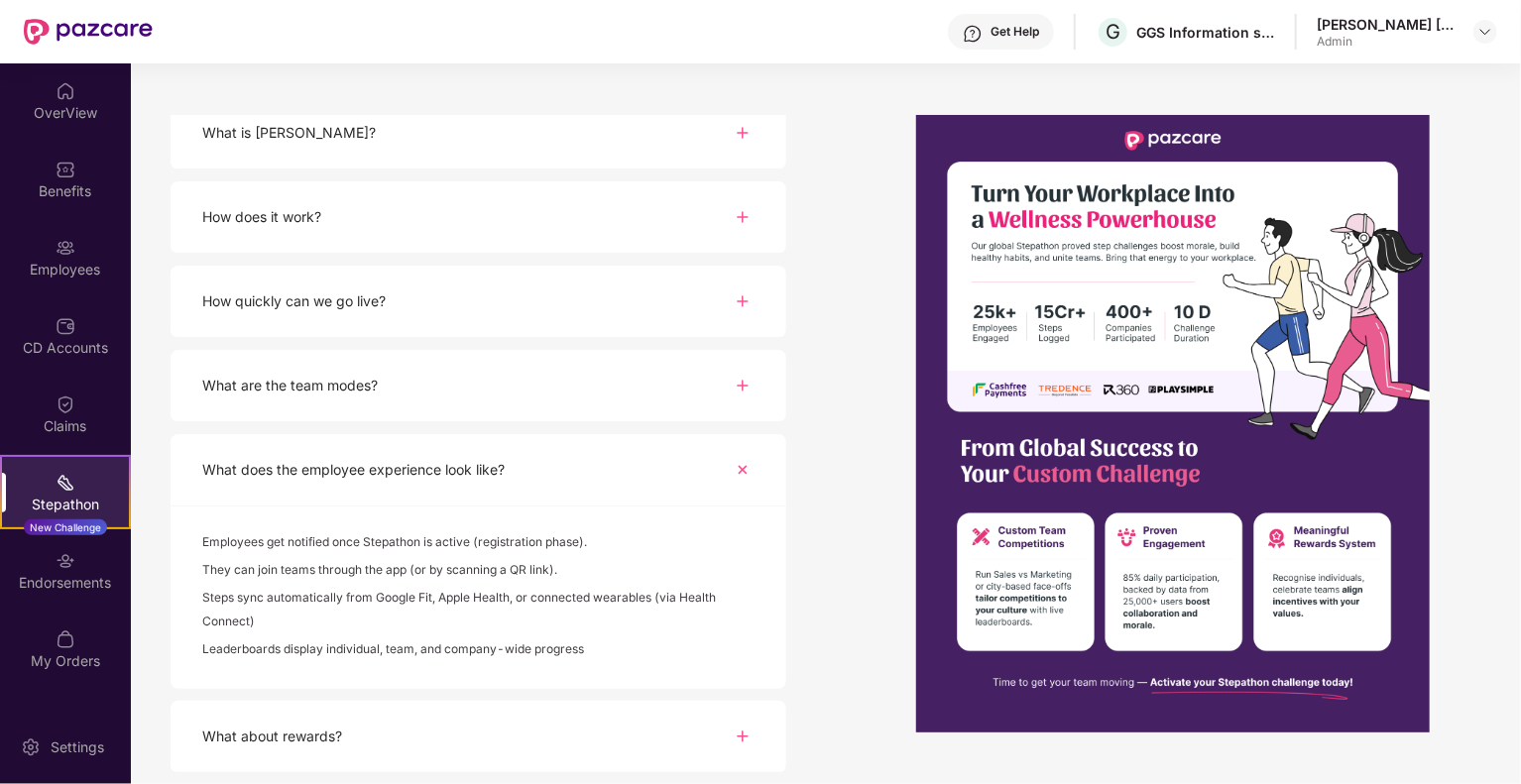 click on "Steps sync automatically from Google Fit, Apple Health, or connected wearables (via Health Connect)" at bounding box center [478, 612] 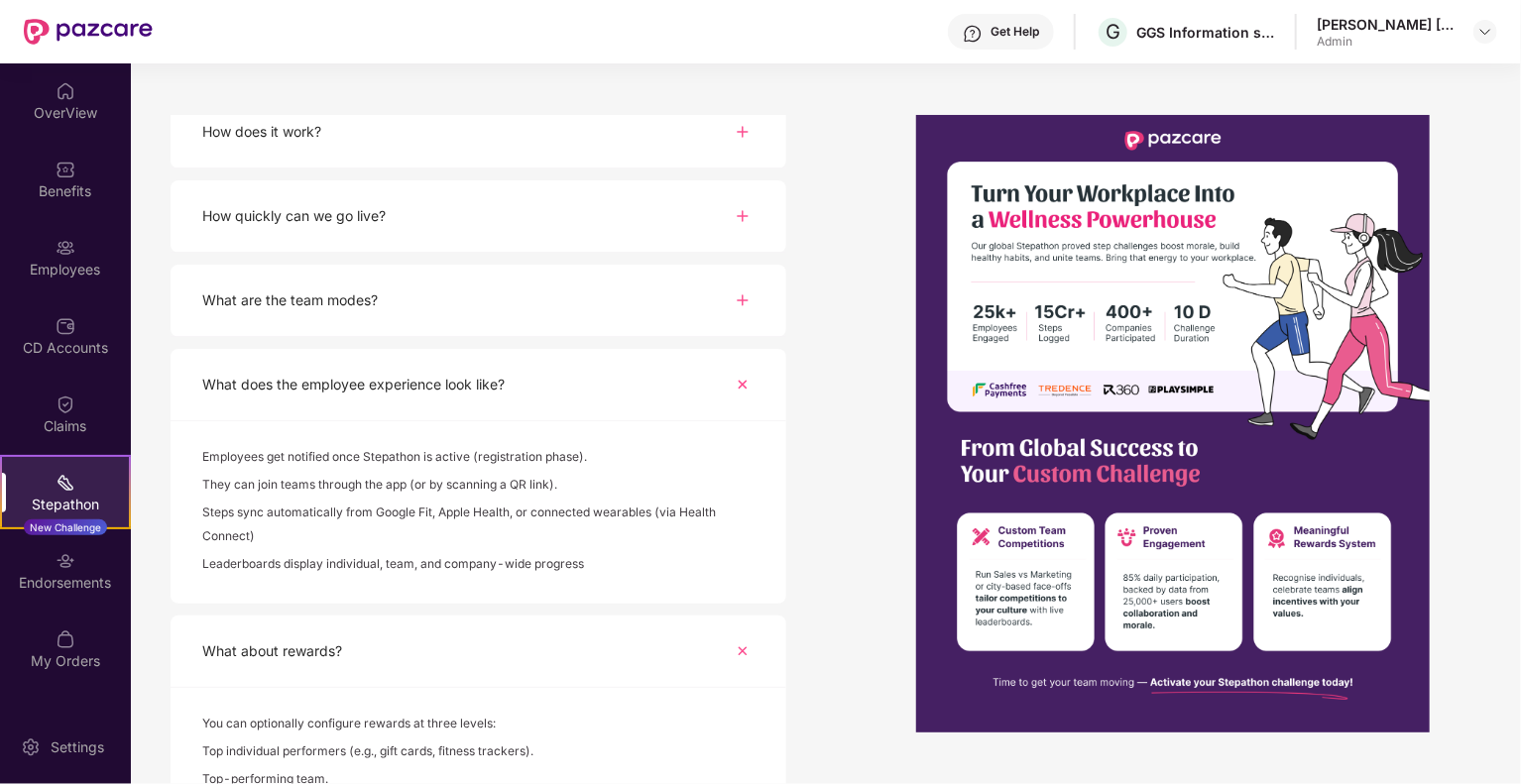 scroll, scrollTop: 475, scrollLeft: 0, axis: vertical 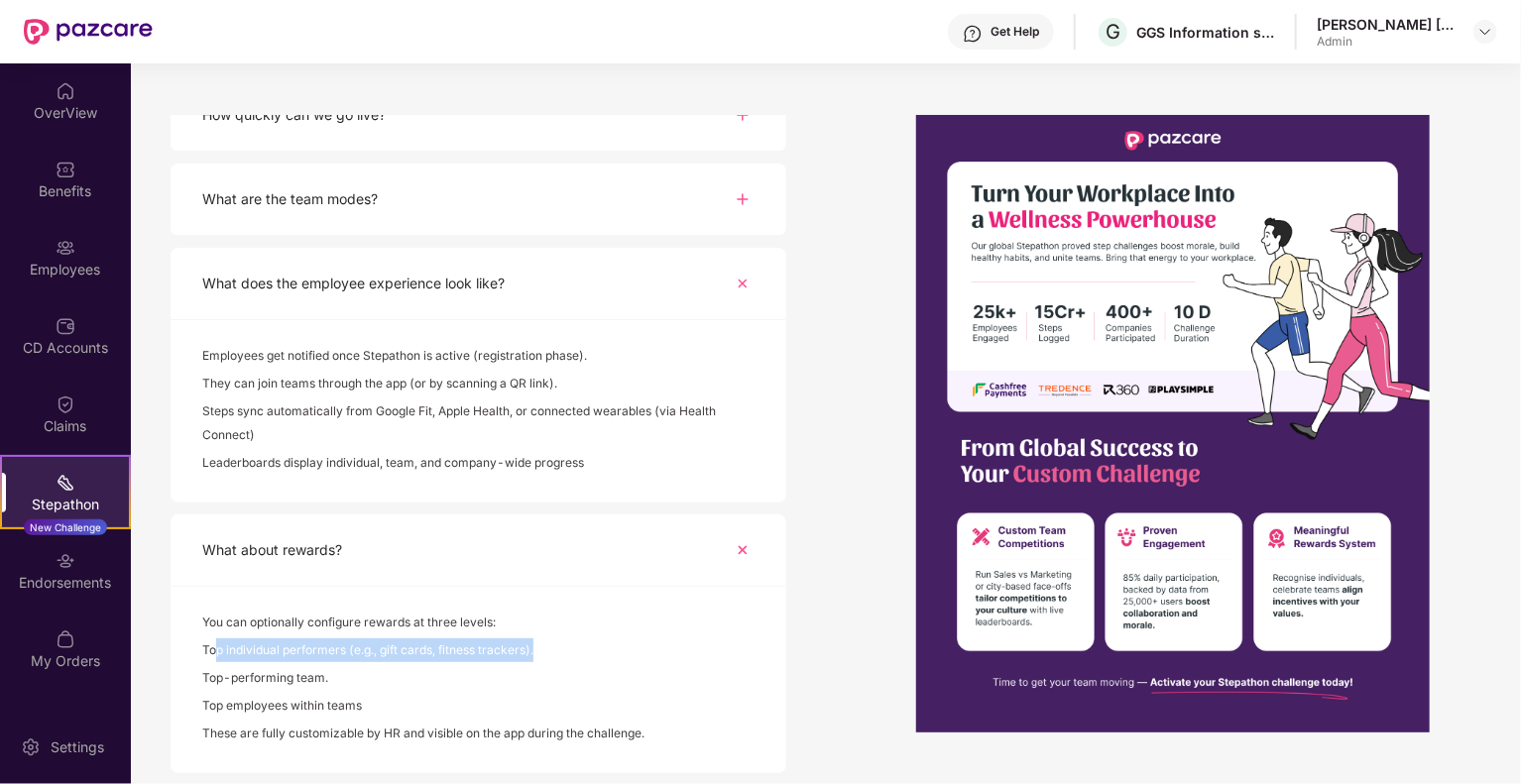 drag, startPoint x: 218, startPoint y: 649, endPoint x: 535, endPoint y: 659, distance: 317.15769 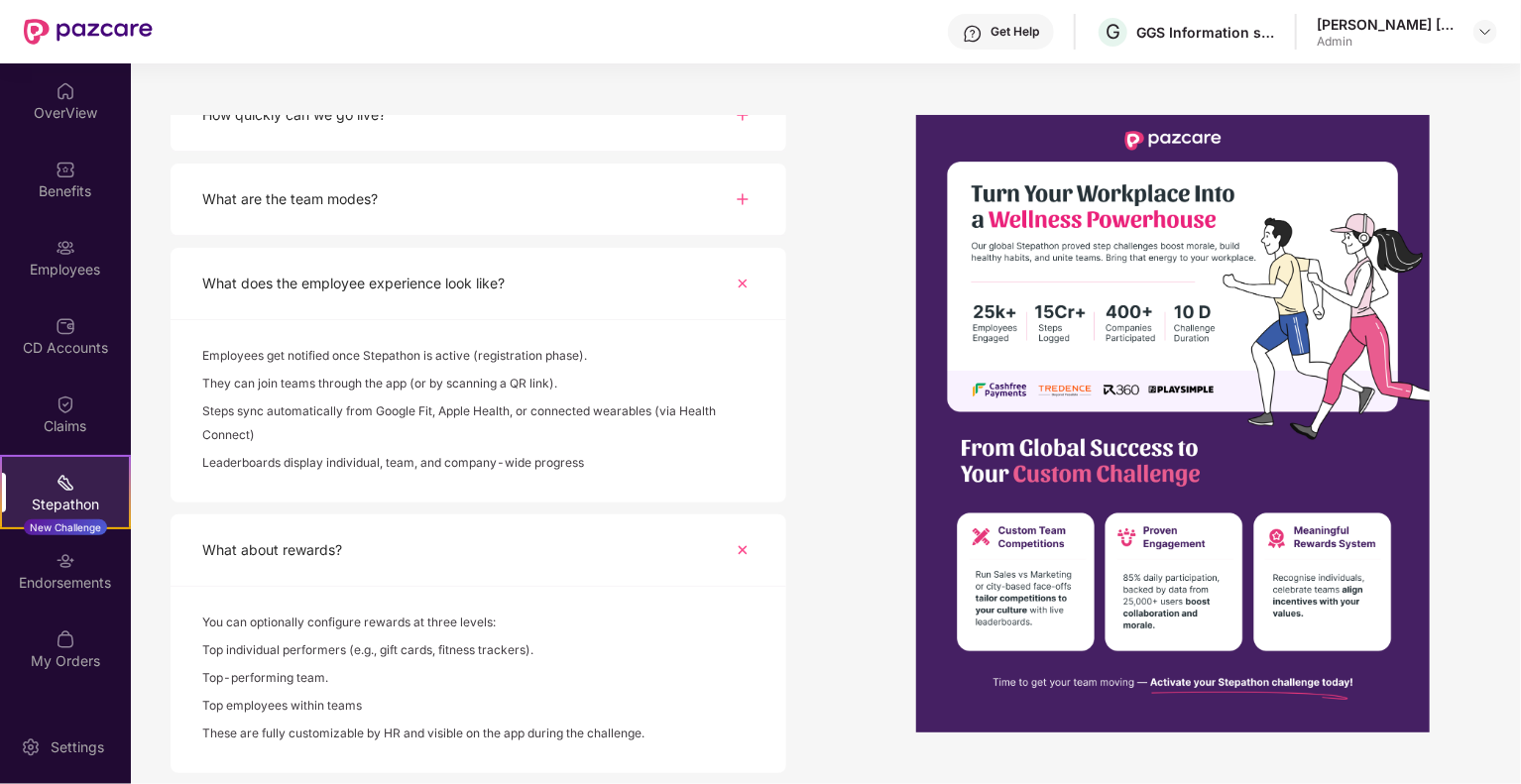 click on "Top-performing team." at bounding box center (478, 680) 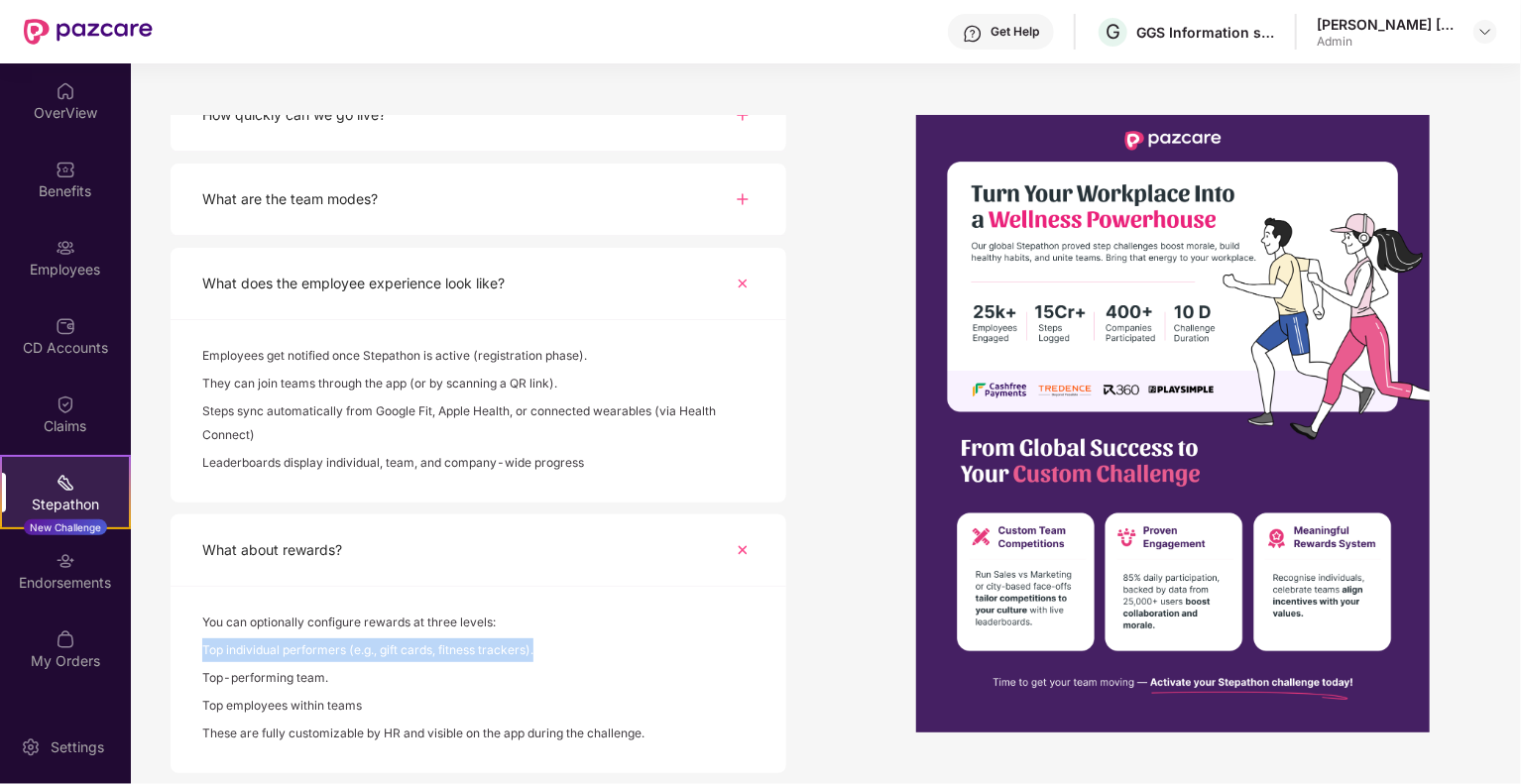 drag, startPoint x: 194, startPoint y: 650, endPoint x: 574, endPoint y: 646, distance: 380.02105 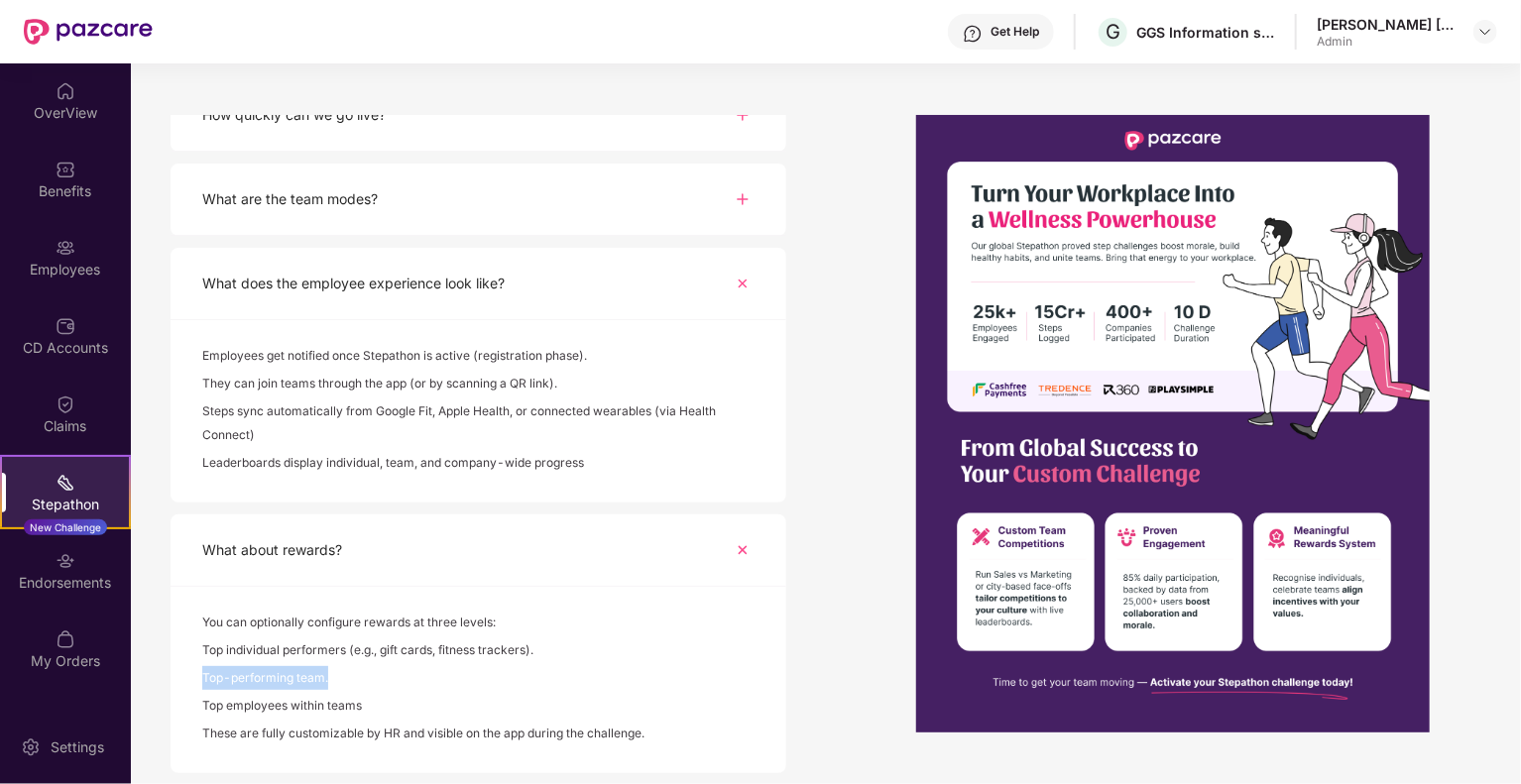 drag, startPoint x: 359, startPoint y: 678, endPoint x: 189, endPoint y: 680, distance: 170.01176 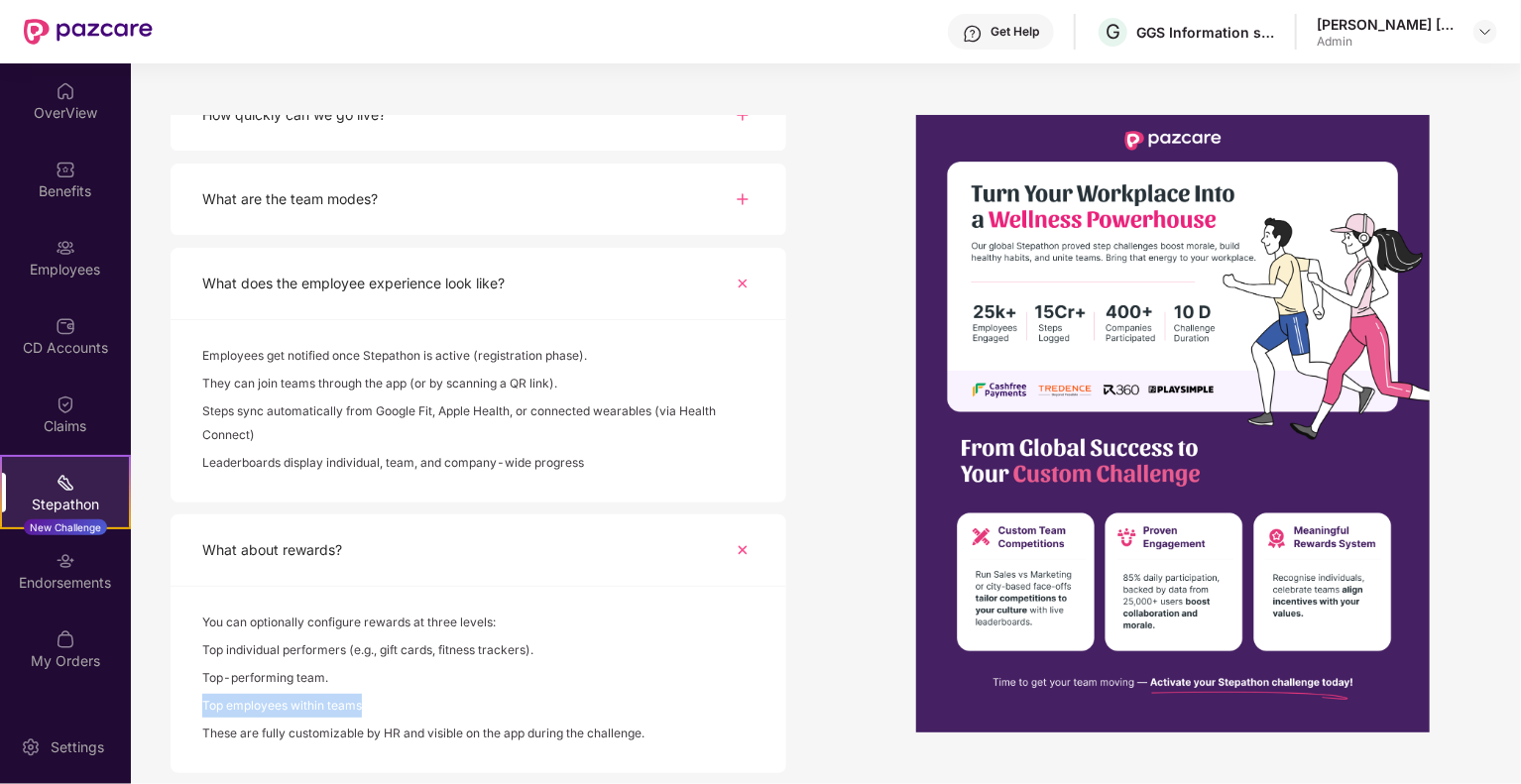 drag, startPoint x: 392, startPoint y: 712, endPoint x: 197, endPoint y: 712, distance: 195 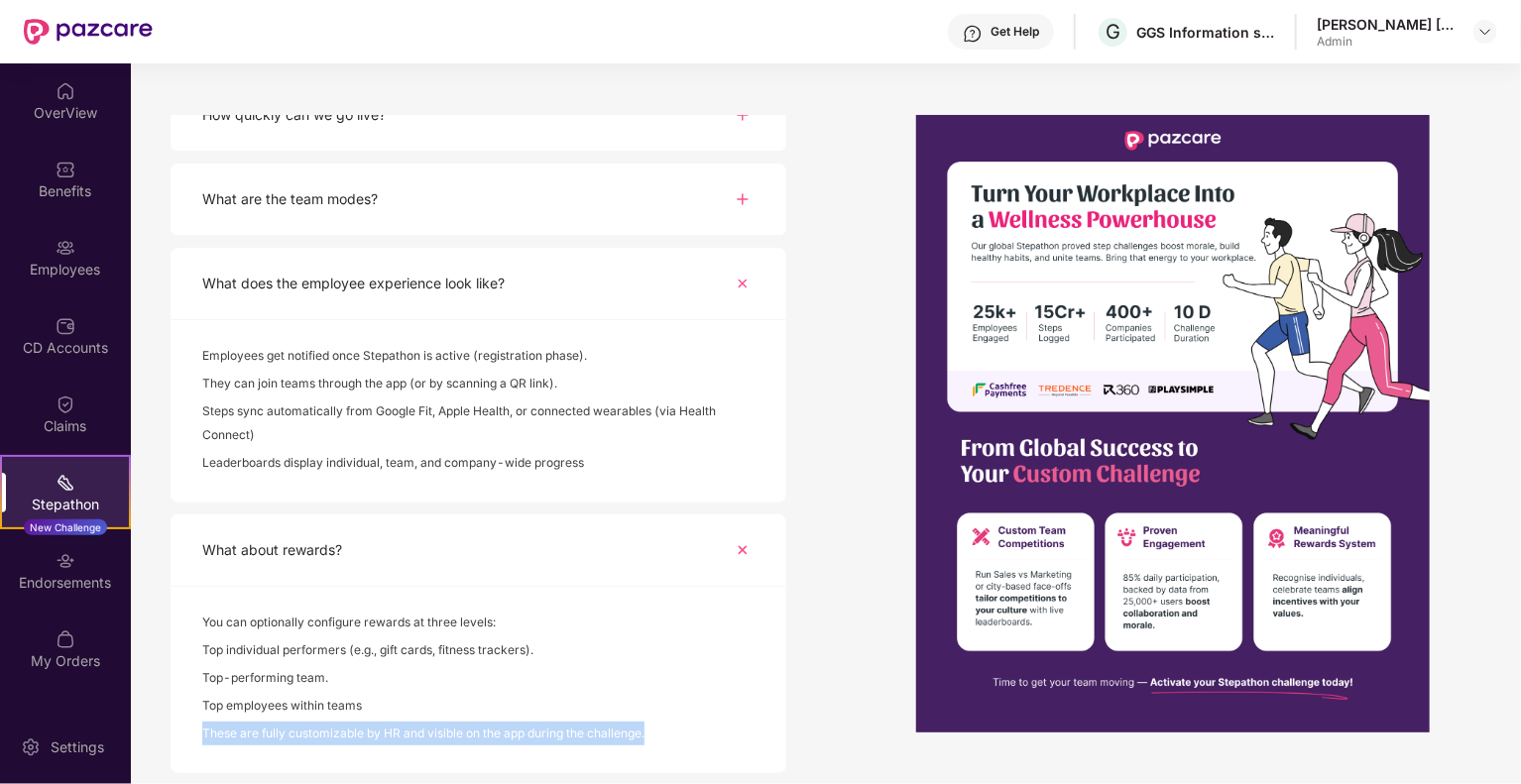 drag, startPoint x: 670, startPoint y: 725, endPoint x: 196, endPoint y: 731, distance: 474.03797 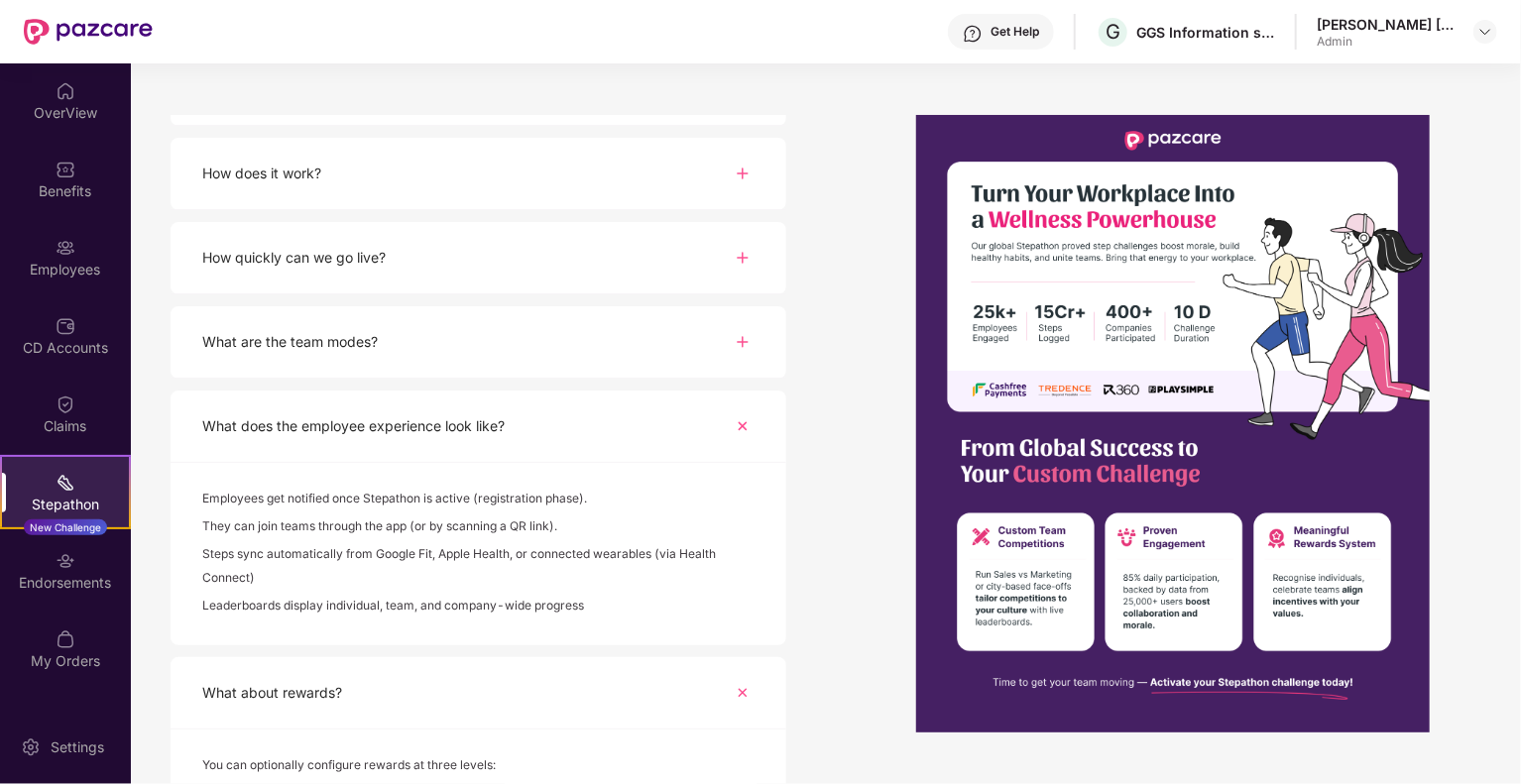 scroll, scrollTop: 475, scrollLeft: 0, axis: vertical 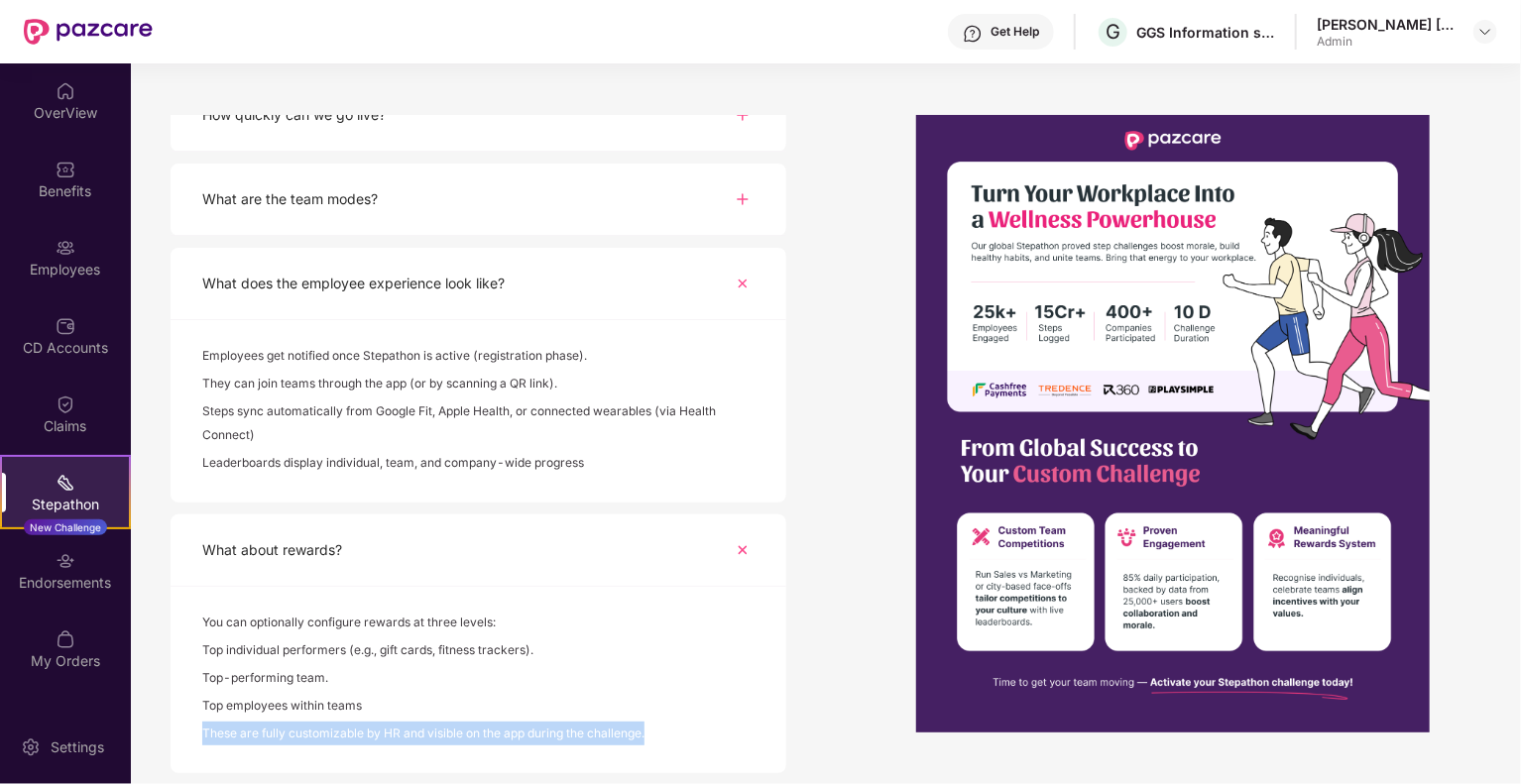 click at bounding box center [743, 550] 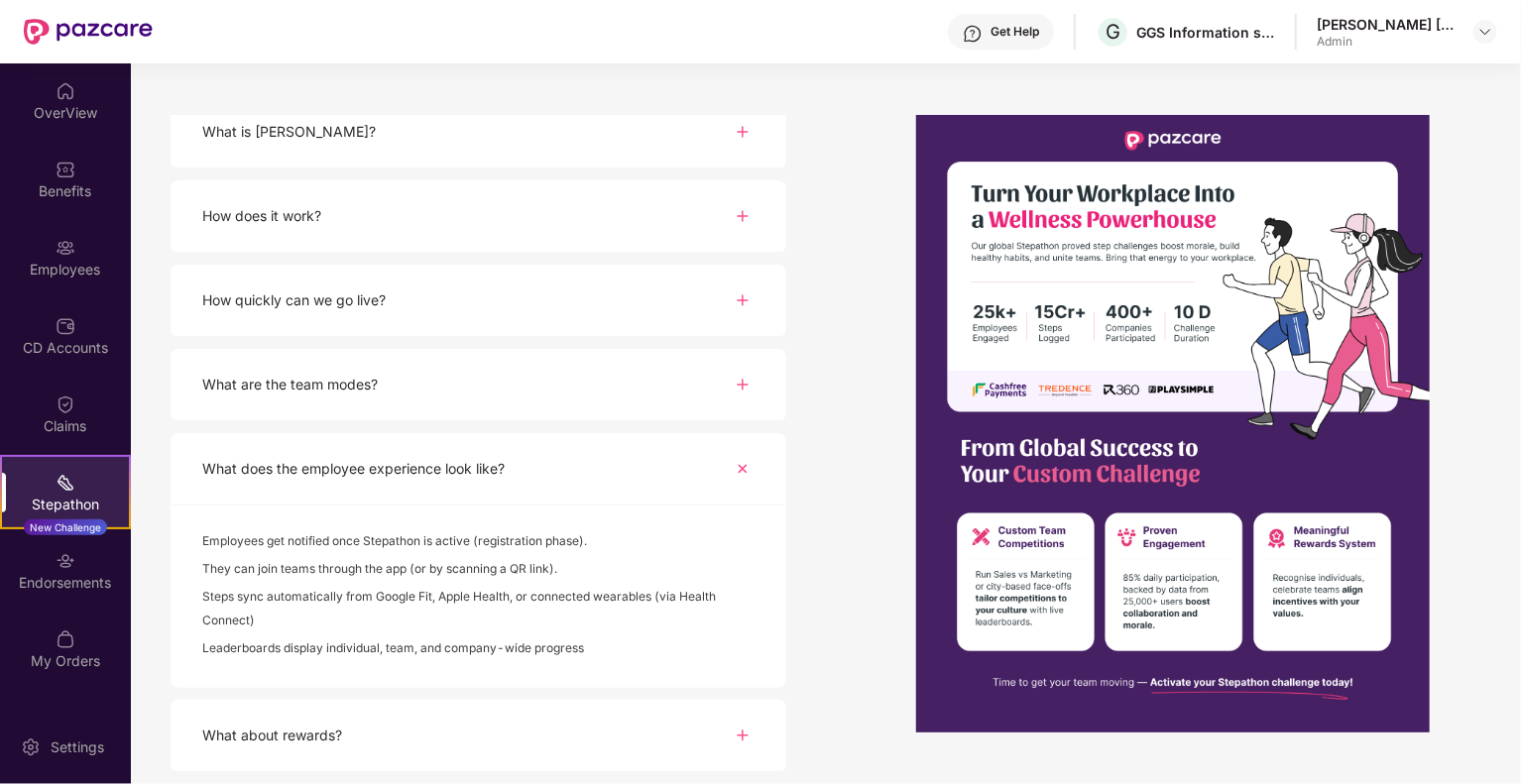 scroll, scrollTop: 288, scrollLeft: 0, axis: vertical 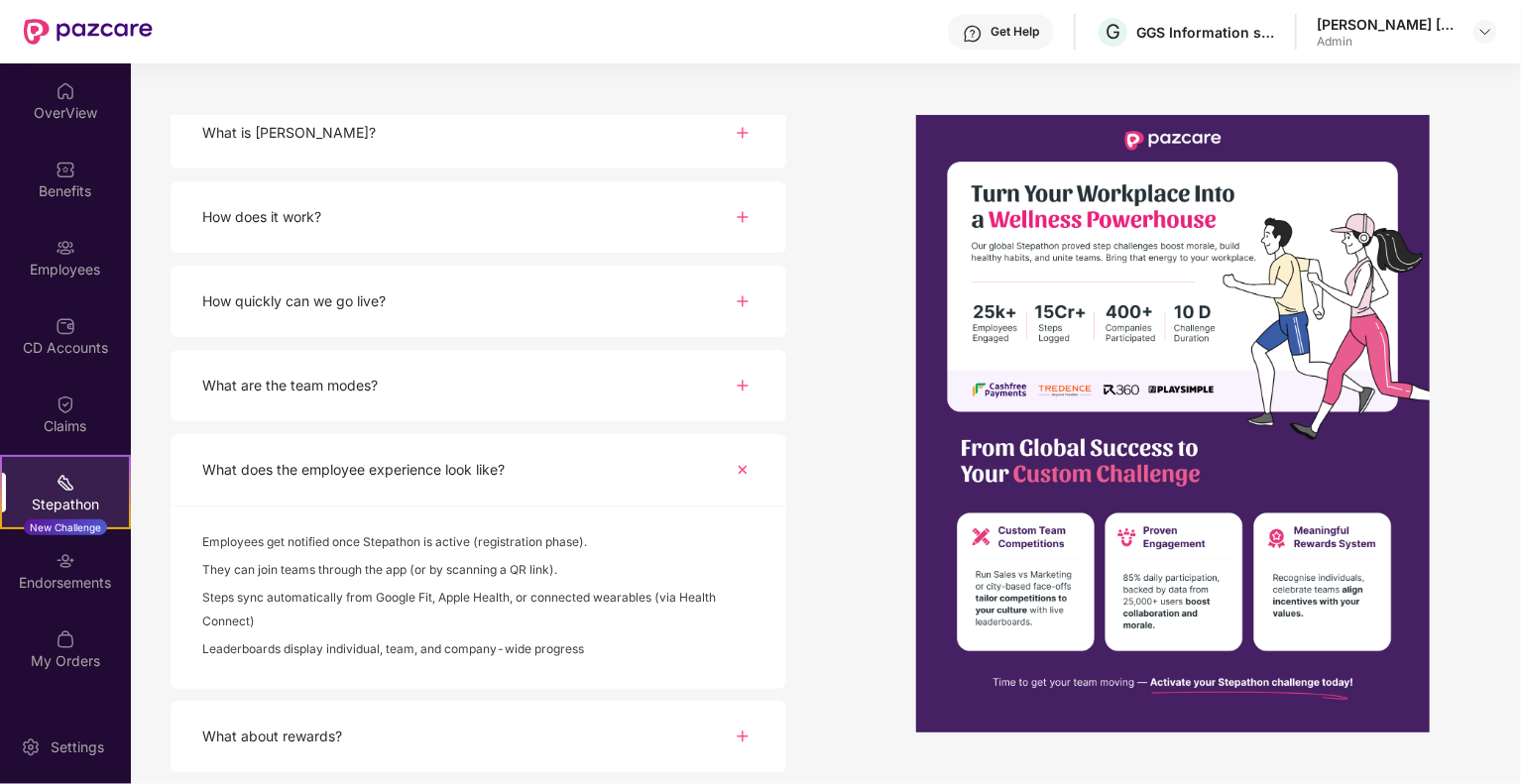 click at bounding box center [743, 470] 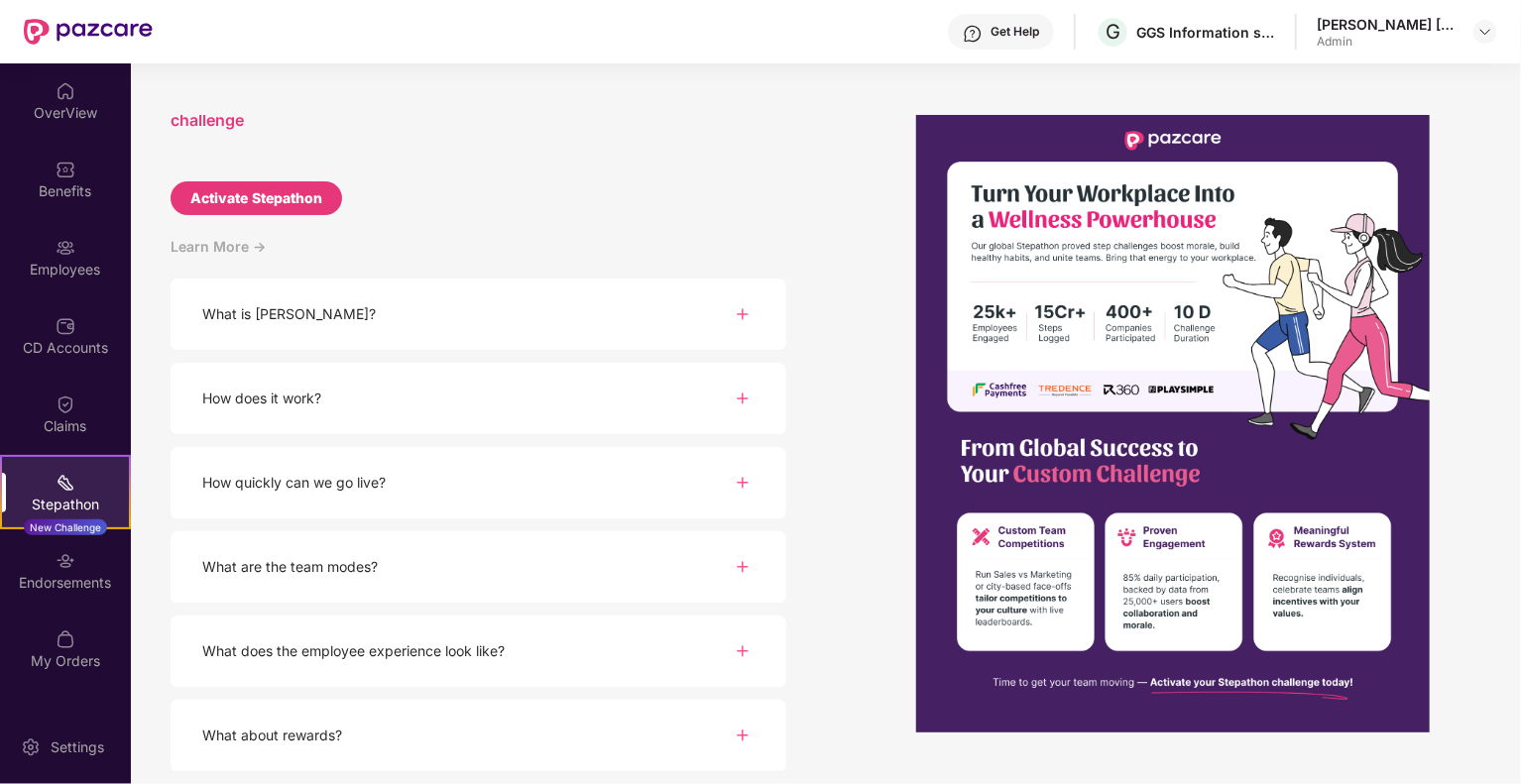 scroll, scrollTop: 106, scrollLeft: 0, axis: vertical 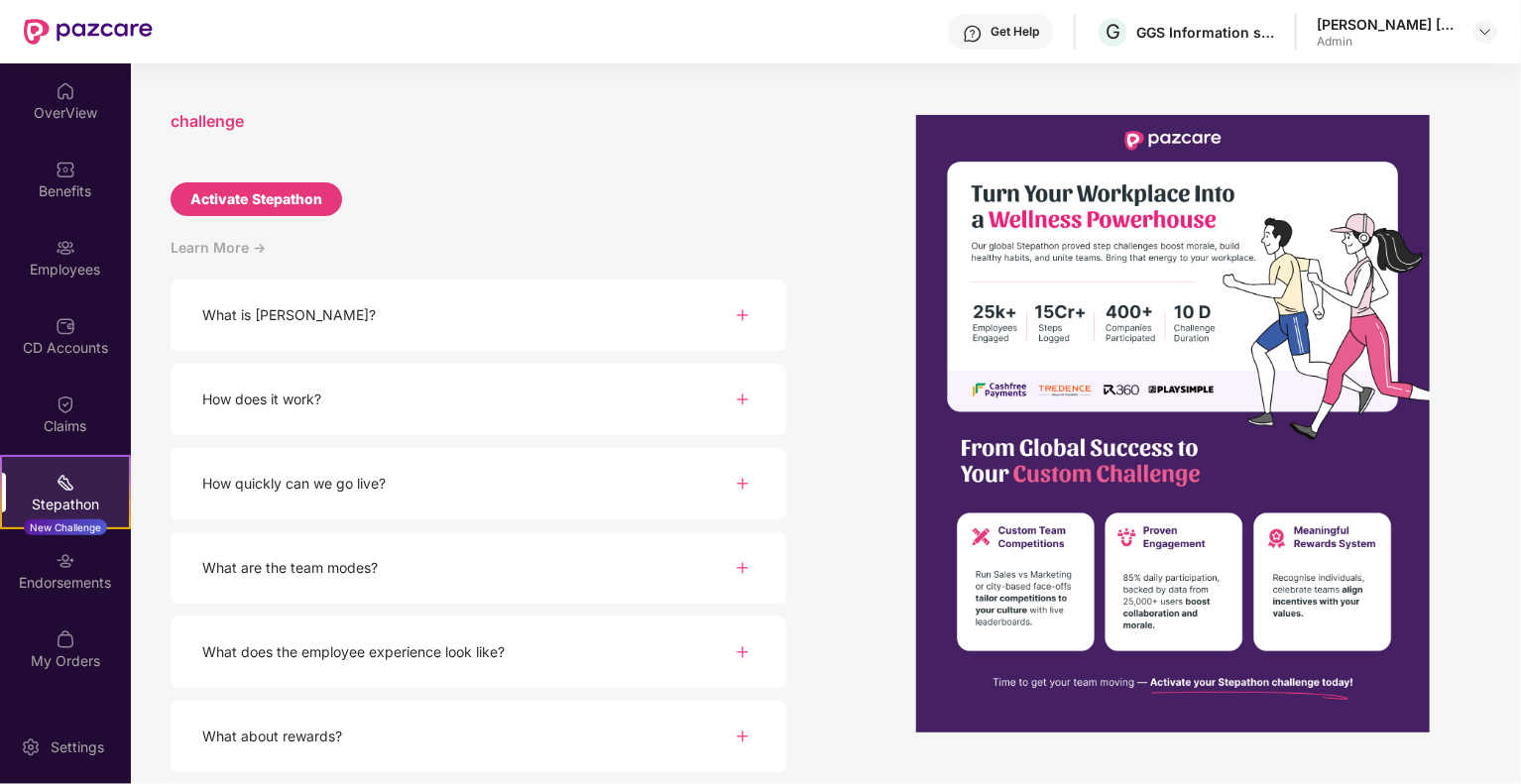 click on "What are the team modes?" at bounding box center (478, 568) 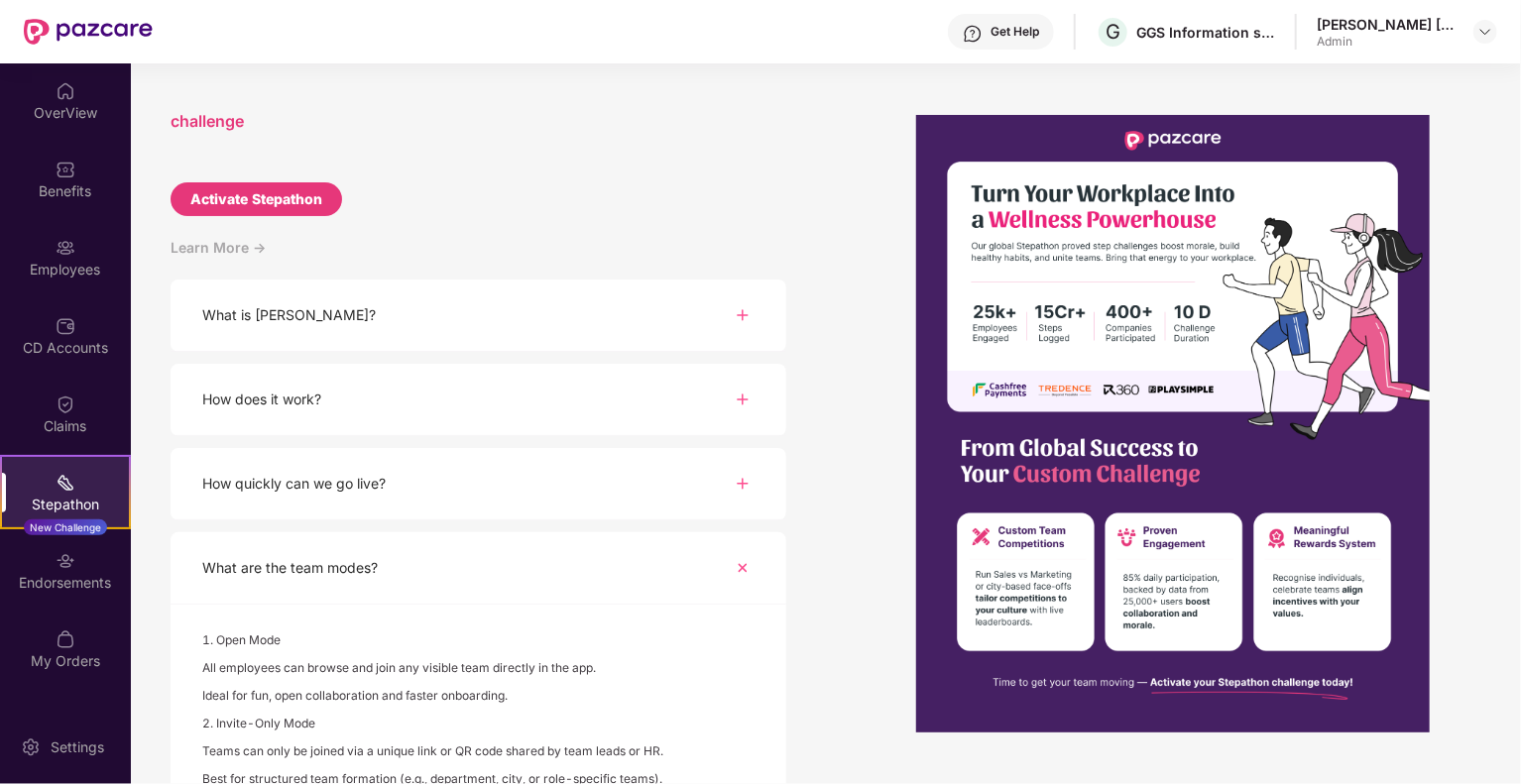 scroll, scrollTop: 320, scrollLeft: 0, axis: vertical 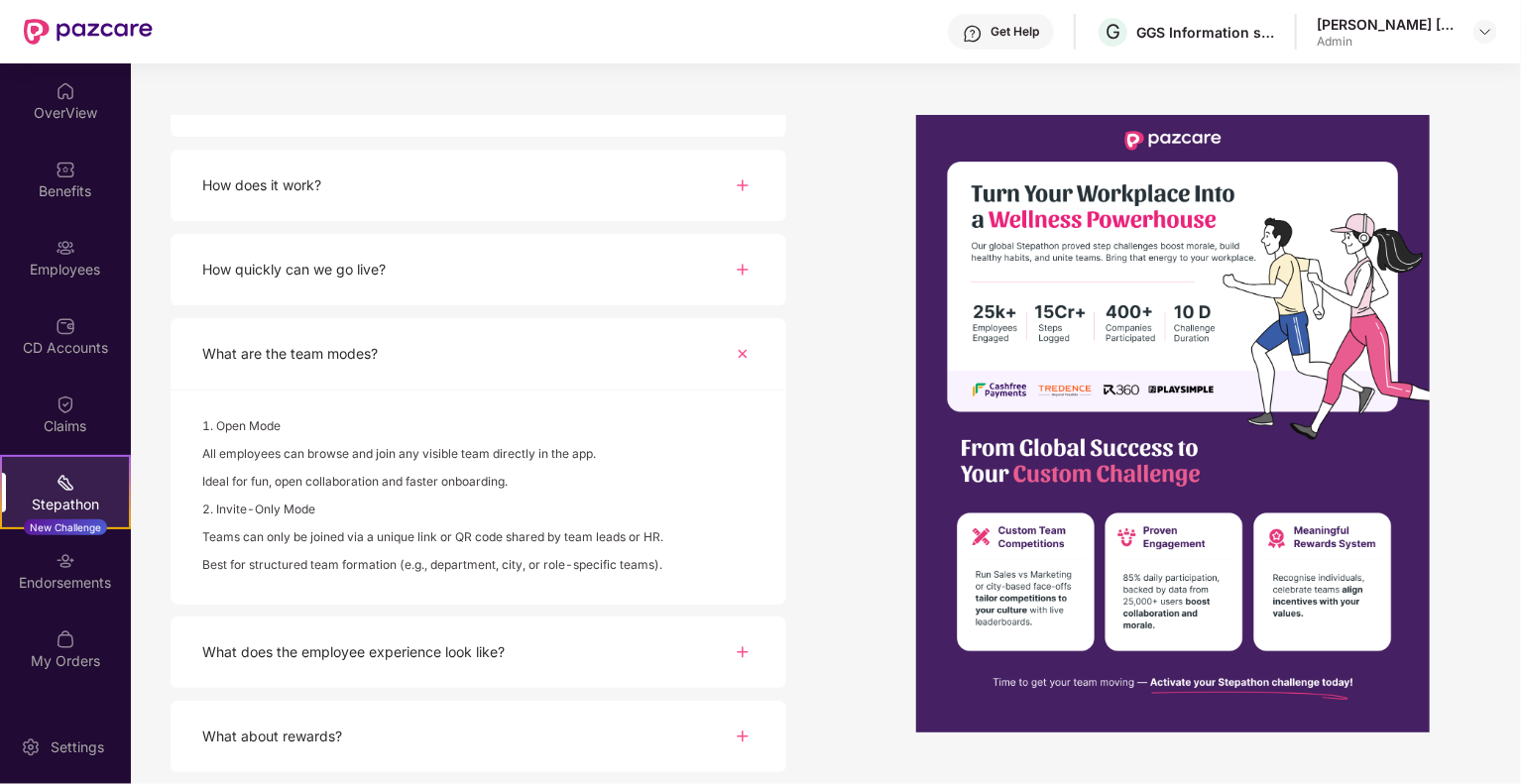 drag, startPoint x: 595, startPoint y: 372, endPoint x: 547, endPoint y: 315, distance: 74.518454 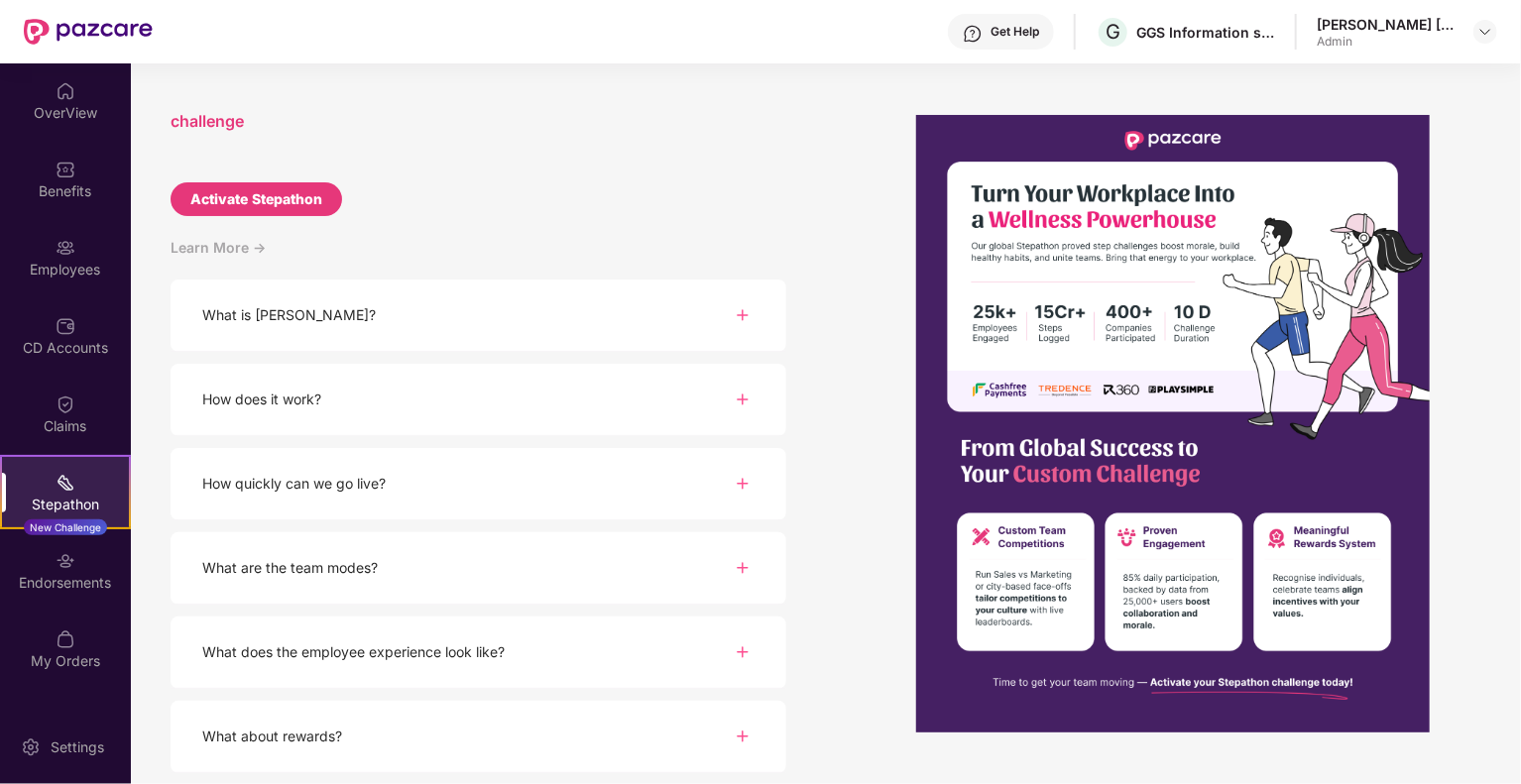 click on "How quickly can we go live?" at bounding box center [478, 484] 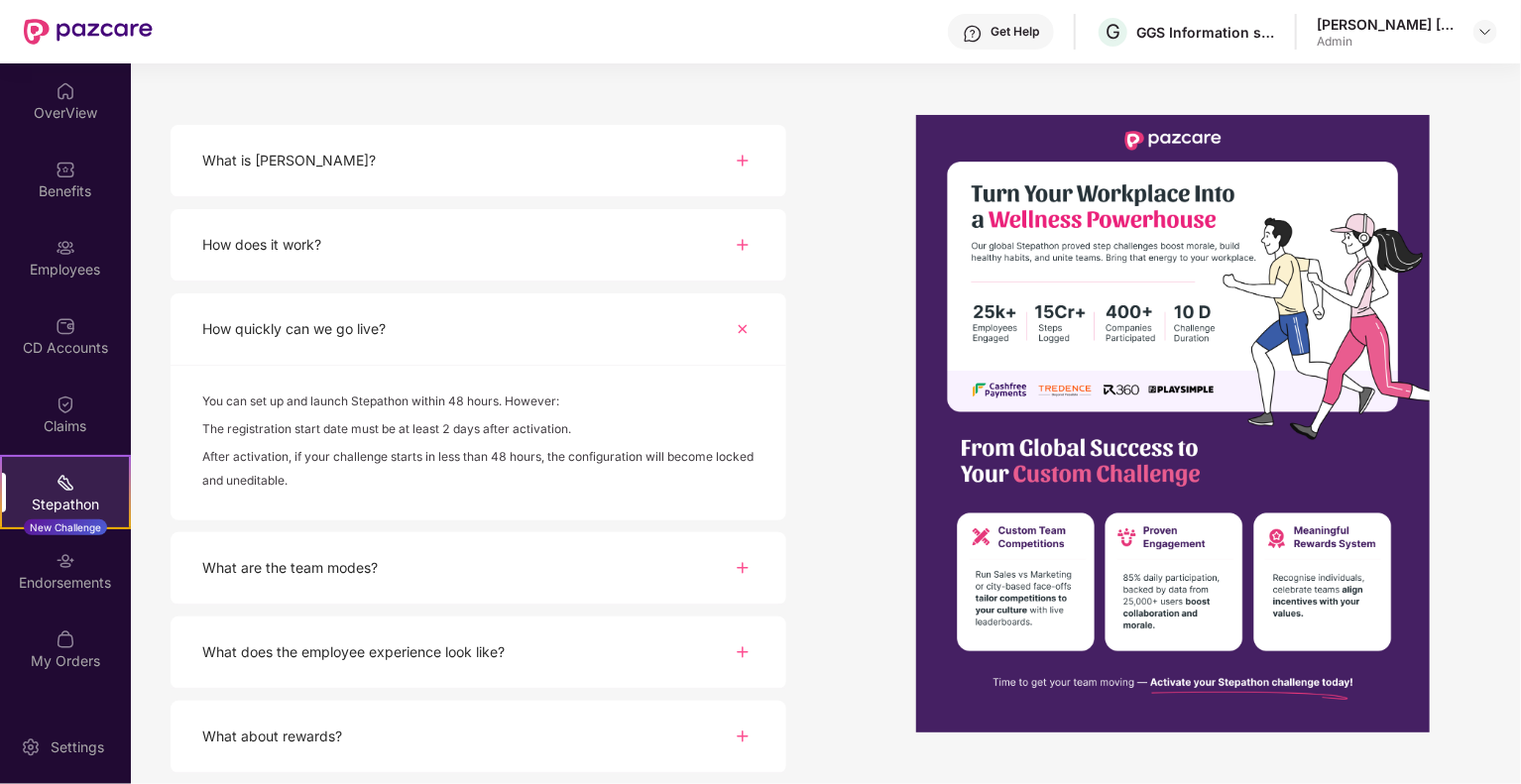 drag, startPoint x: 372, startPoint y: 327, endPoint x: 400, endPoint y: 298, distance: 40.311289 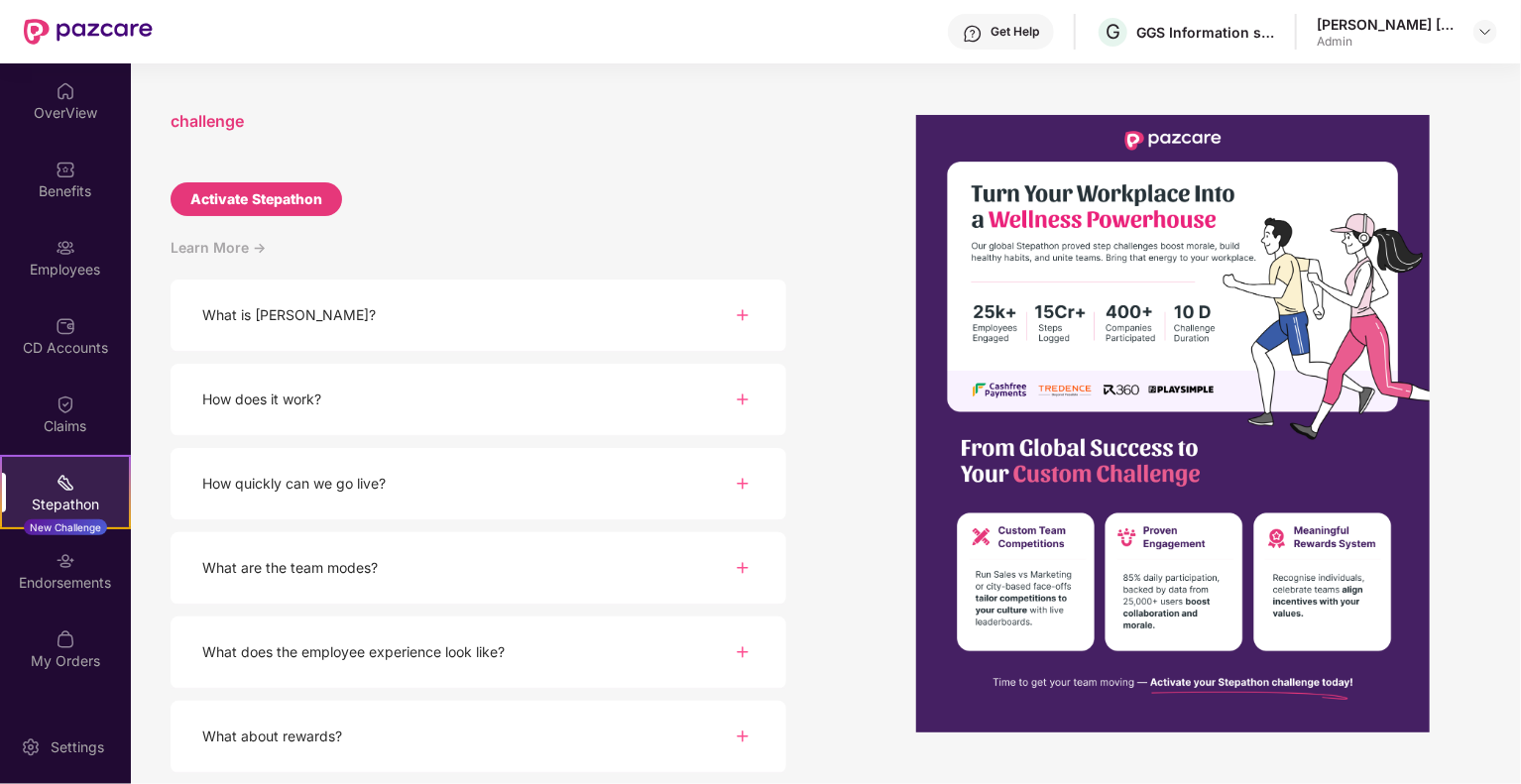 click on "How does it work?" at bounding box center (478, 399) 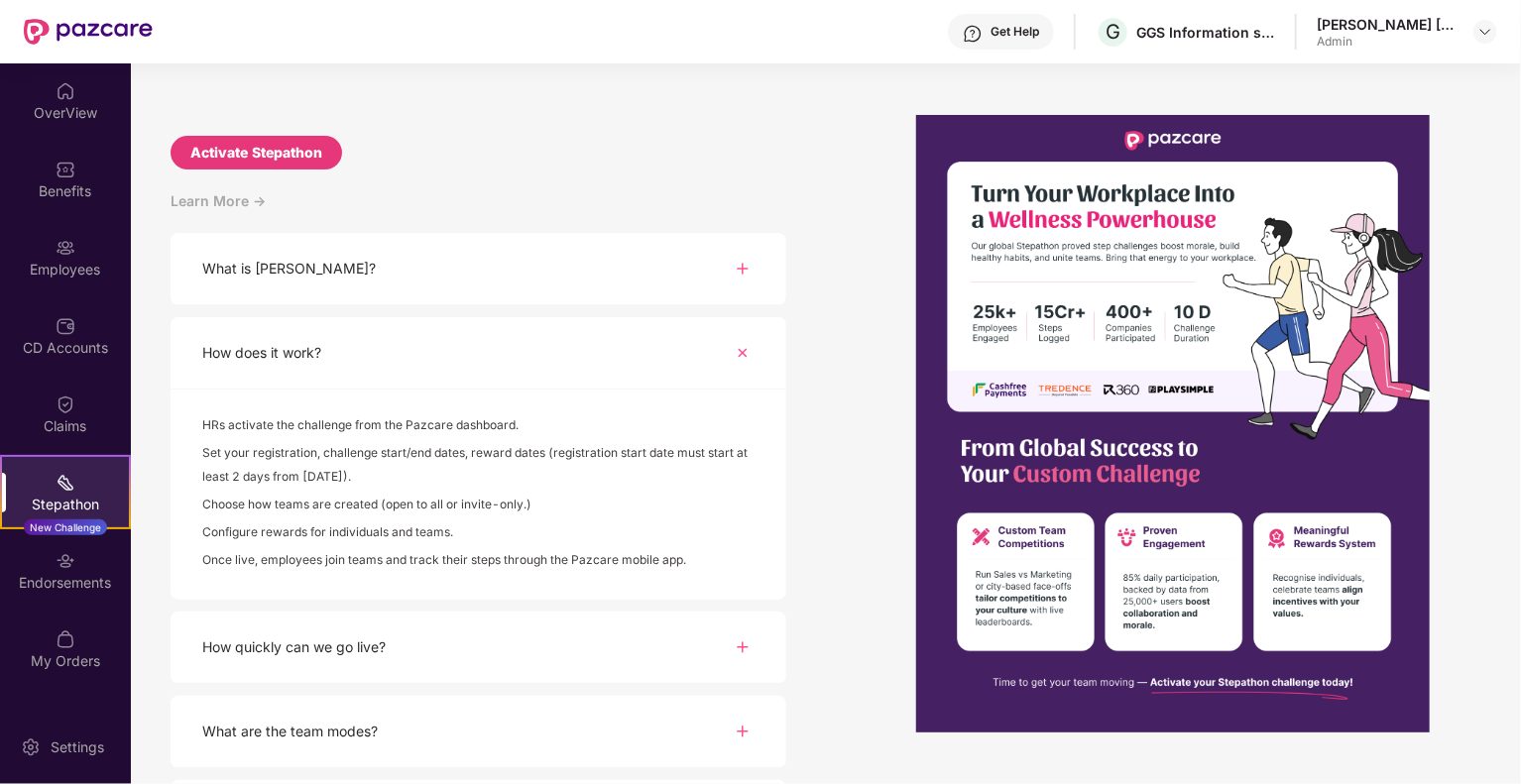 scroll, scrollTop: 0, scrollLeft: 0, axis: both 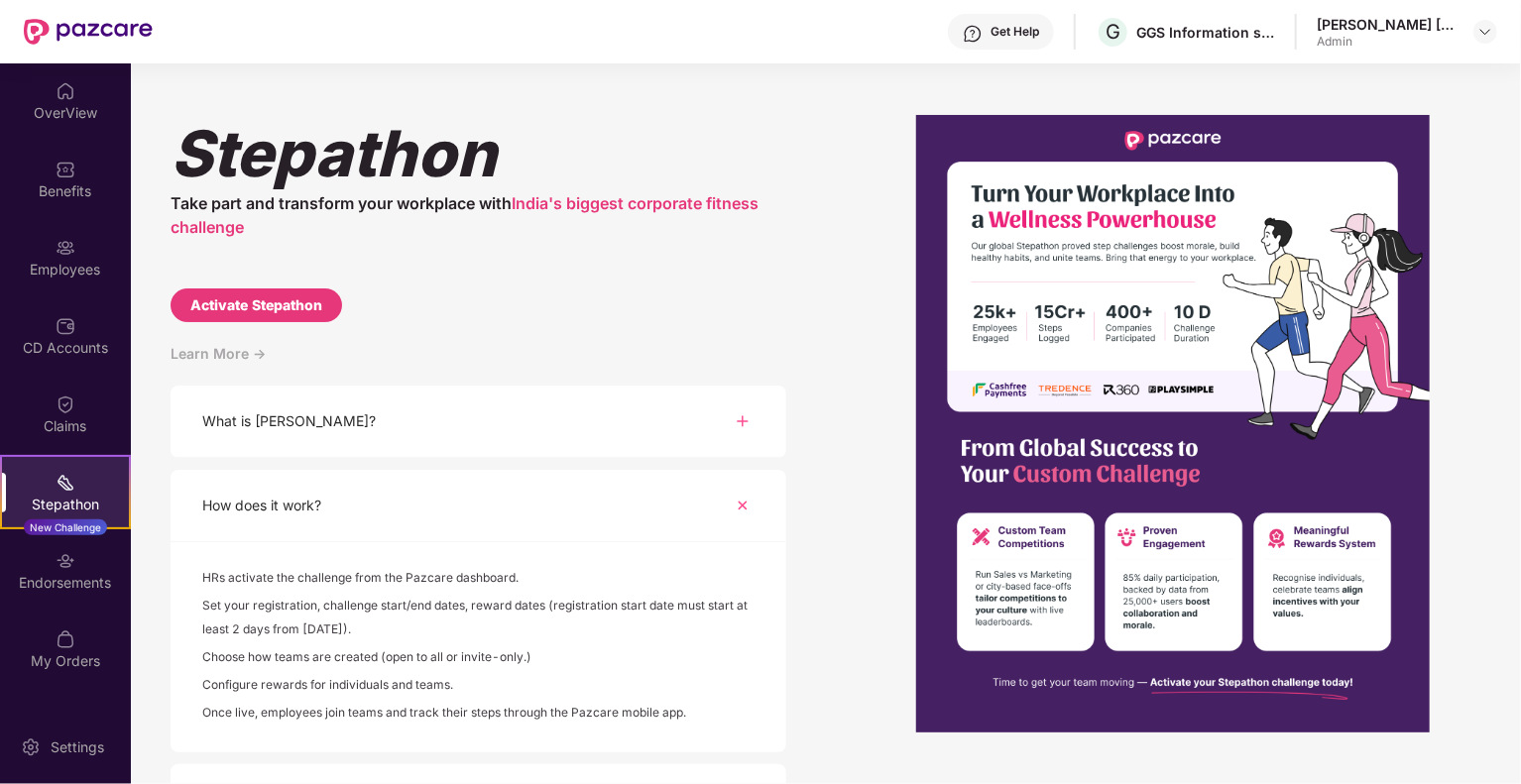 click on "What is [PERSON_NAME]?" at bounding box center [478, 421] 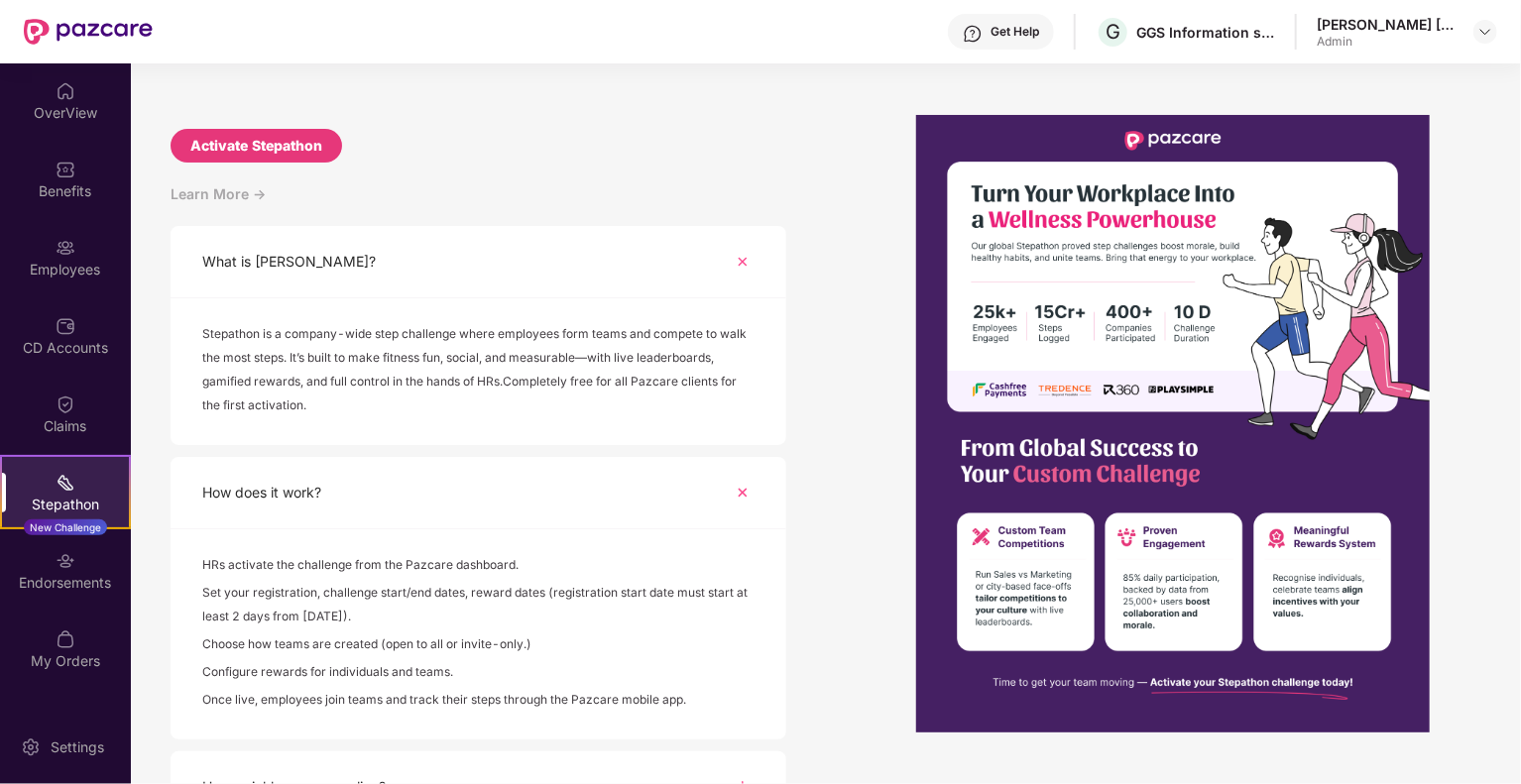 scroll, scrollTop: 99, scrollLeft: 0, axis: vertical 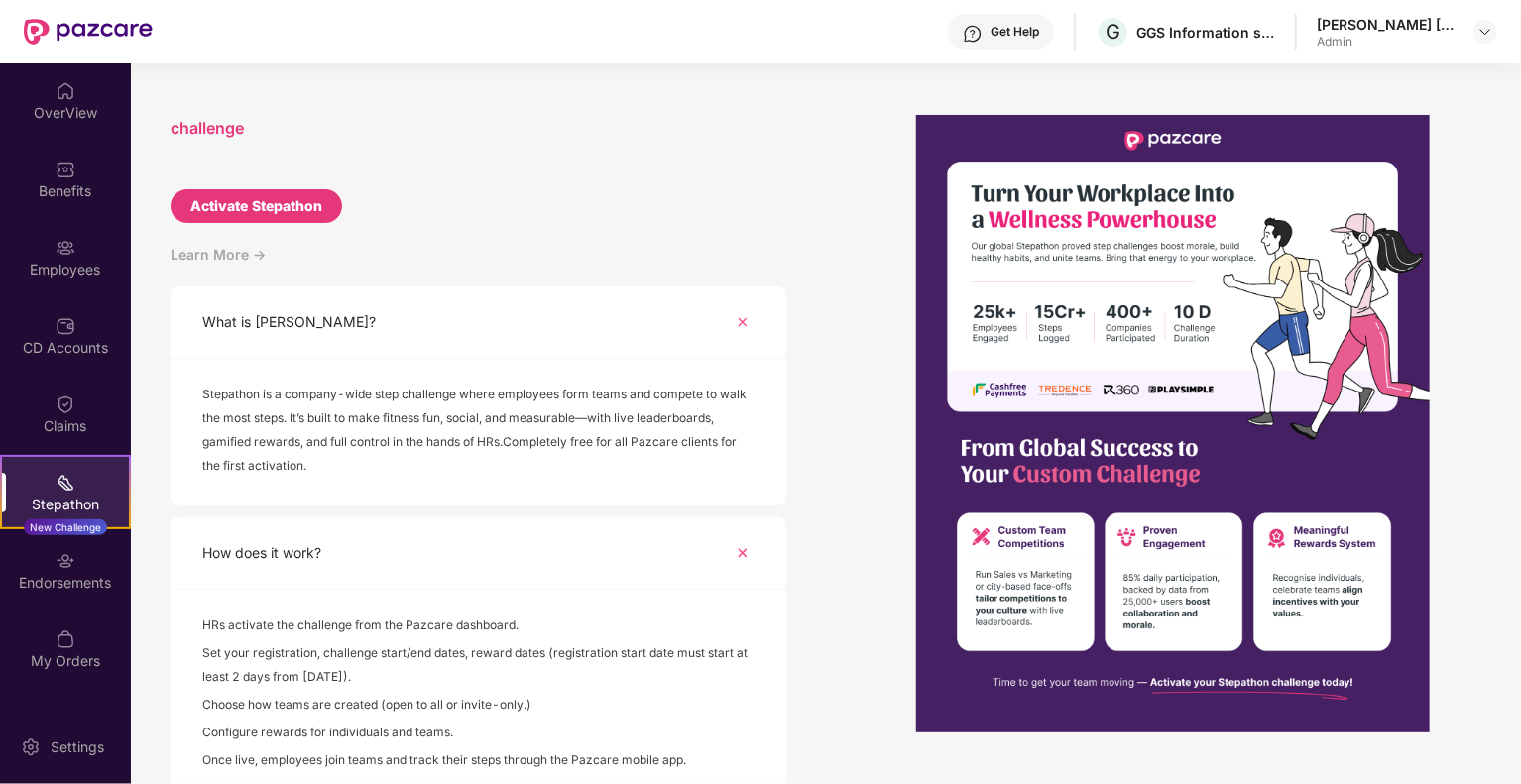 click at bounding box center [743, 322] 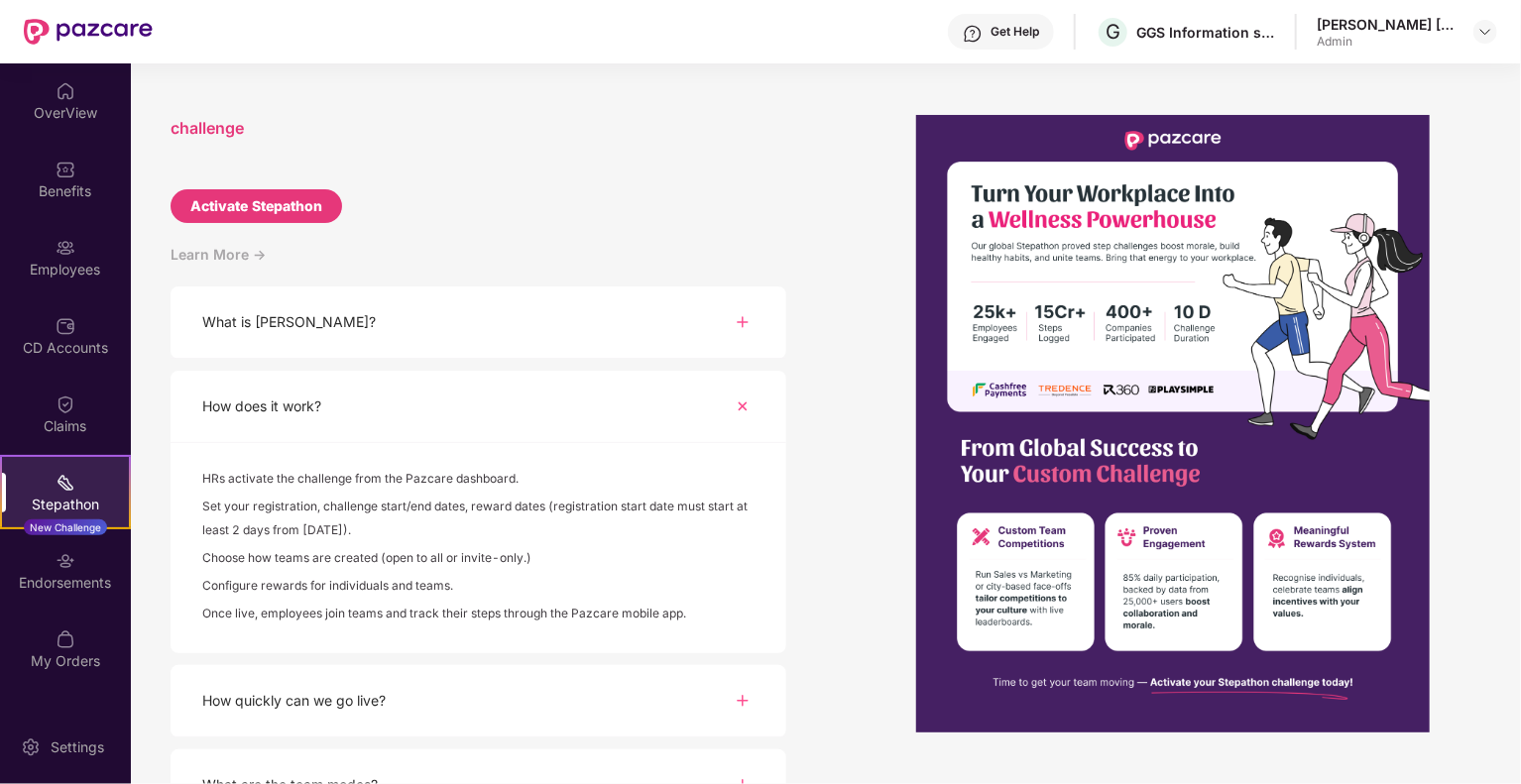 click on "Activate Stepathon" at bounding box center (256, 206) 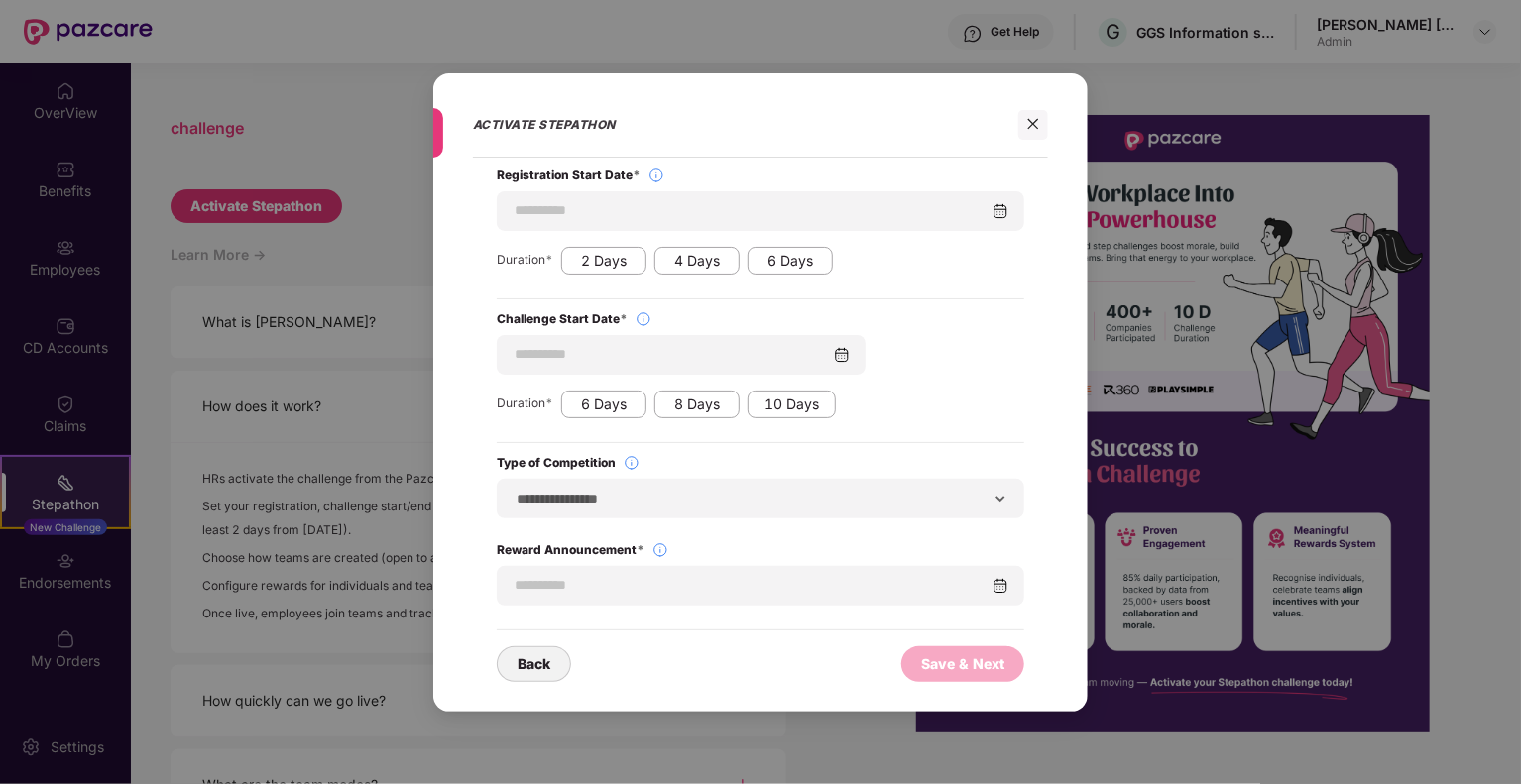 click on "**********" at bounding box center [760, 499] 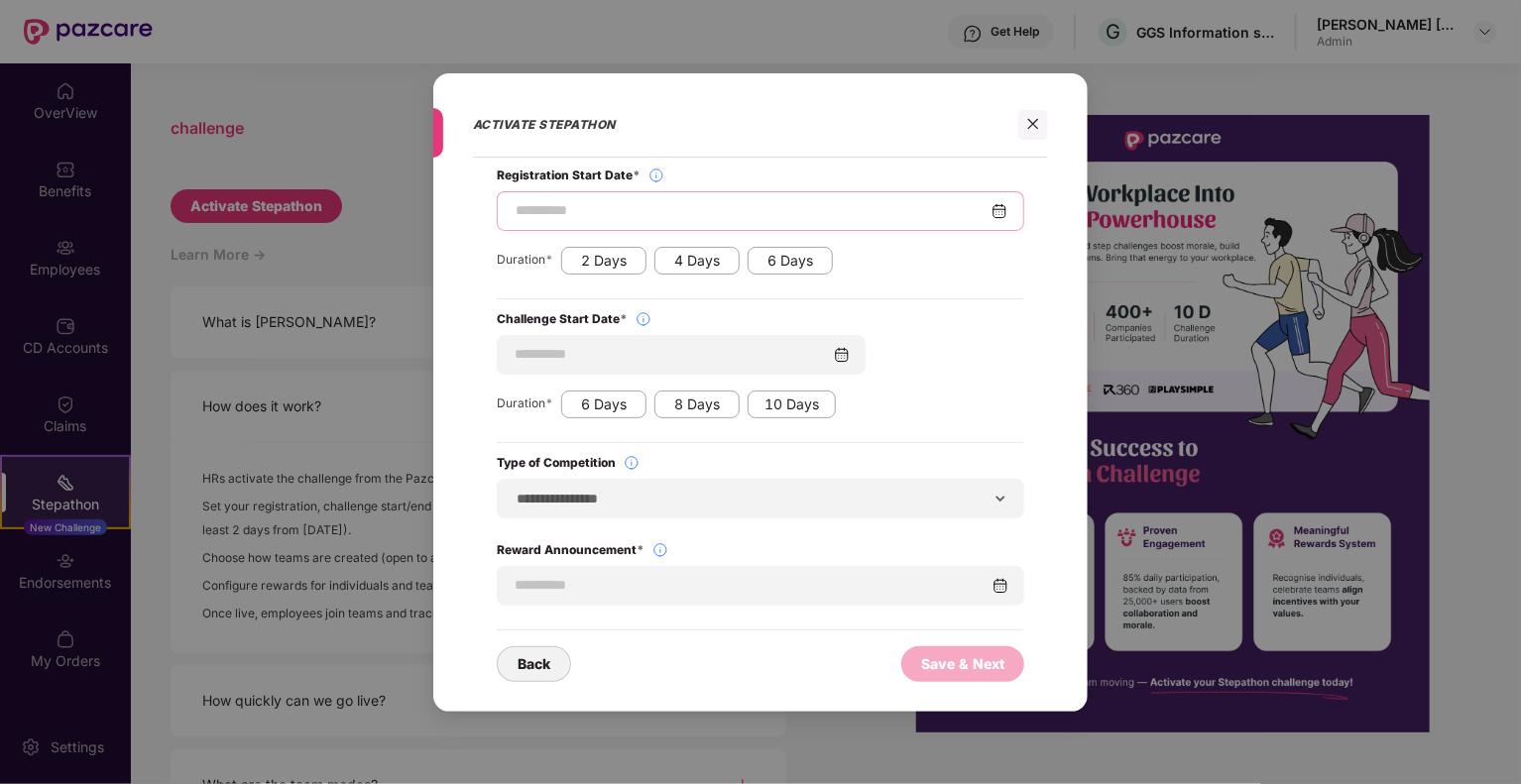 click at bounding box center (753, 210) 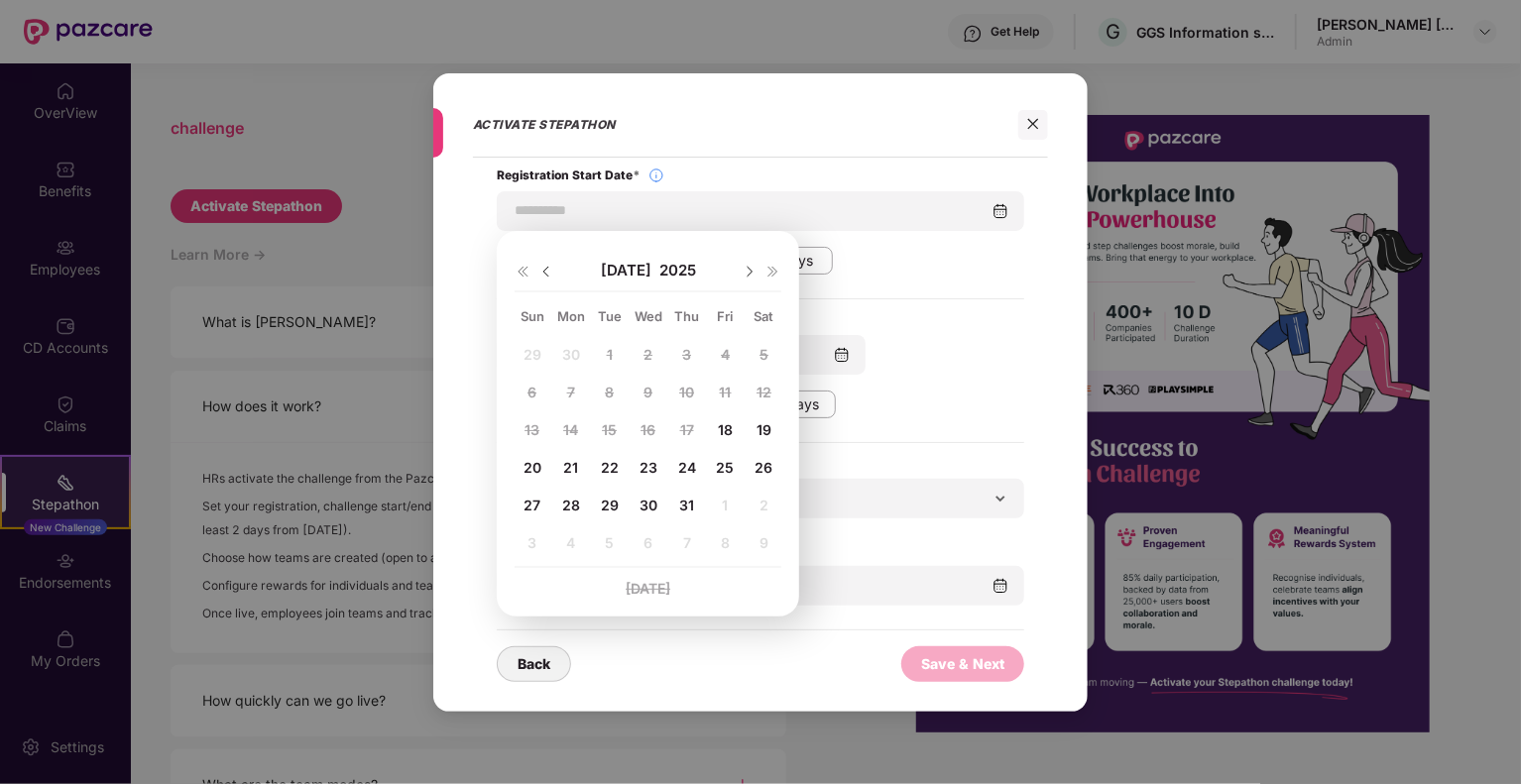 click on "21" at bounding box center [570, 467] 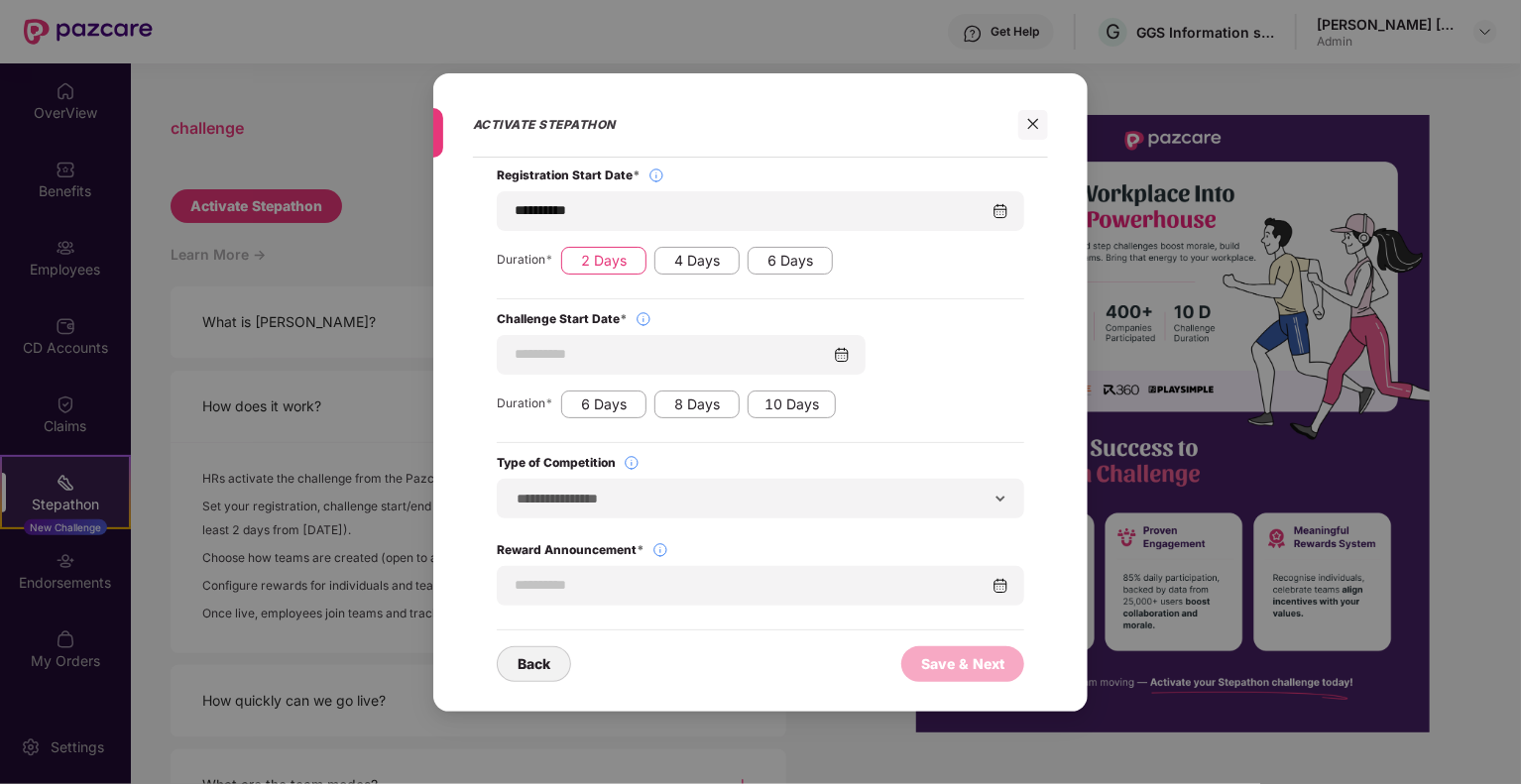 click on "2 Days" at bounding box center (604, 261) 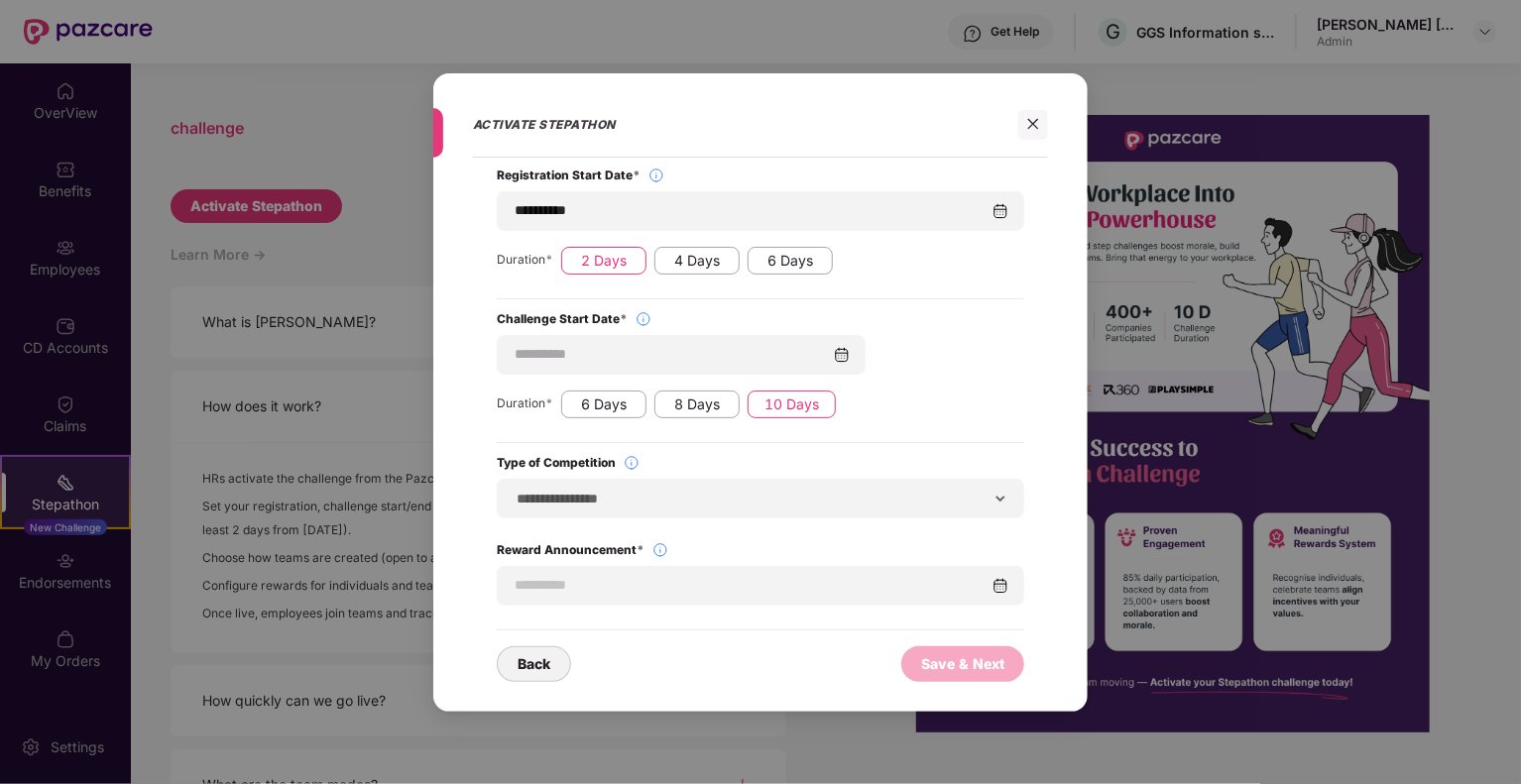 click on "10 Days" at bounding box center (791, 404) 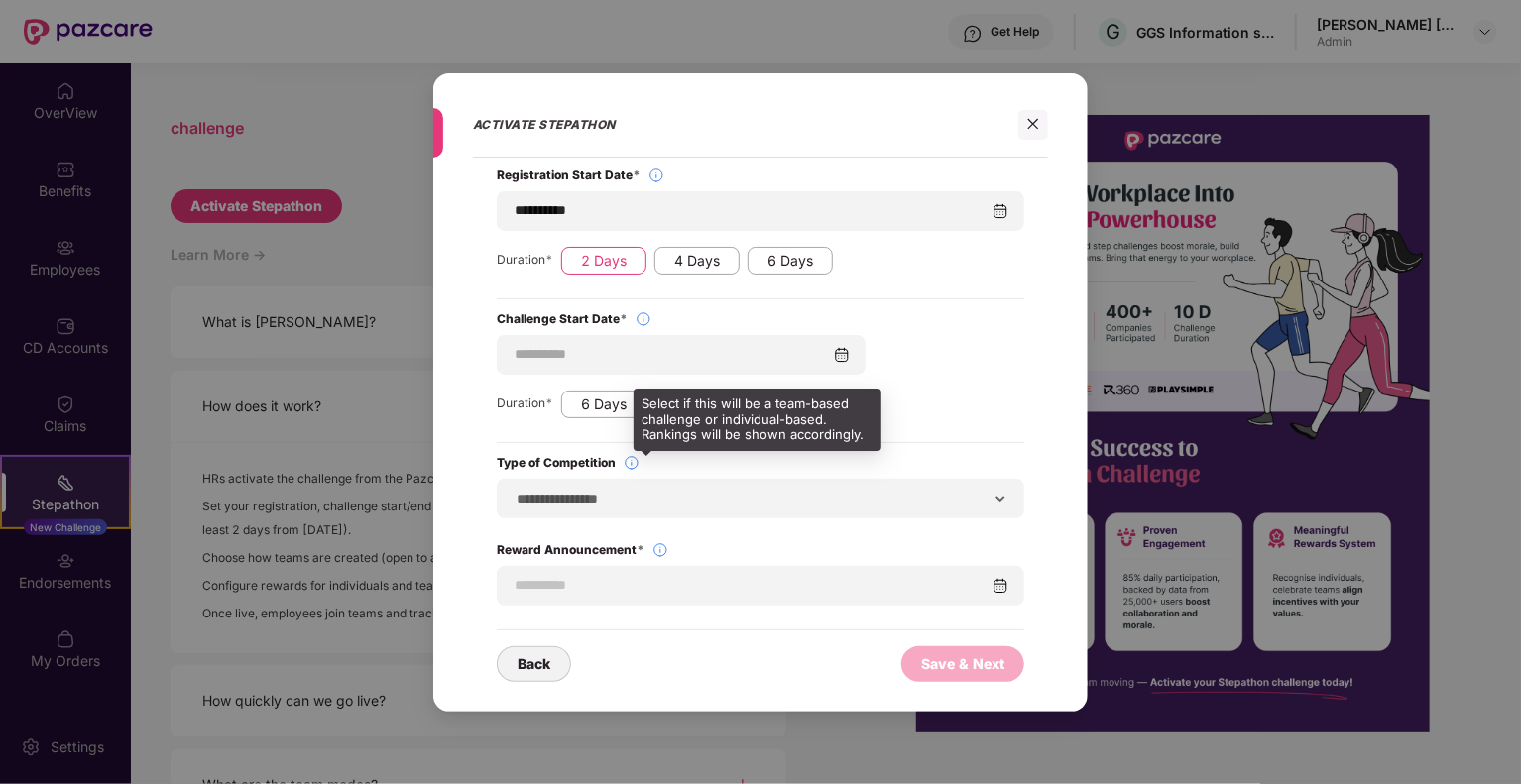 click at bounding box center (632, 463) 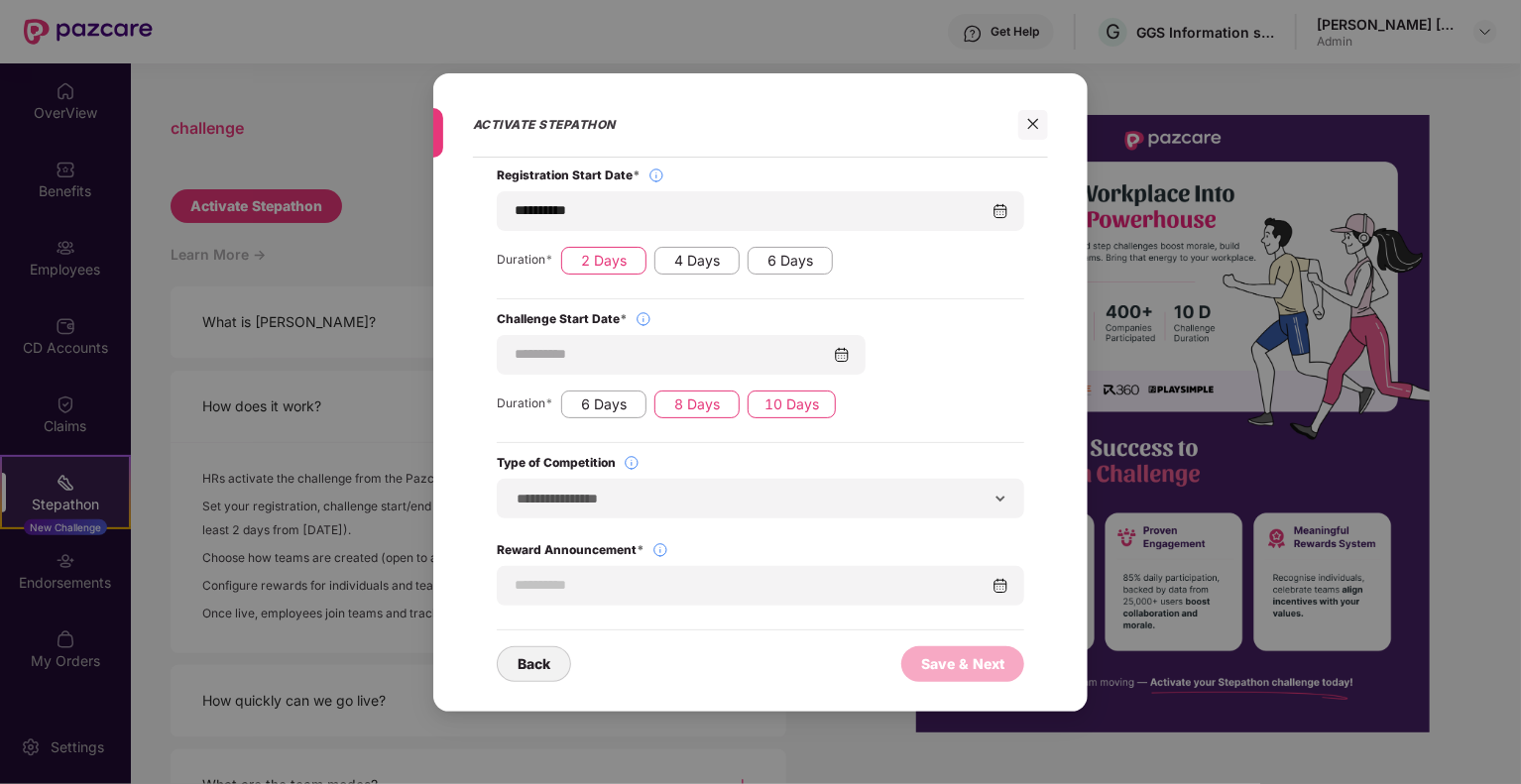 click on "8 Days" at bounding box center (697, 404) 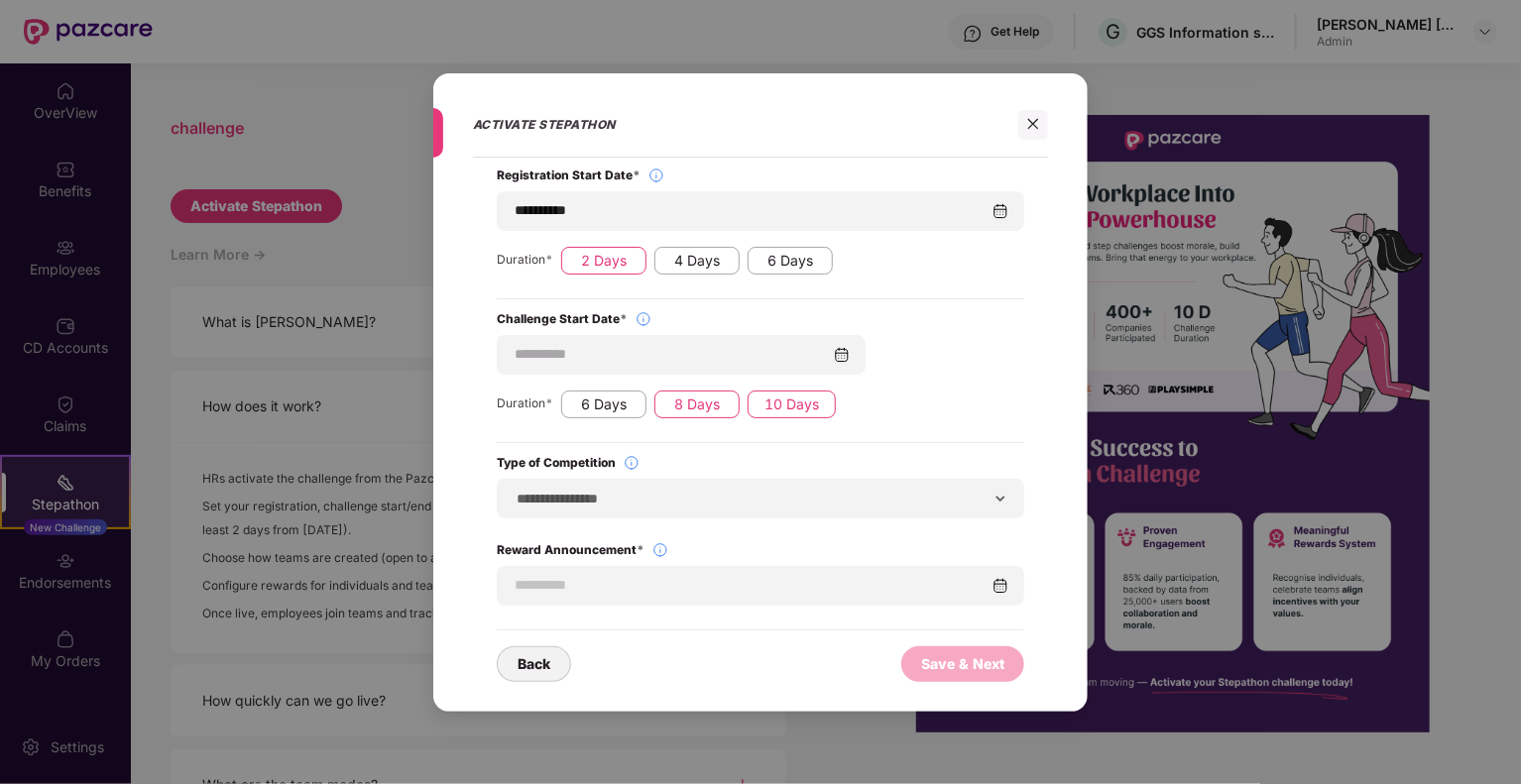 click on "10 Days" at bounding box center [791, 404] 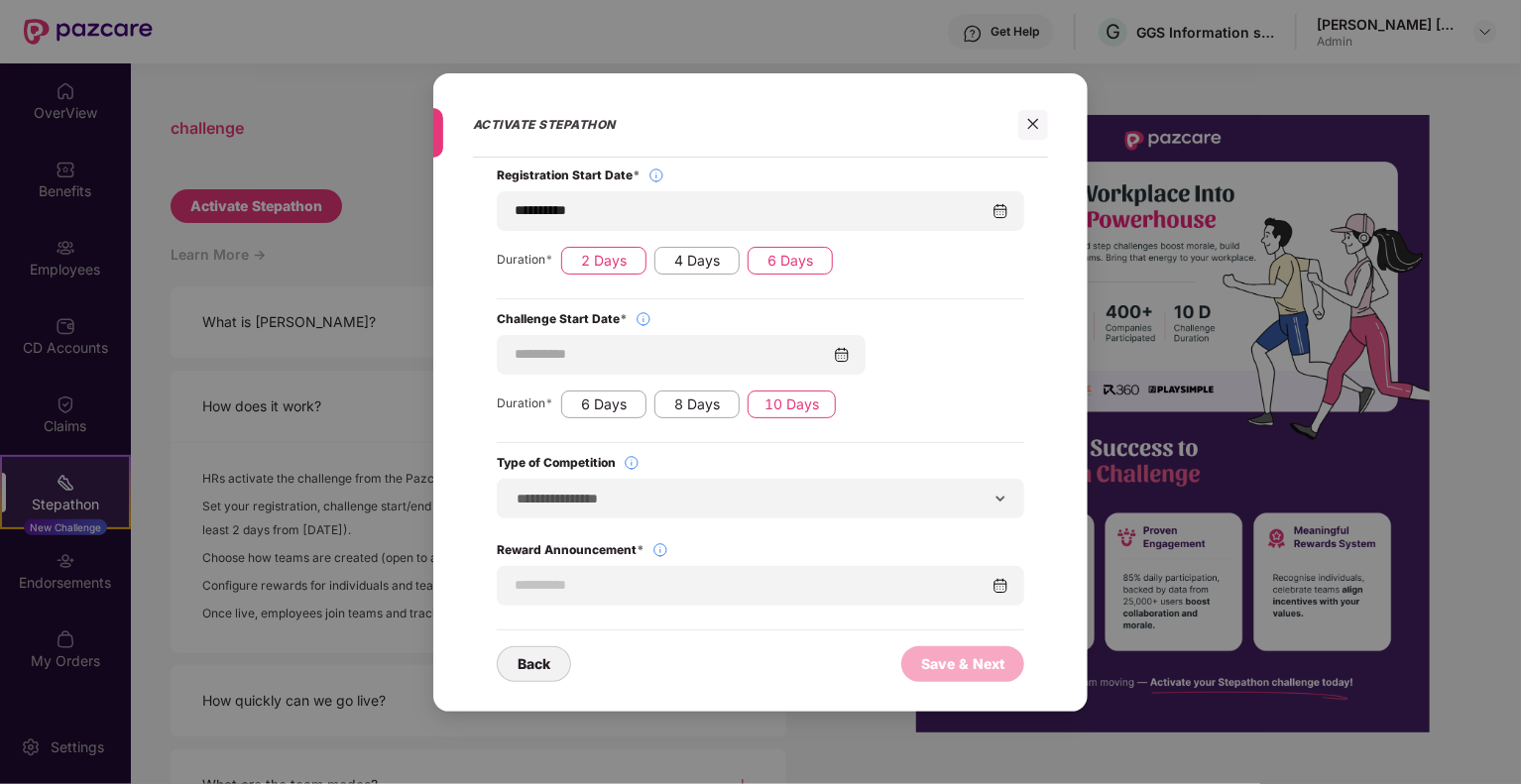 click on "6 Days" at bounding box center [790, 261] 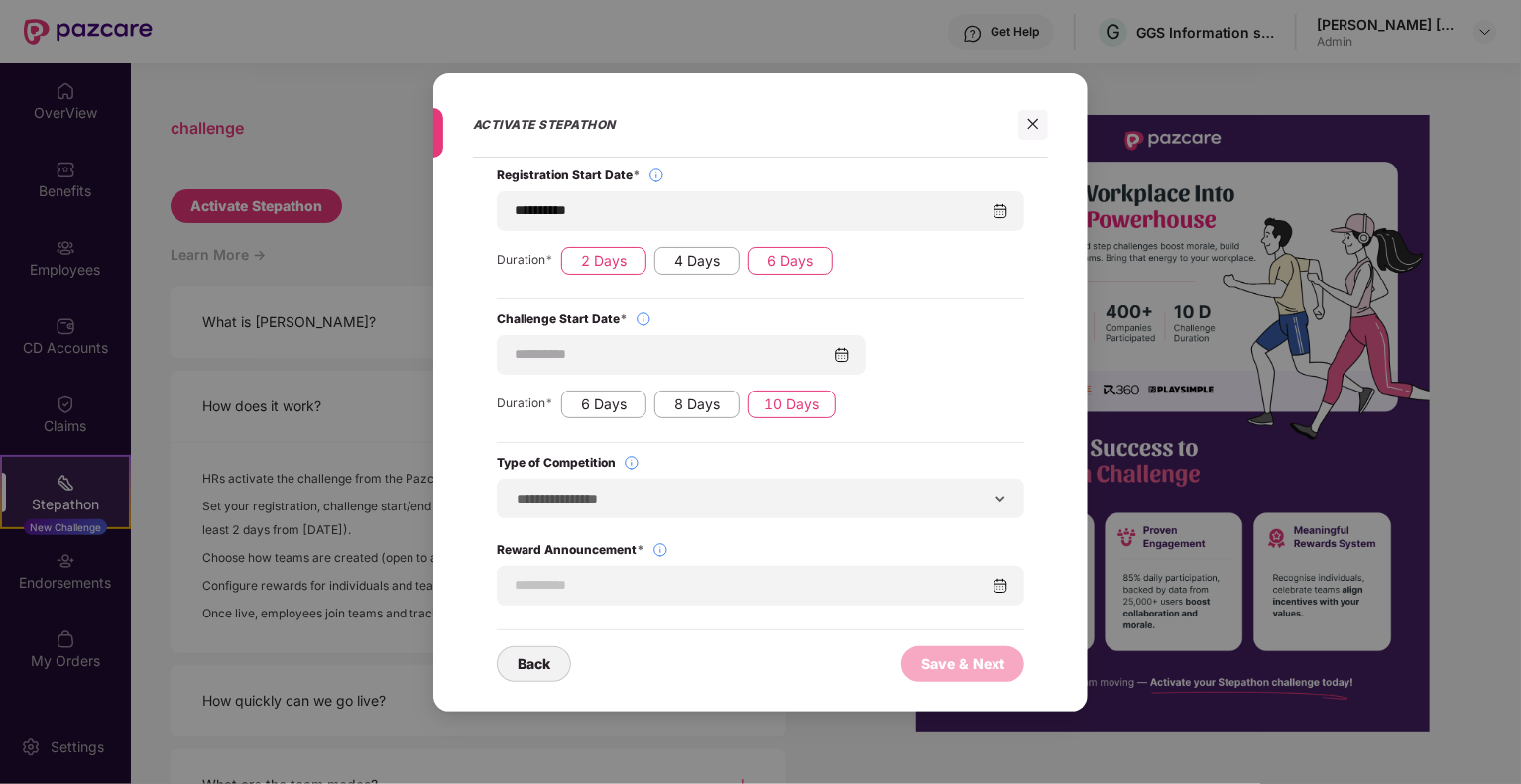click on "2 Days" at bounding box center (604, 261) 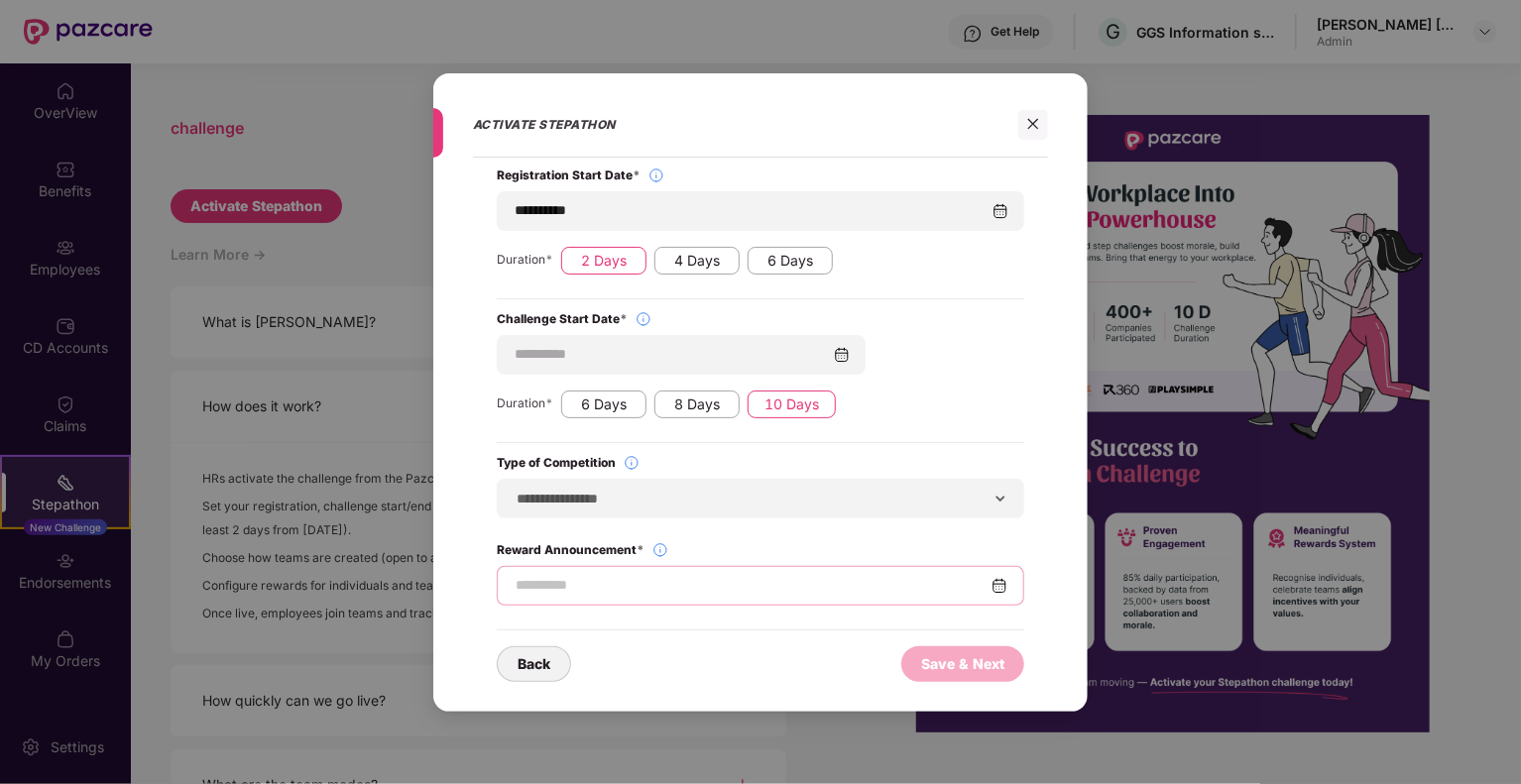click at bounding box center [753, 585] 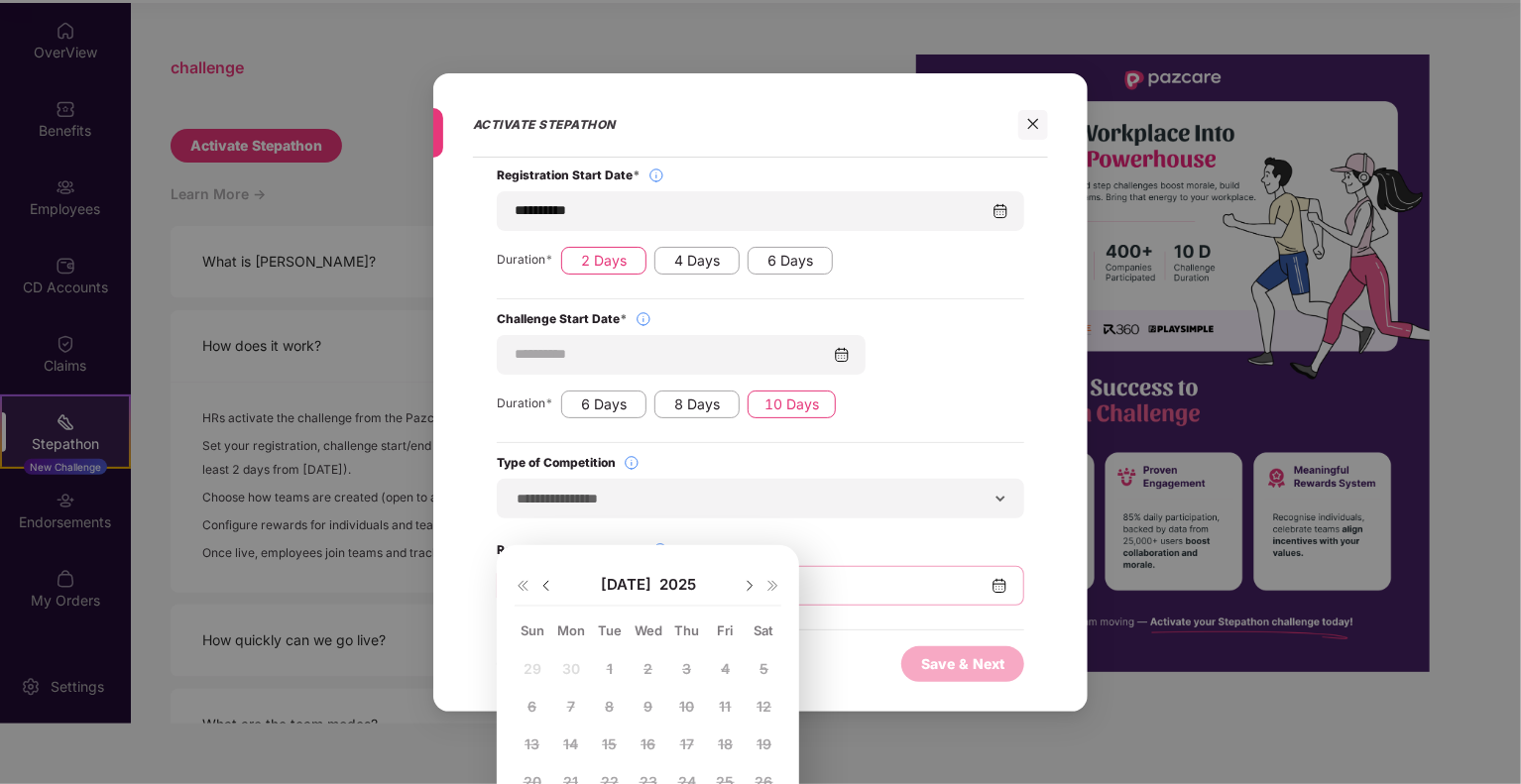 scroll, scrollTop: 206, scrollLeft: 0, axis: vertical 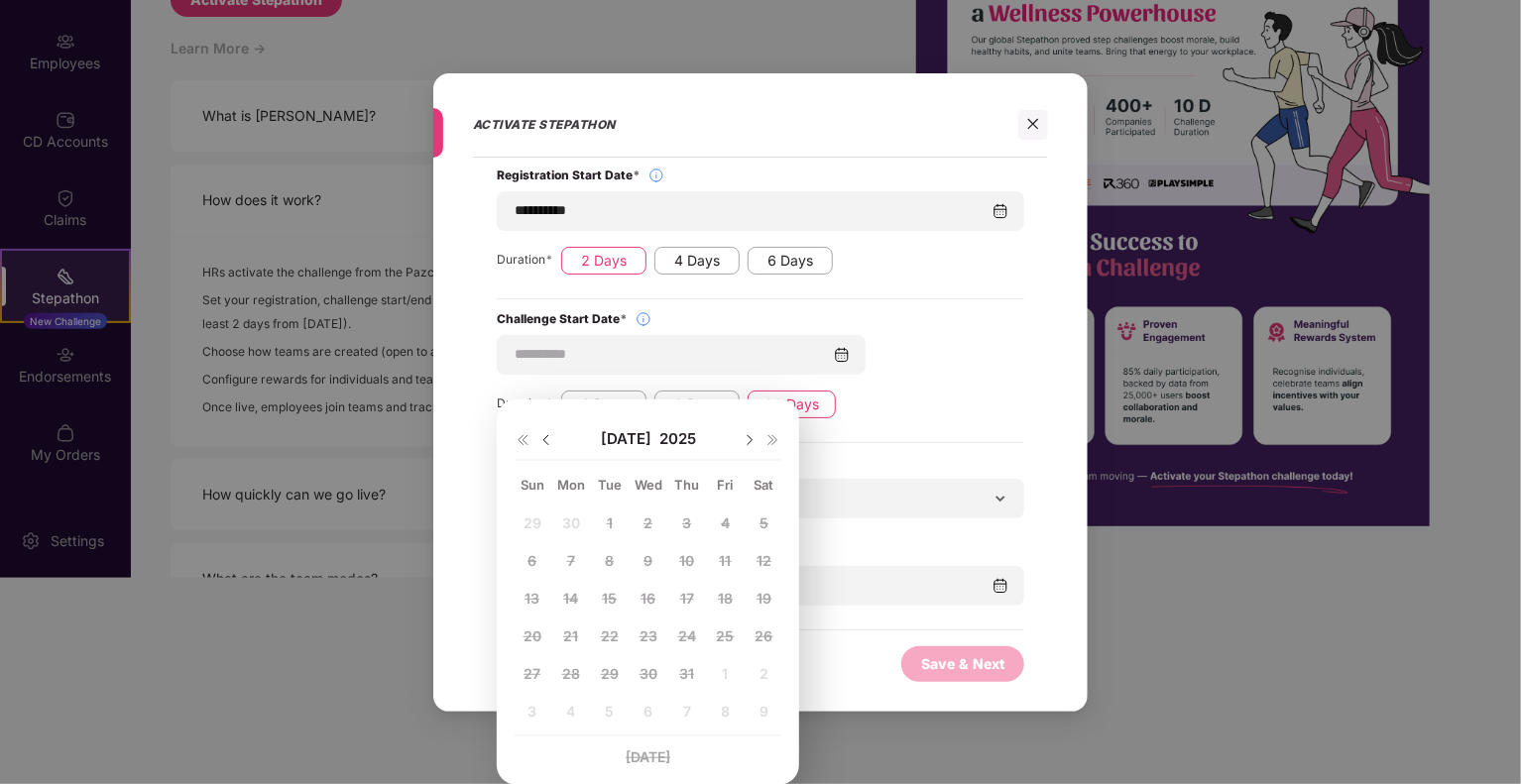click at bounding box center (750, 440) 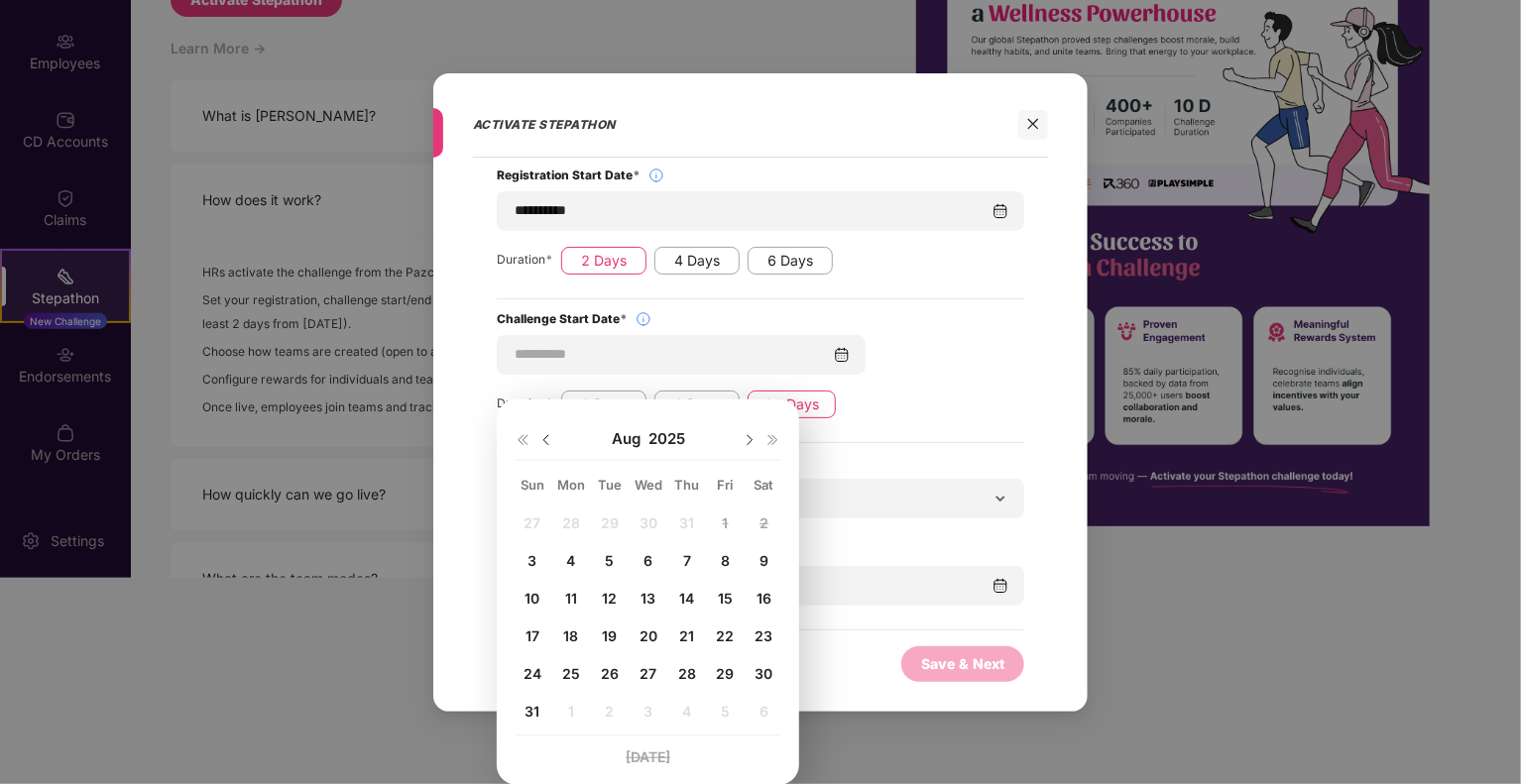 click on "4" at bounding box center [571, 561] 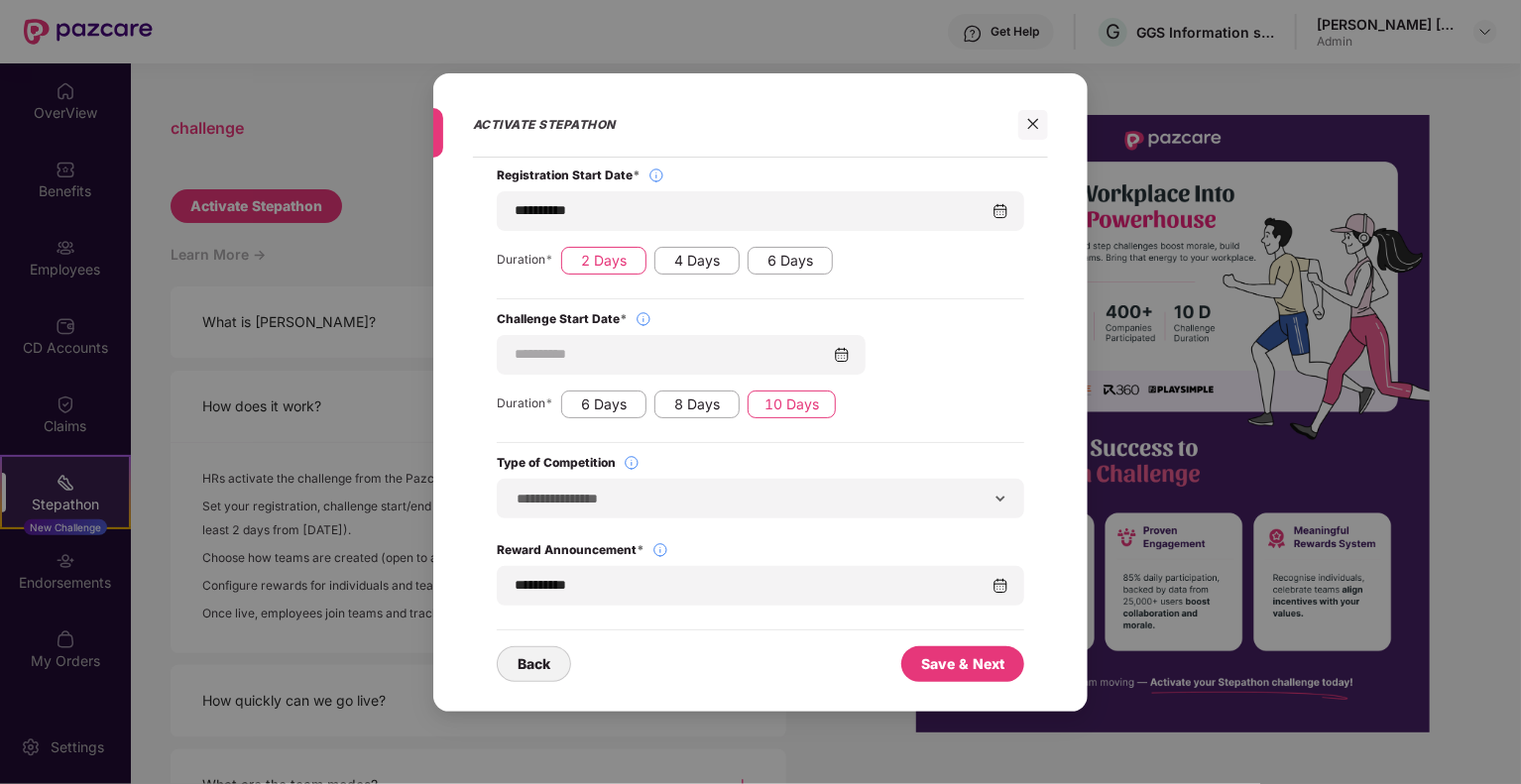 scroll, scrollTop: 0, scrollLeft: 0, axis: both 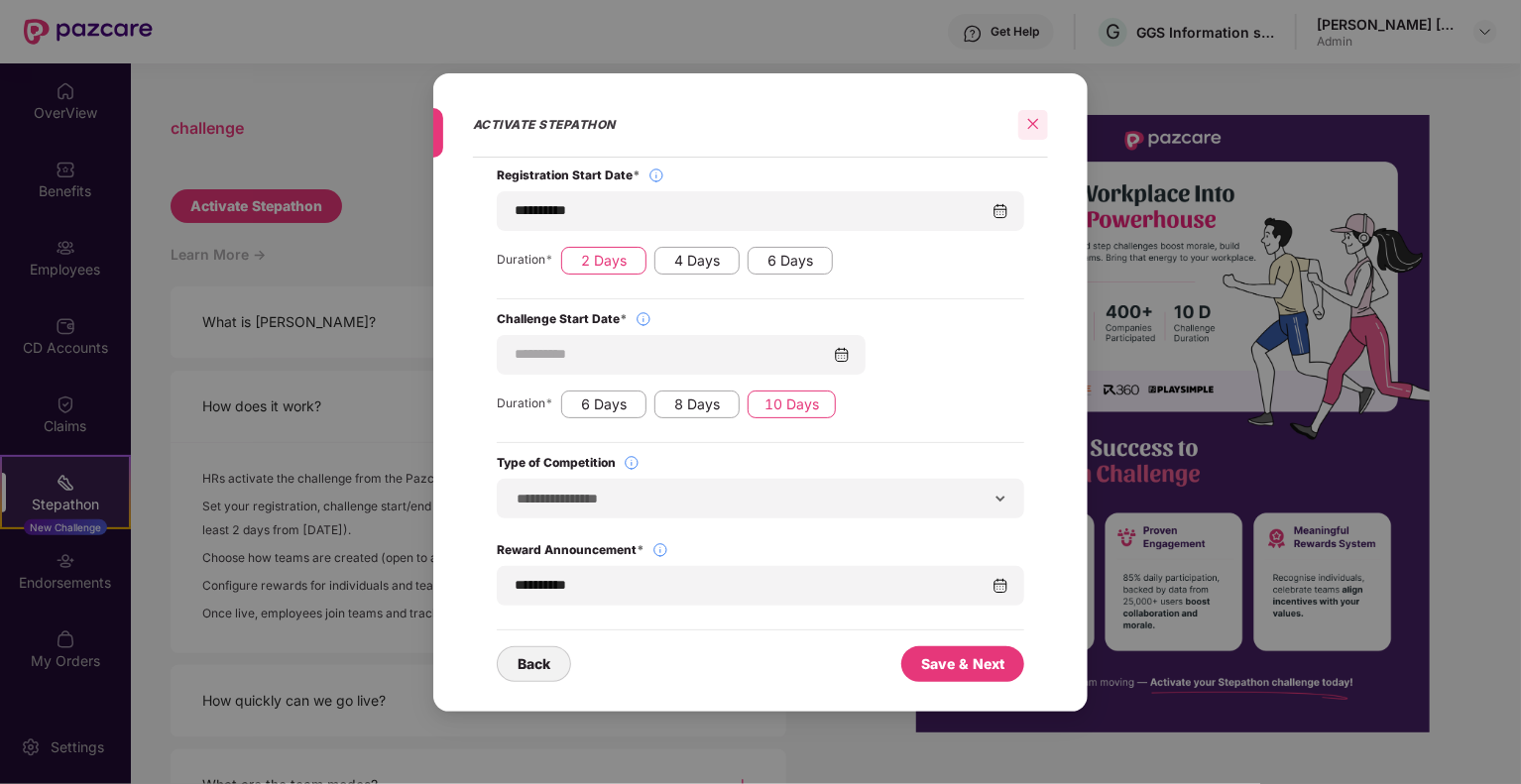 click 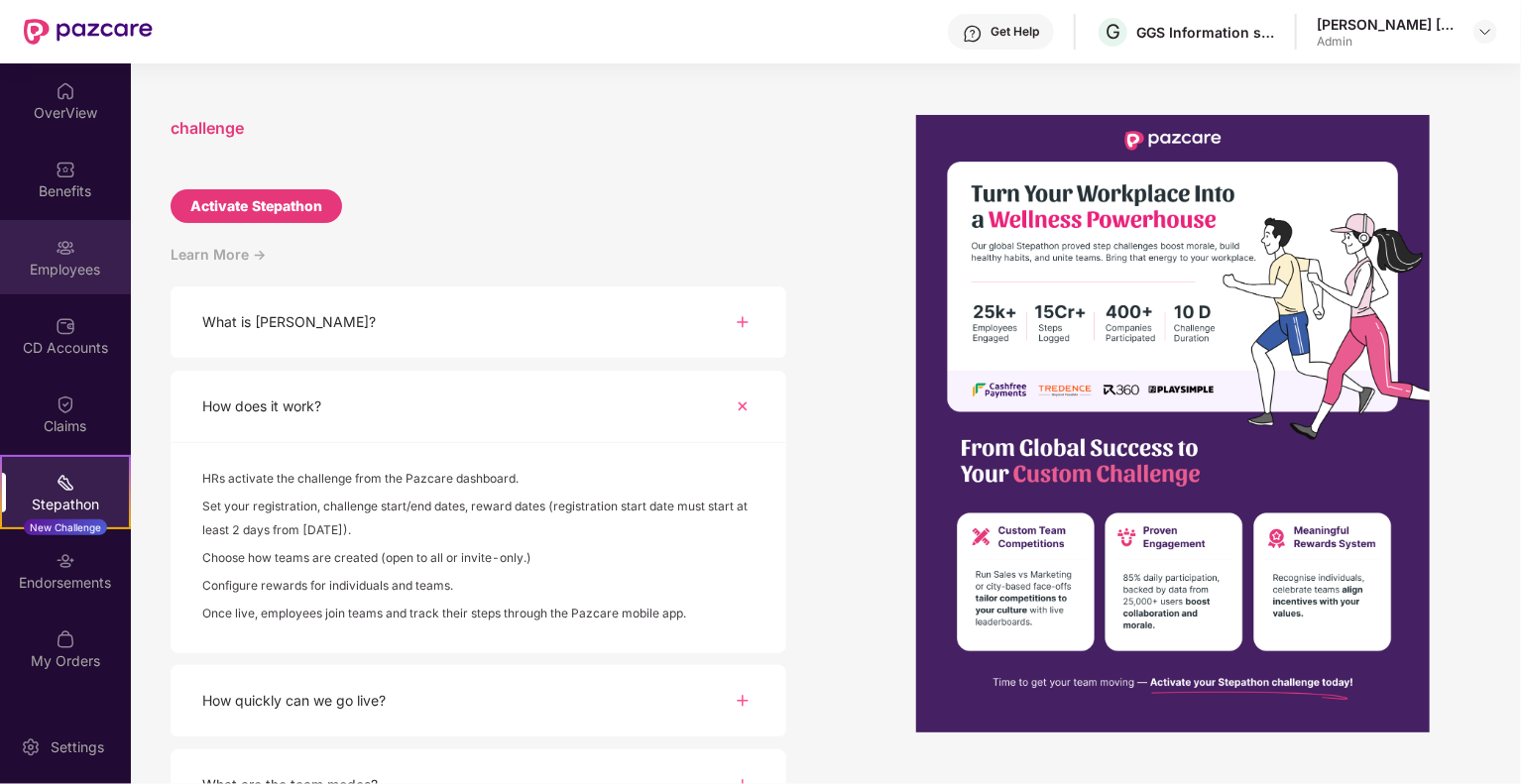 click at bounding box center (65, 248) 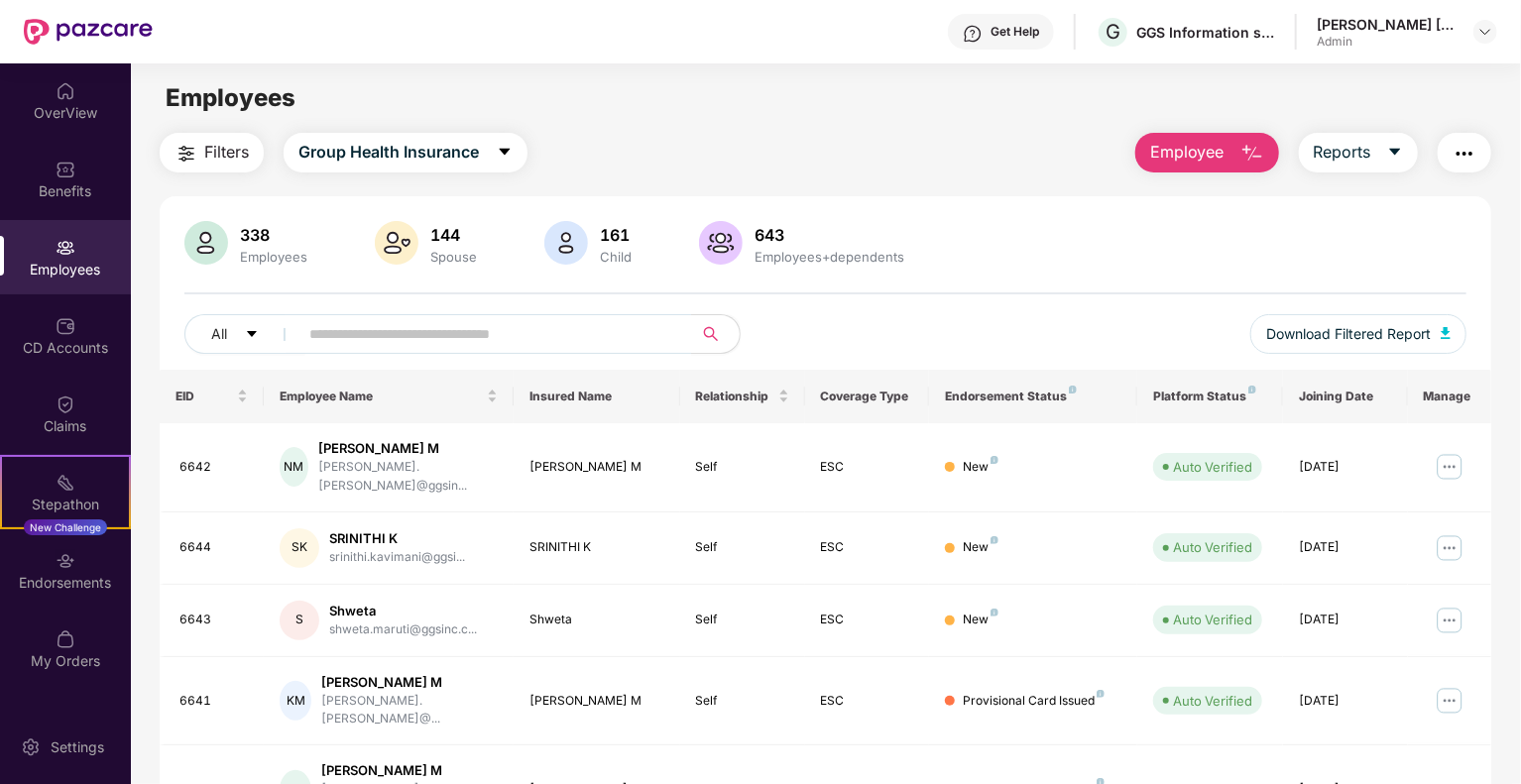 click on "Employee" at bounding box center [1187, 152] 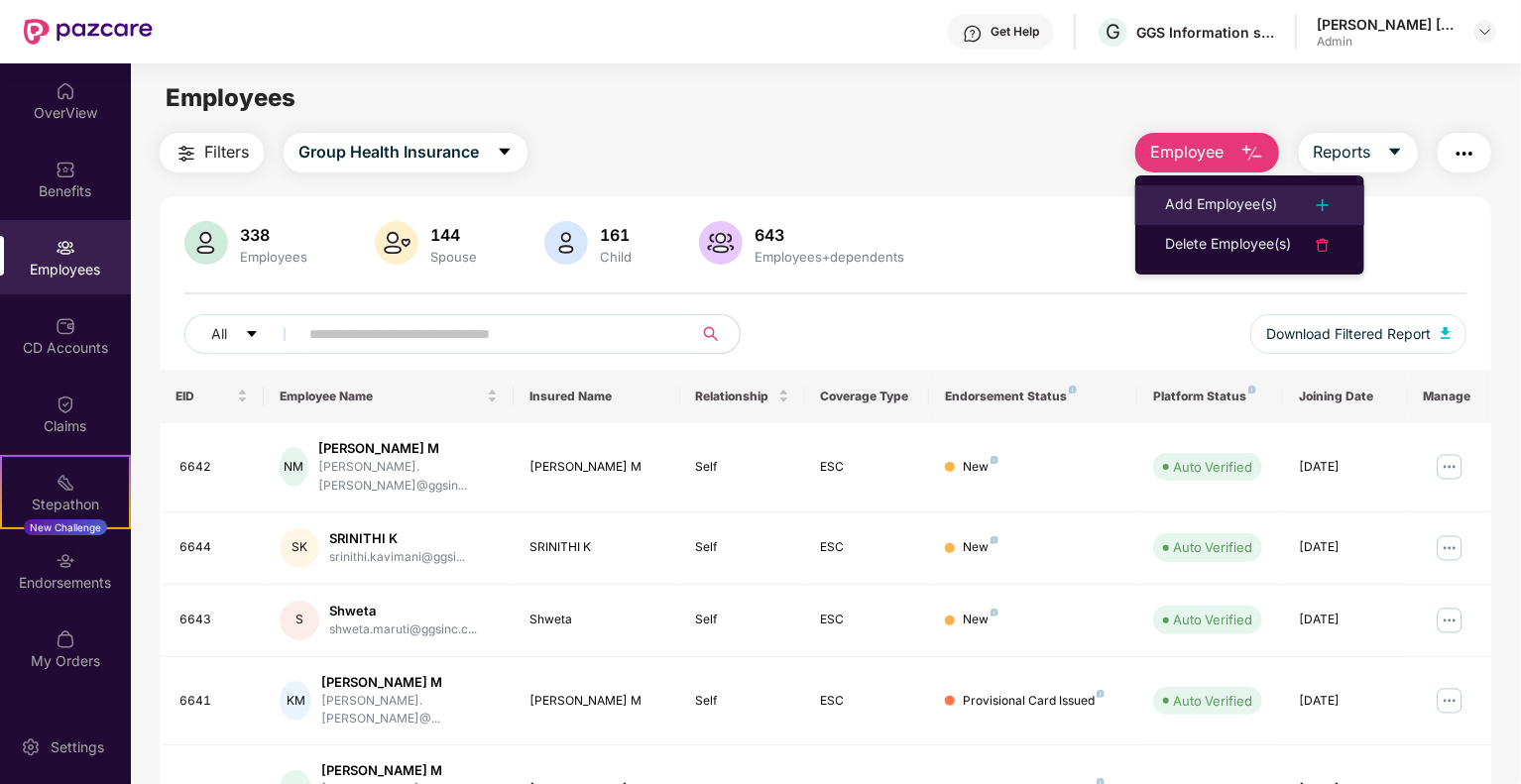 click on "Add Employee(s)" at bounding box center (1221, 205) 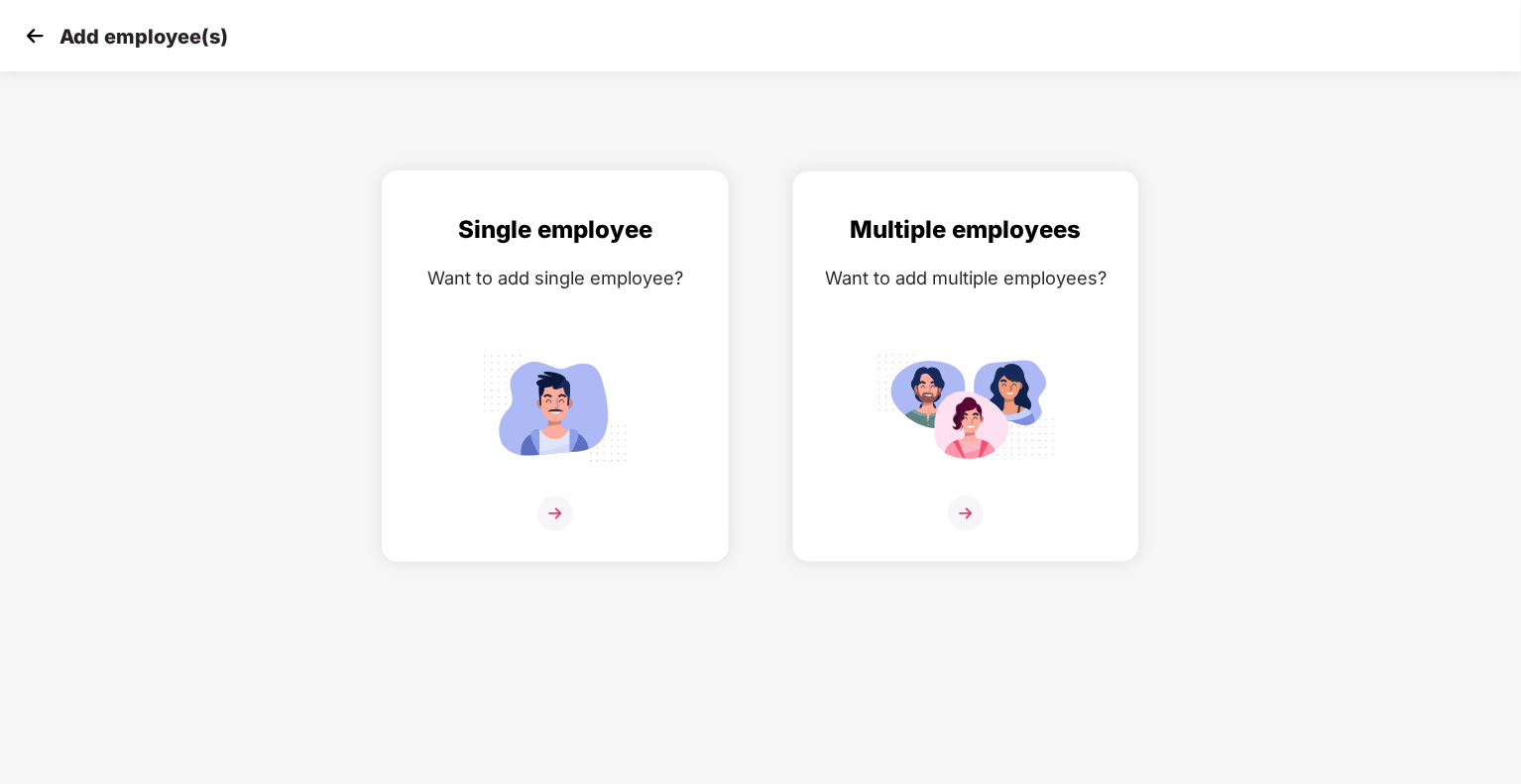 click on "Single employee Want to add single employee?" at bounding box center (555, 384) 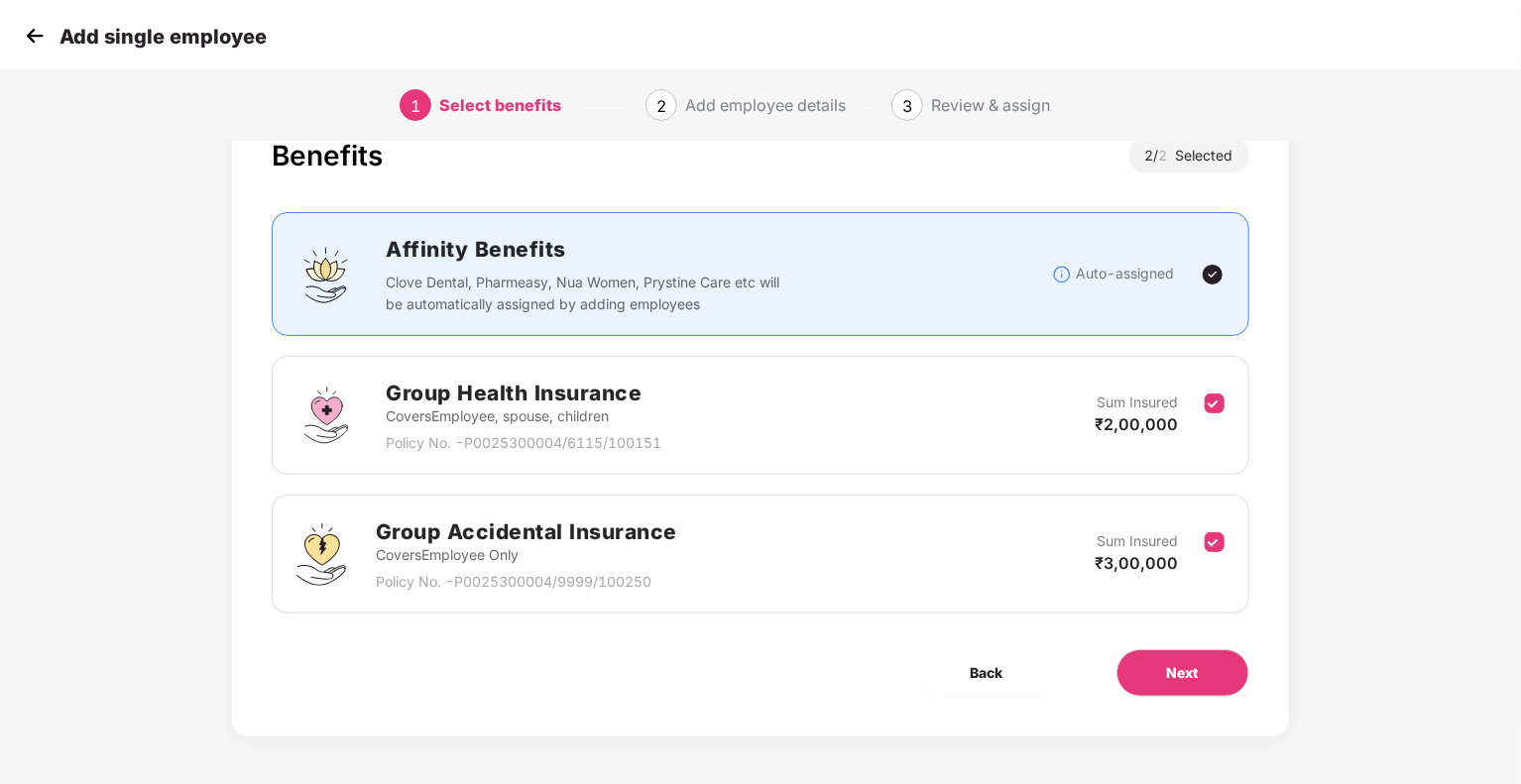 scroll, scrollTop: 63, scrollLeft: 0, axis: vertical 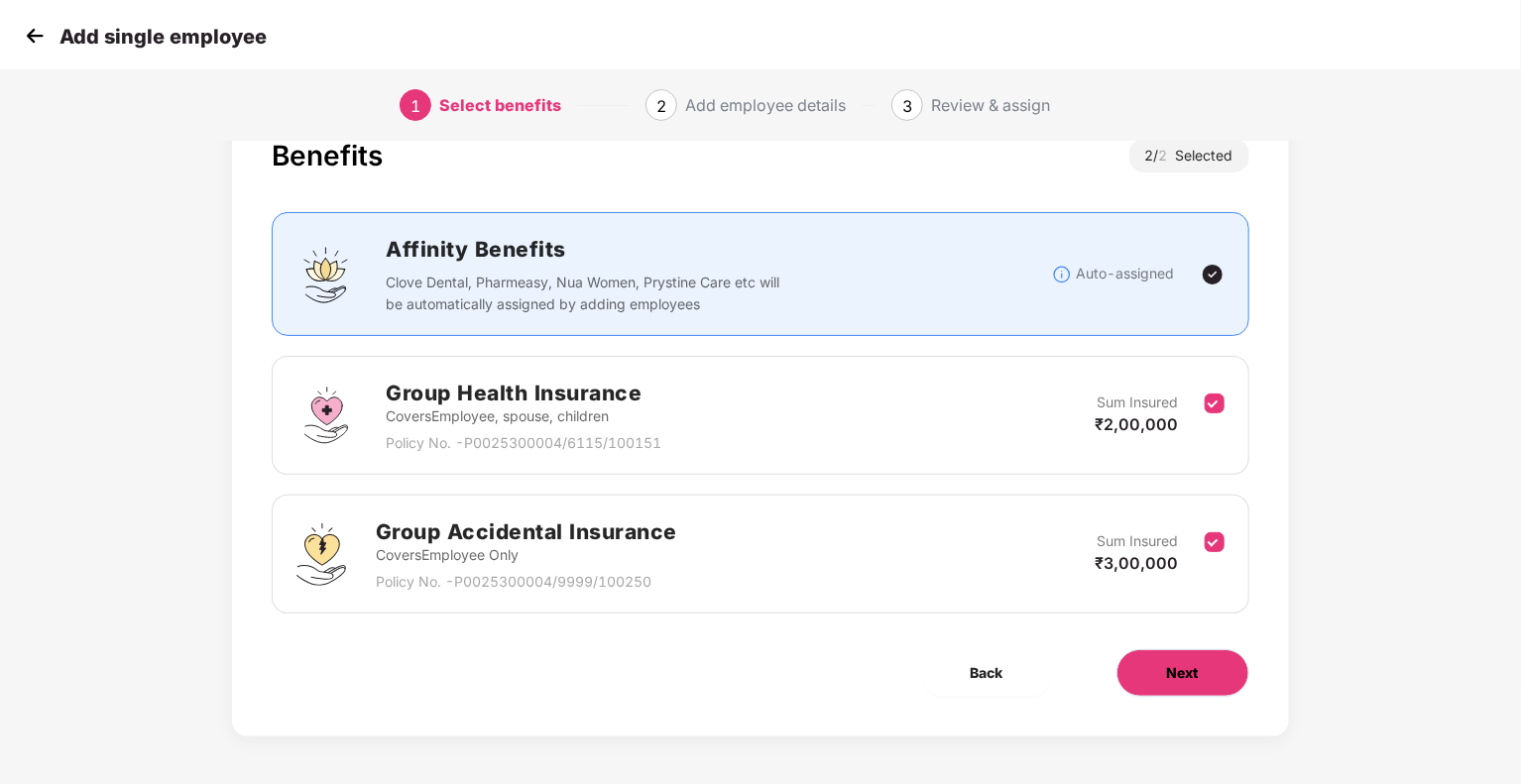 click on "Next" at bounding box center (1183, 673) 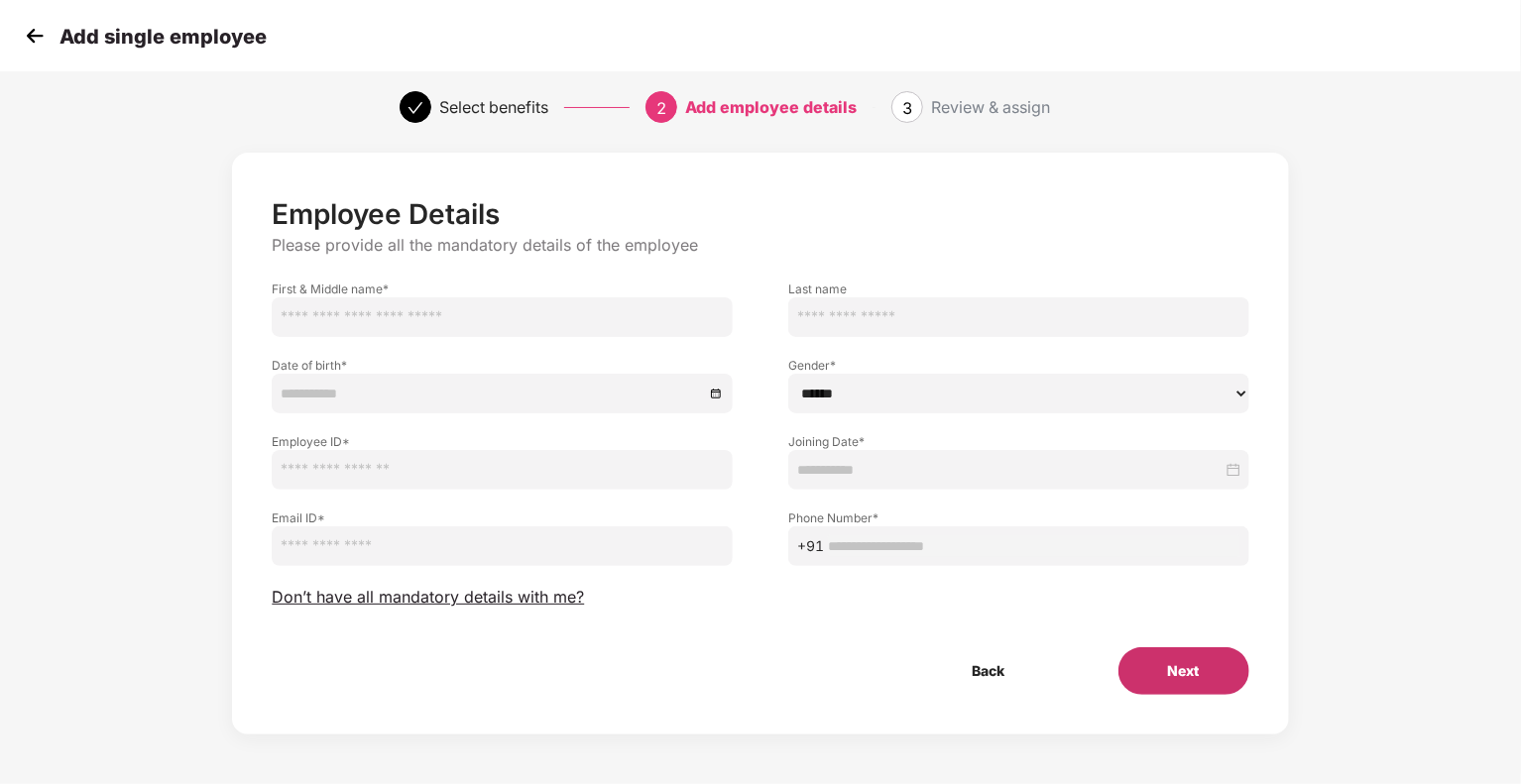 scroll, scrollTop: 0, scrollLeft: 0, axis: both 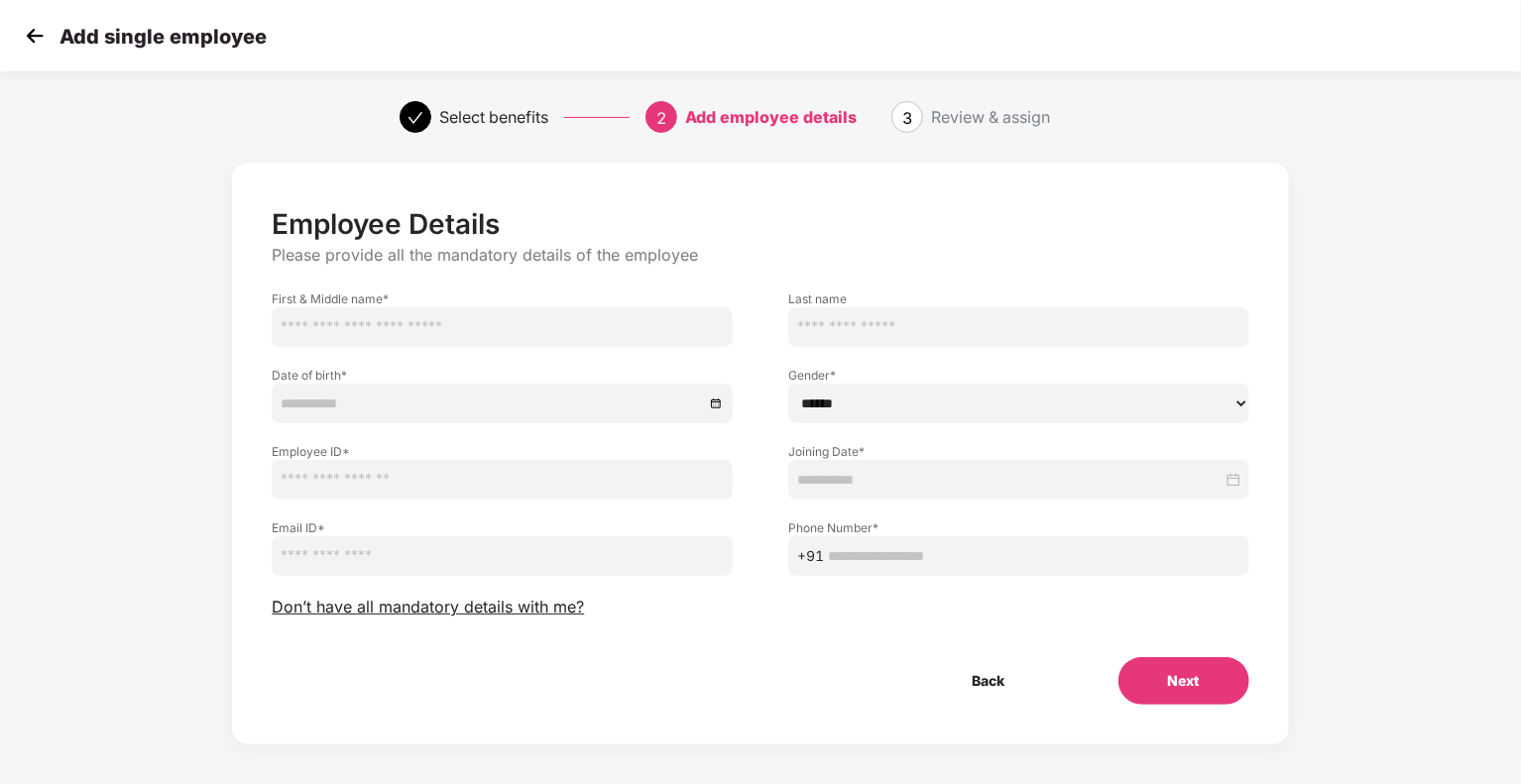 click at bounding box center [35, 36] 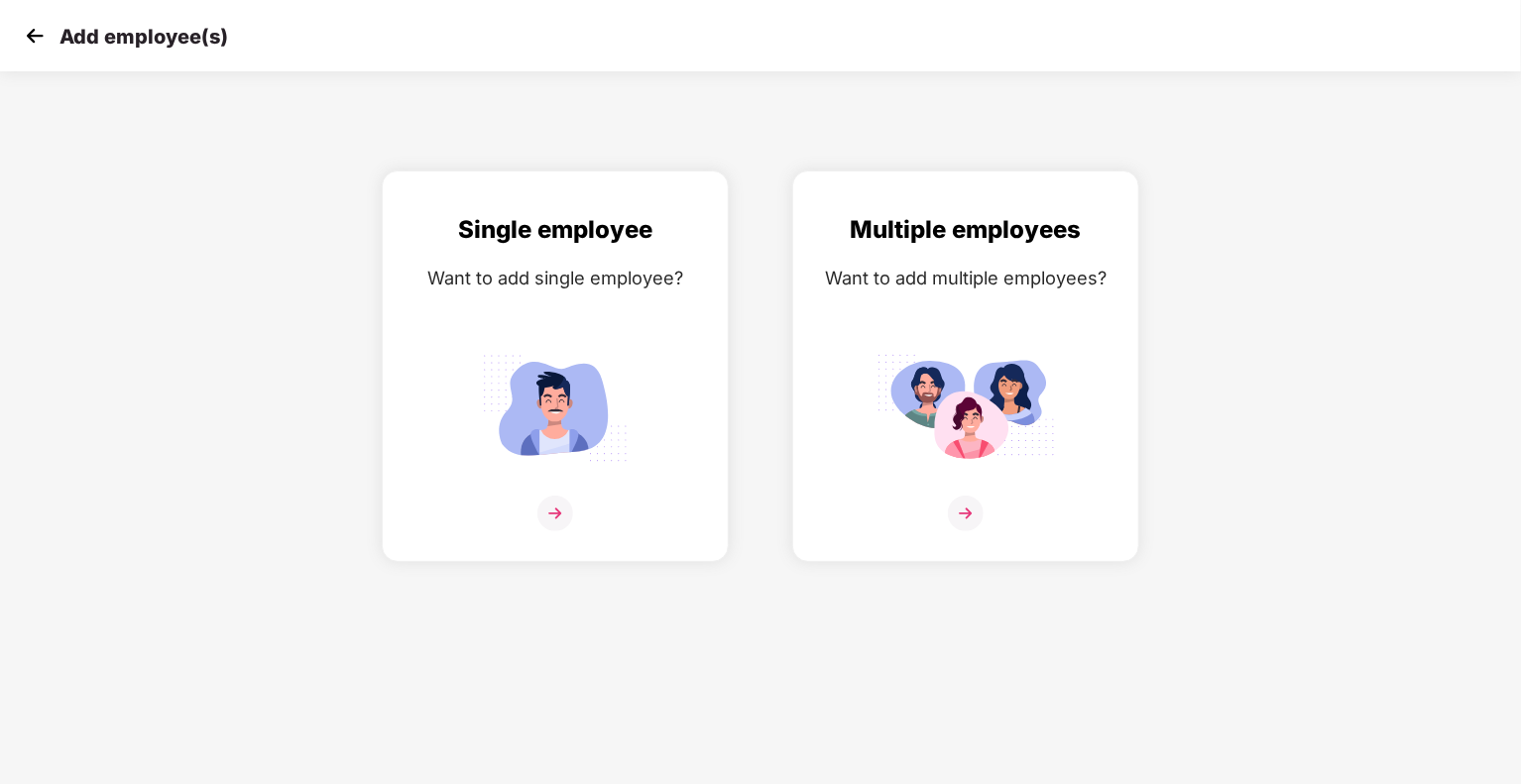 click at bounding box center [35, 36] 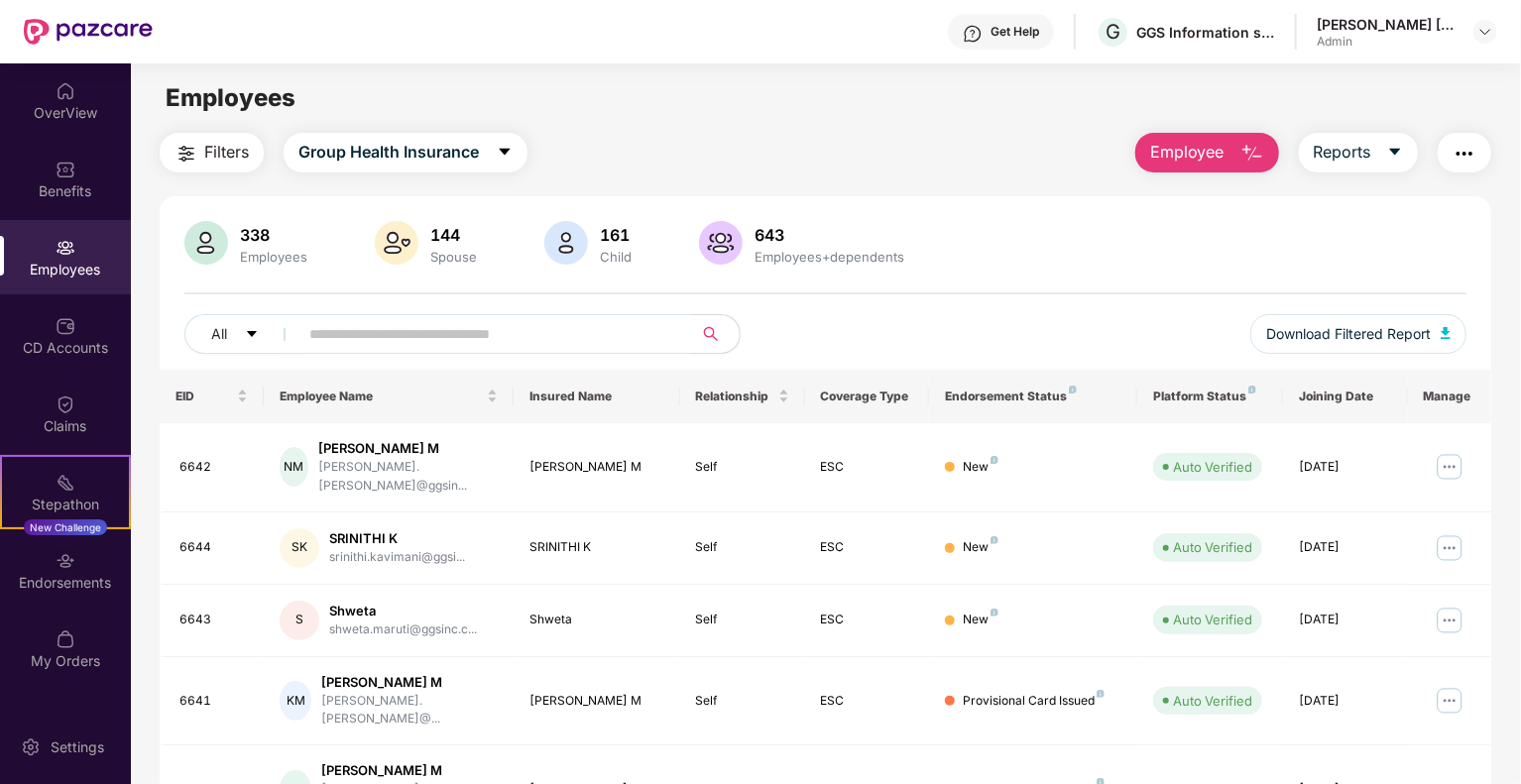 click on "Employee" at bounding box center [1187, 152] 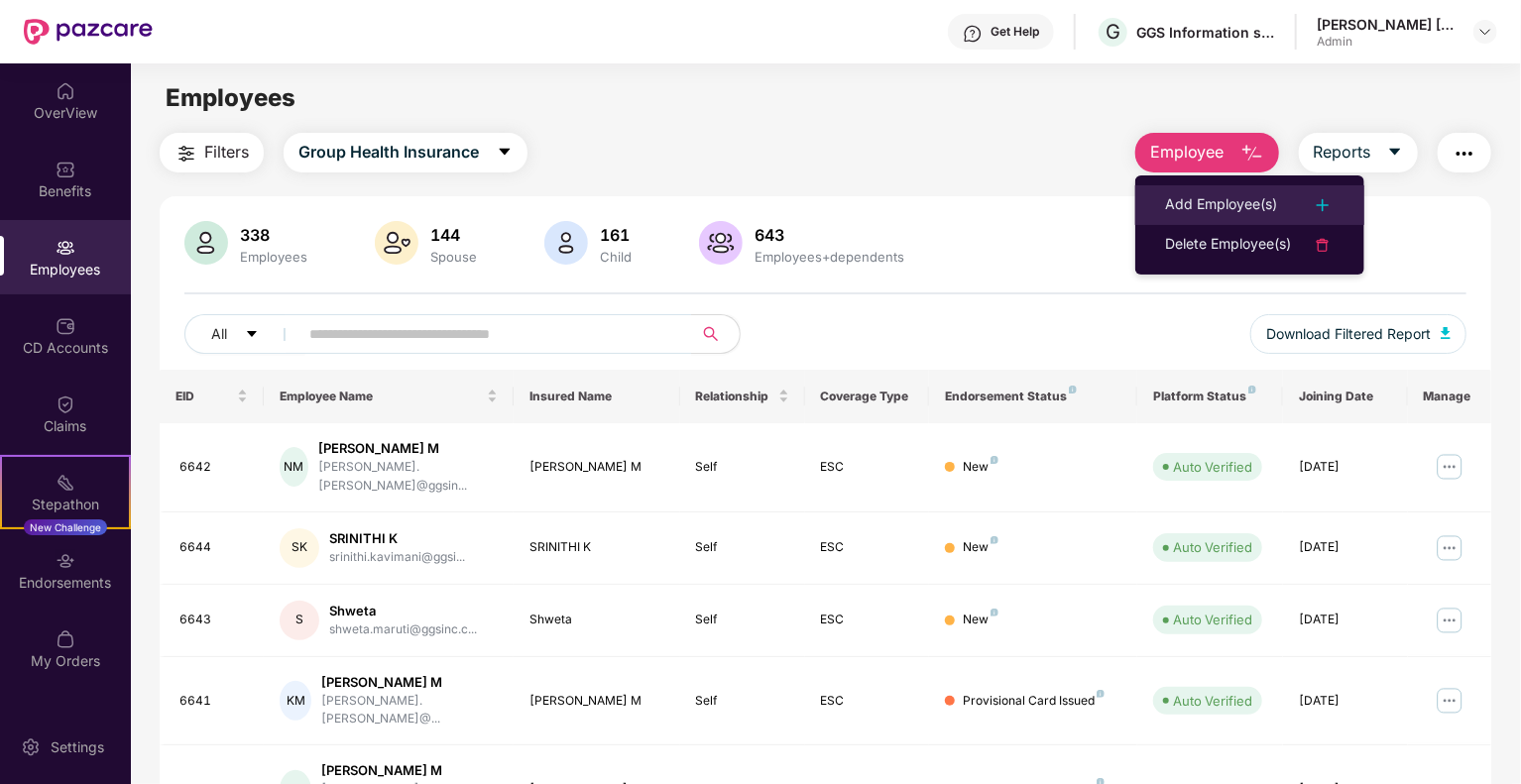 click on "Add Employee(s)" at bounding box center [1221, 205] 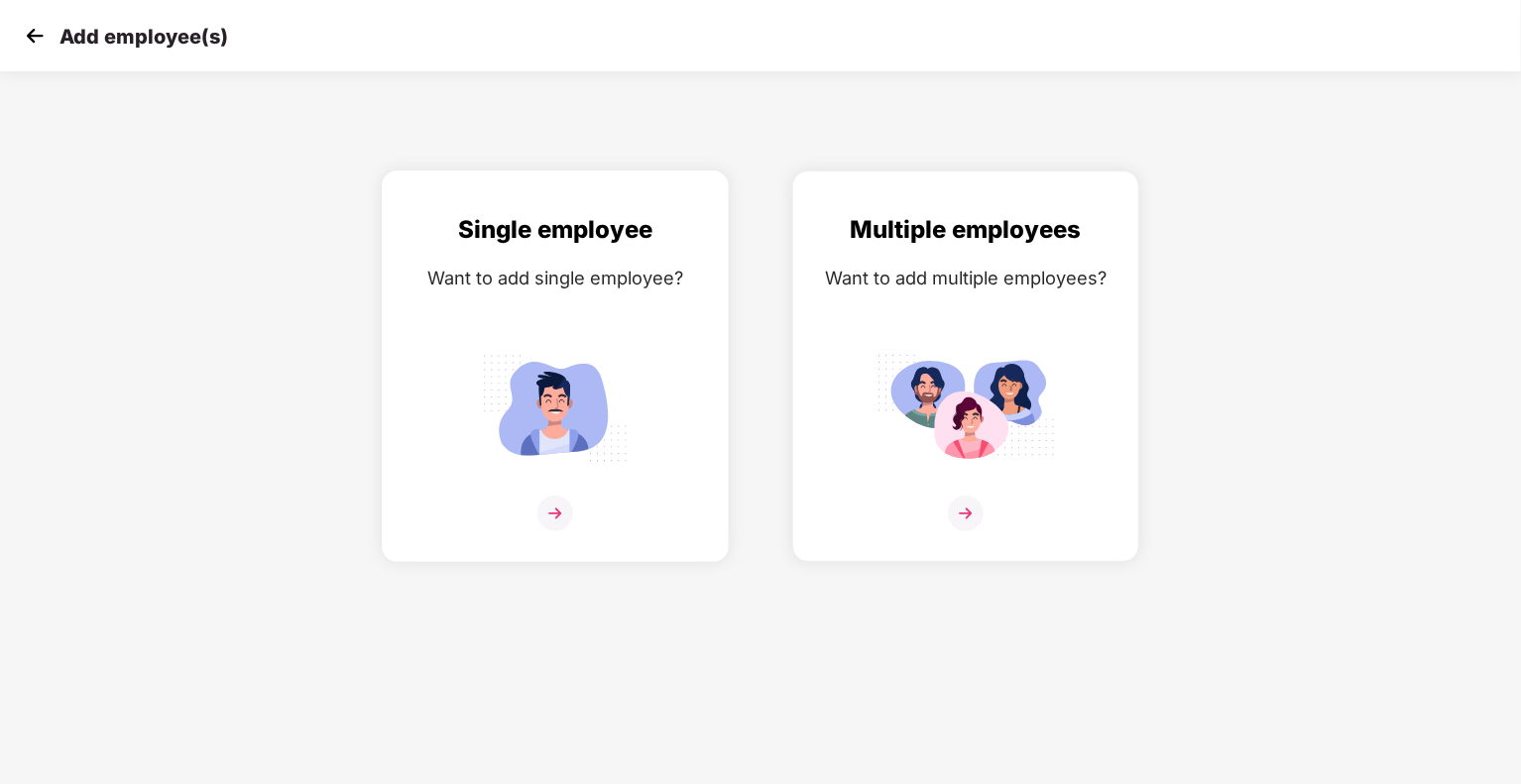 click on "Want to add single employee?" at bounding box center [555, 278] 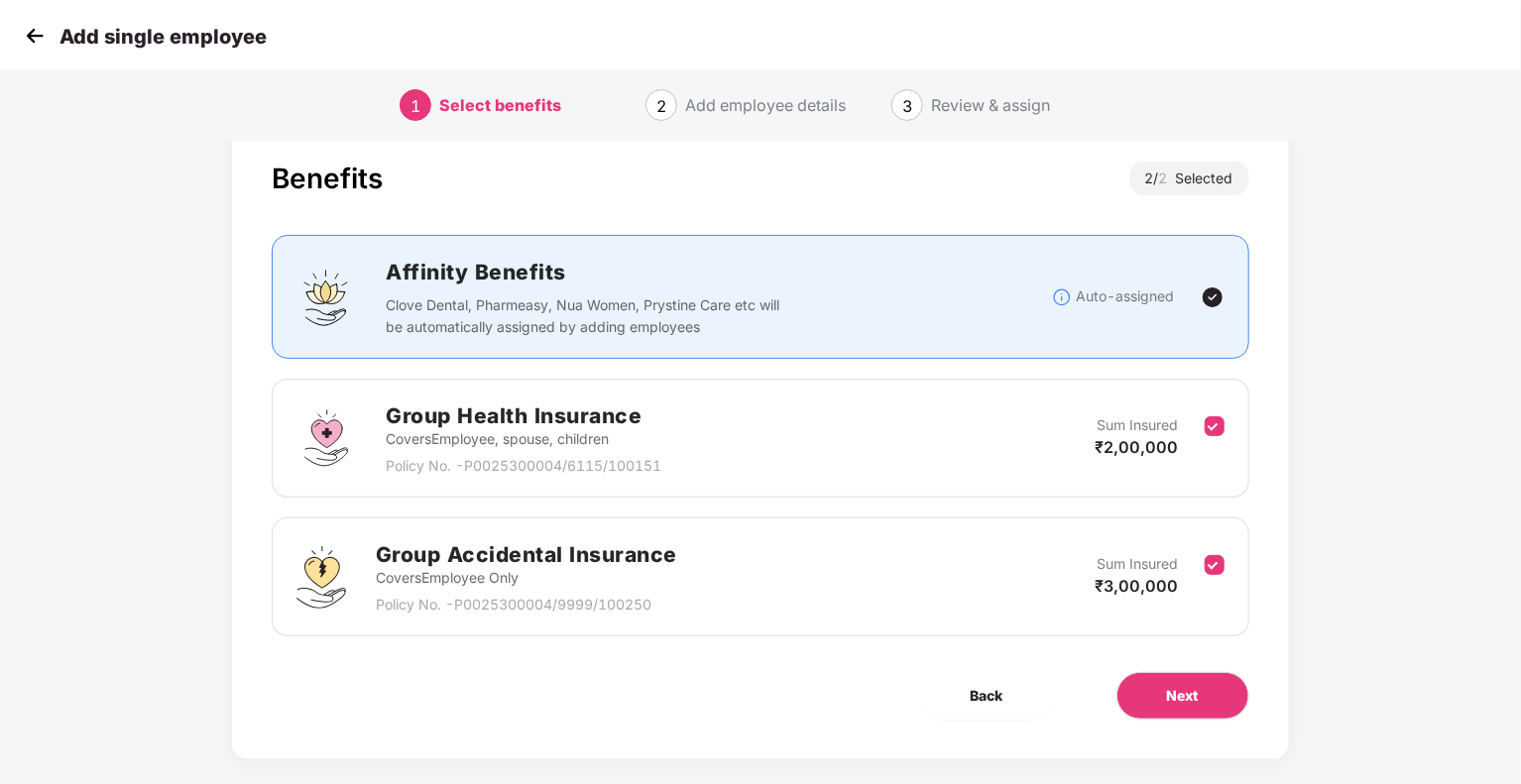 scroll, scrollTop: 63, scrollLeft: 0, axis: vertical 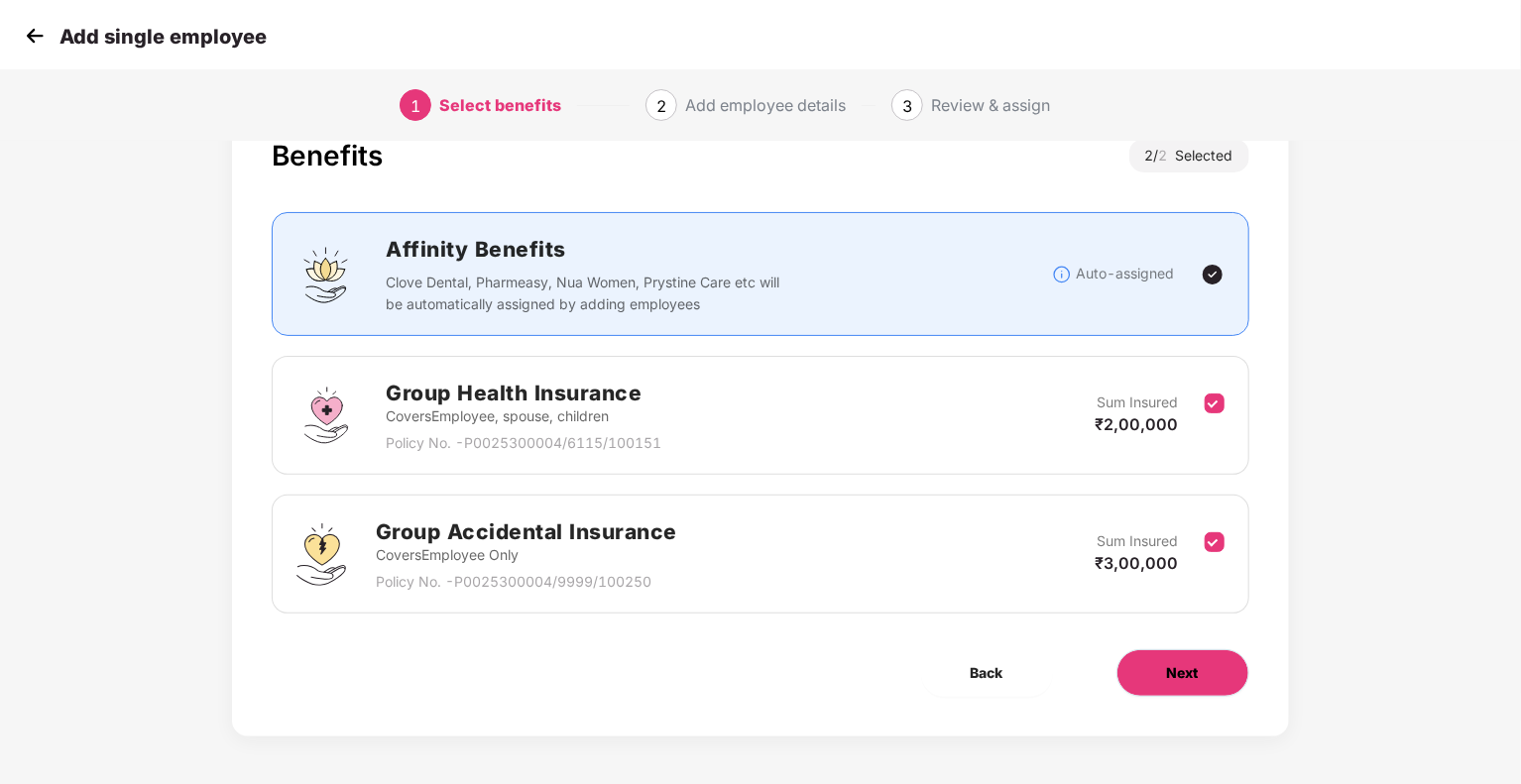 click on "Next" at bounding box center [1183, 673] 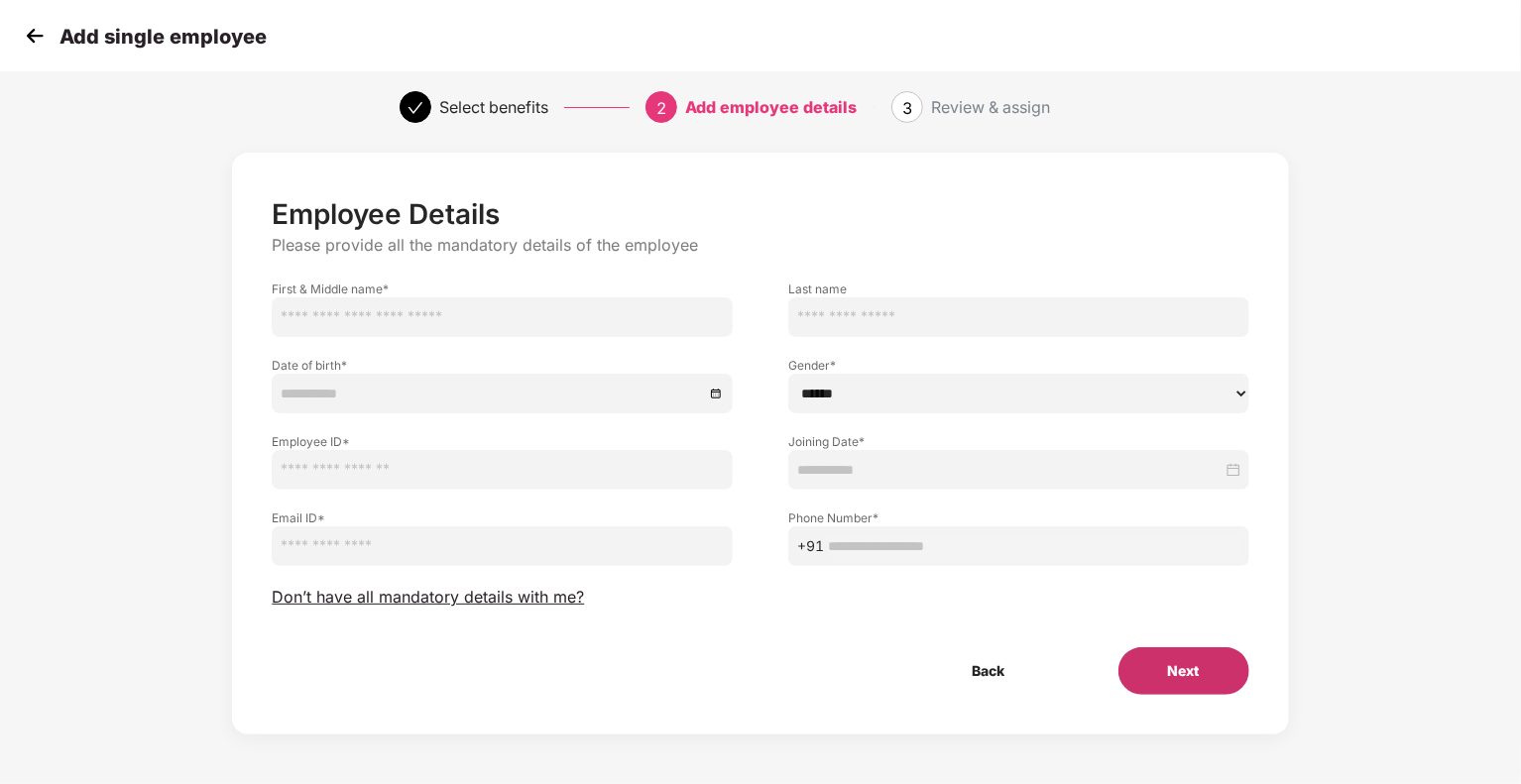scroll, scrollTop: 0, scrollLeft: 0, axis: both 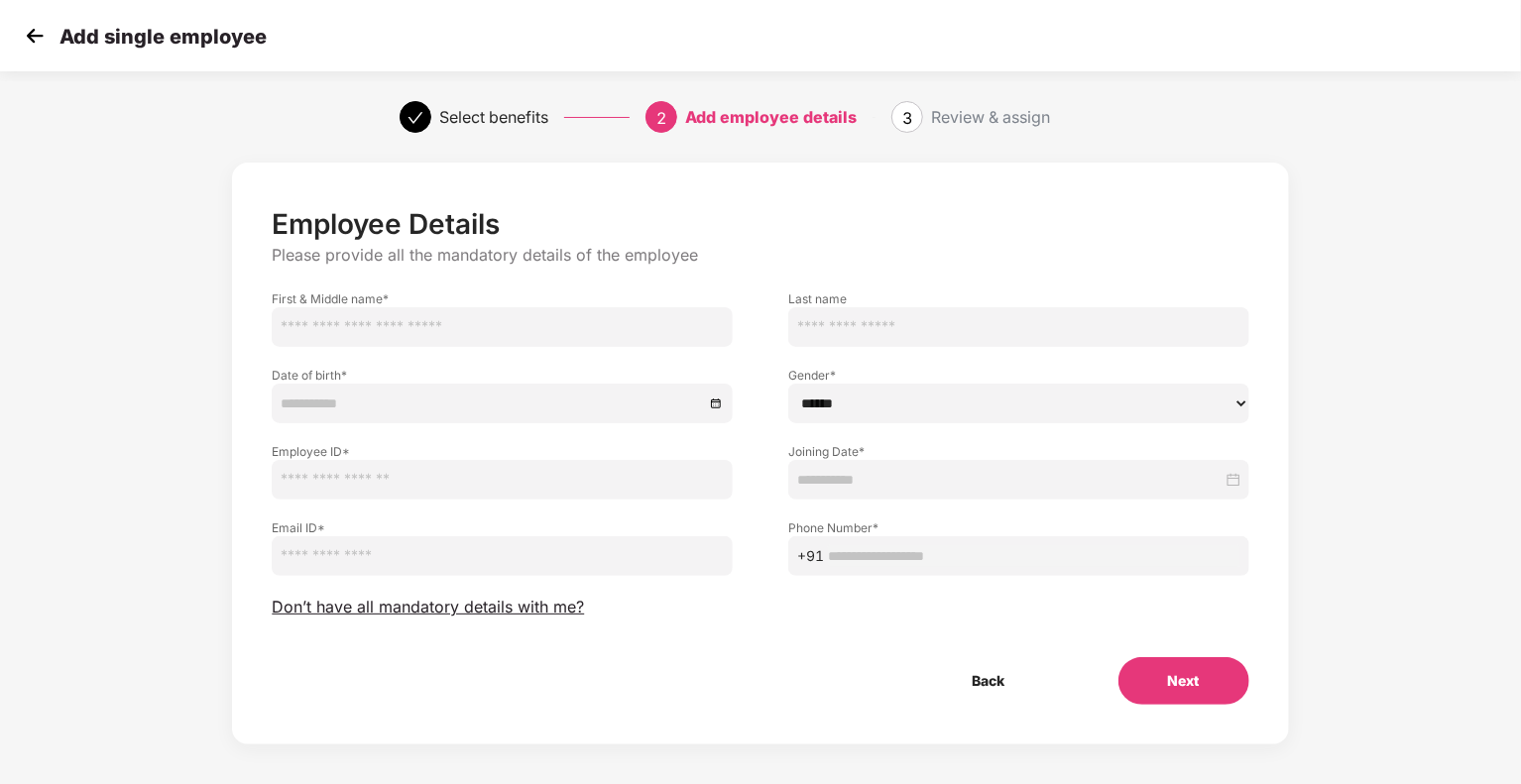 click at bounding box center (502, 327) 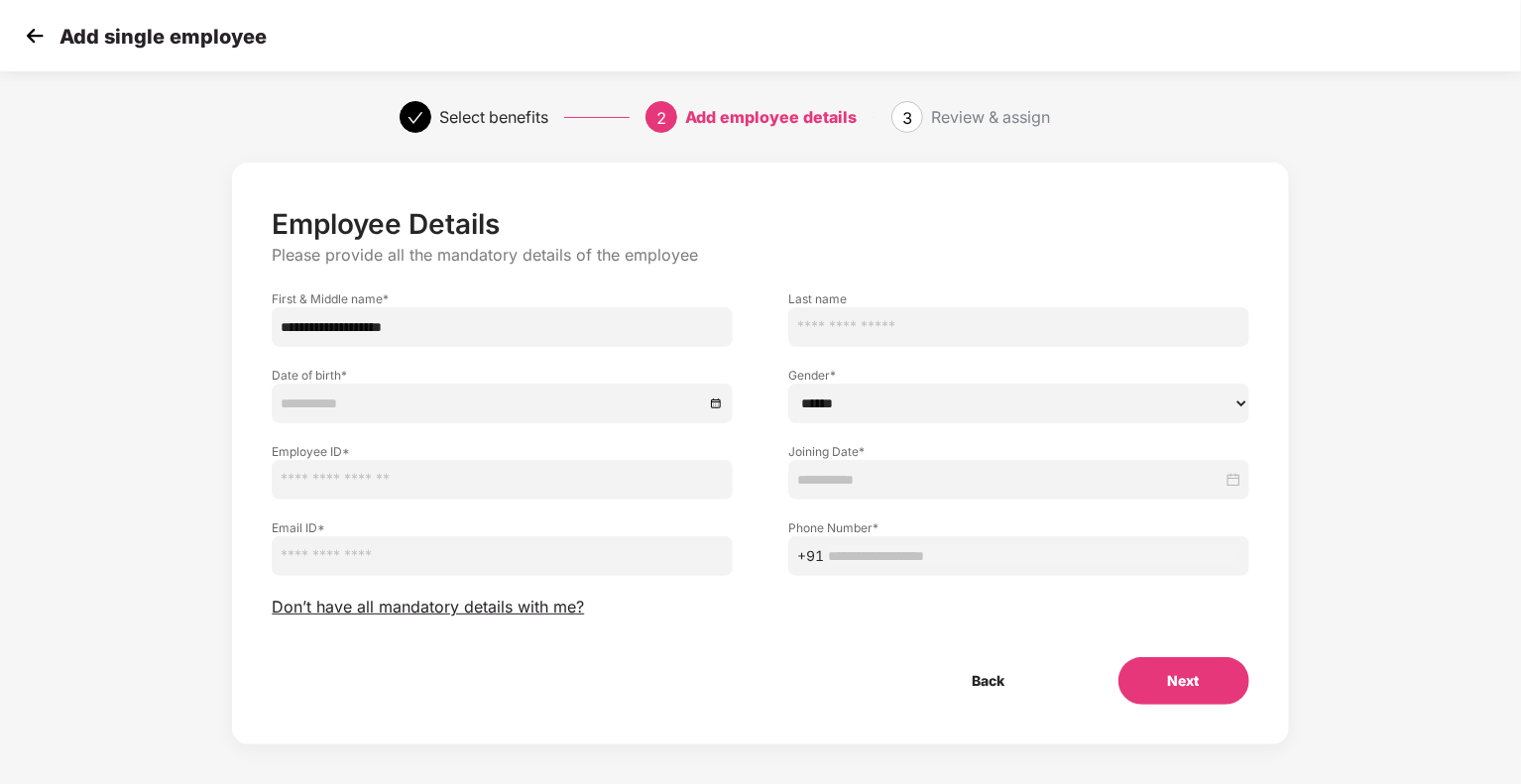 type on "**********" 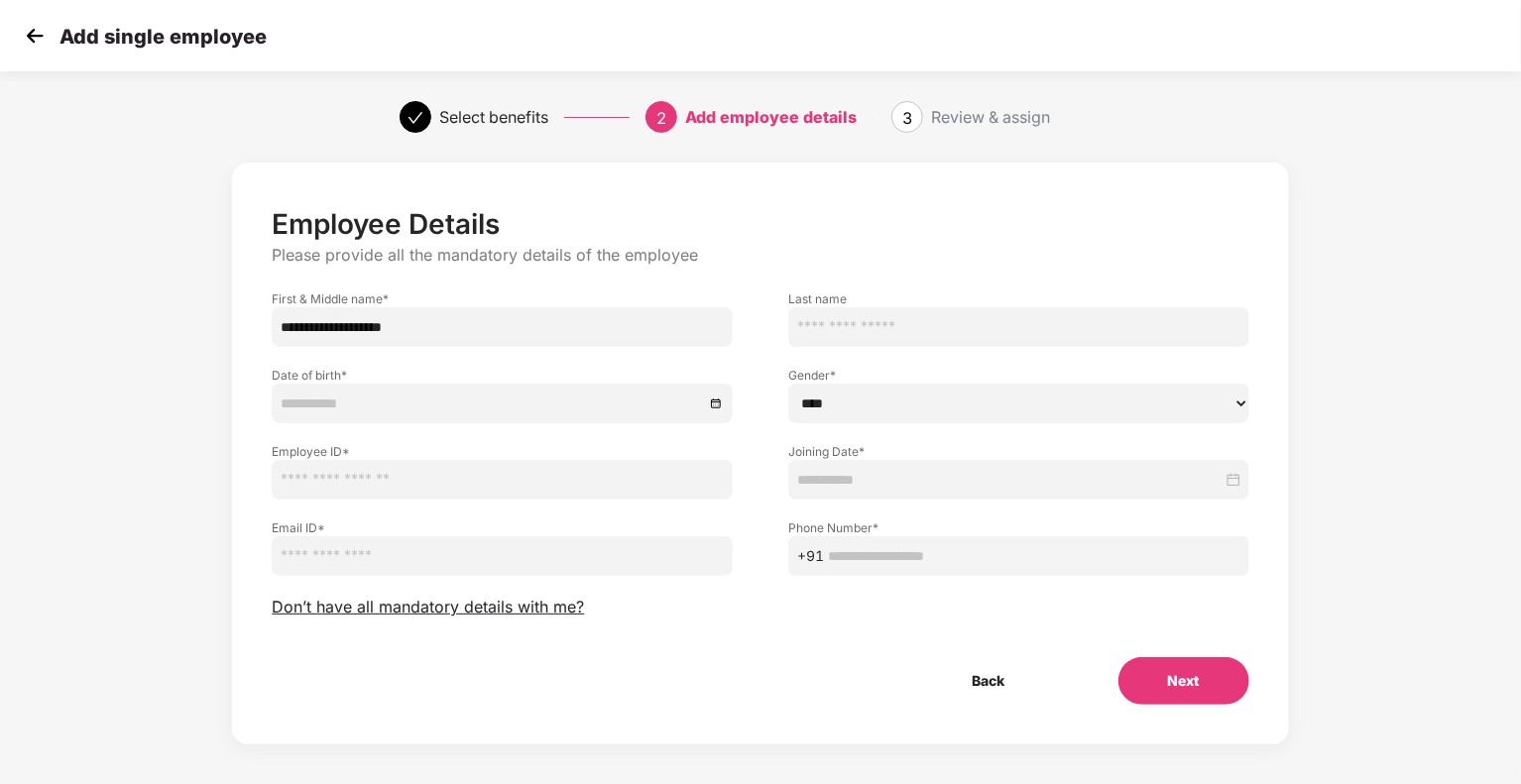 click on "****** **** ******" at bounding box center [1018, 403] 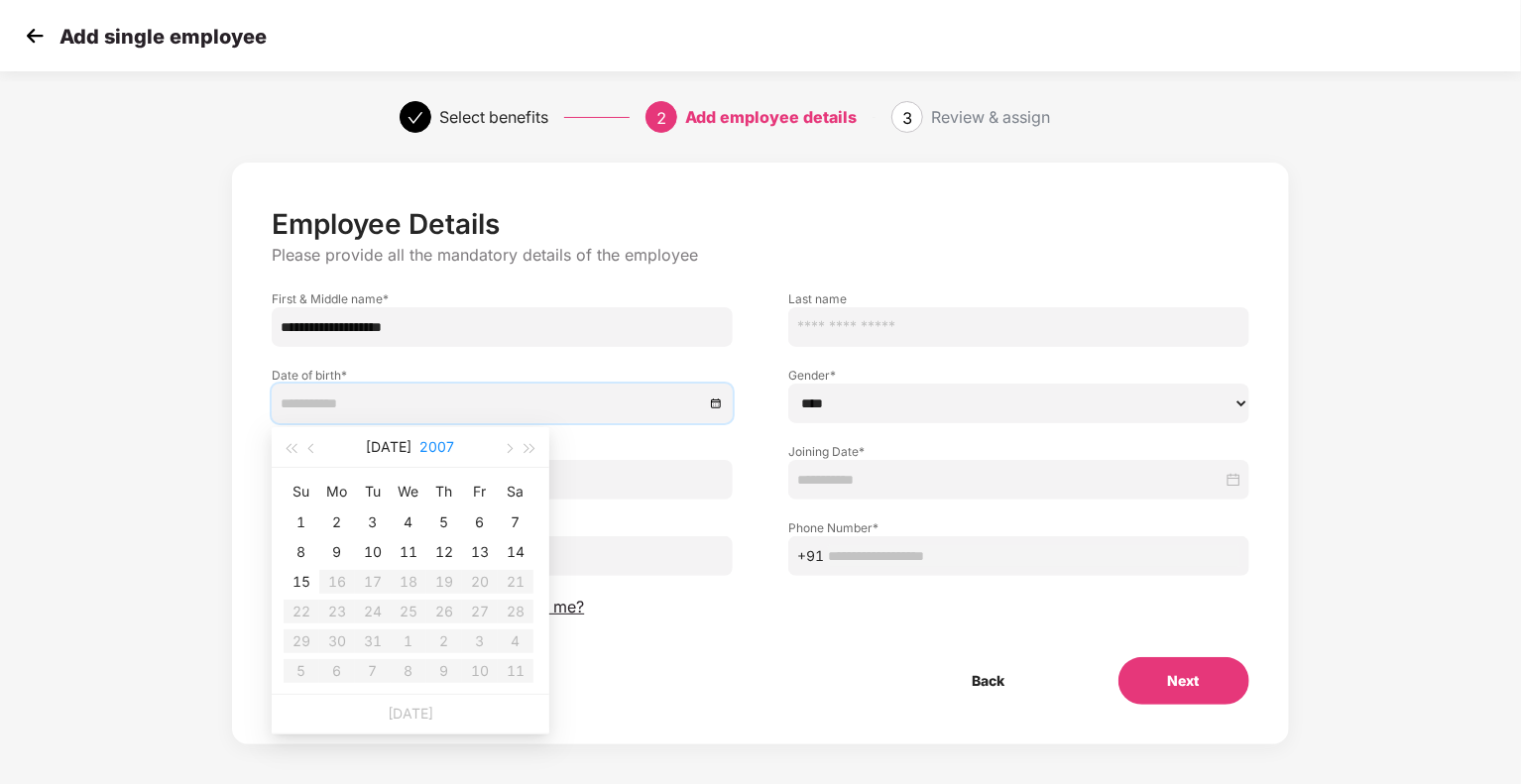 click on "2007" at bounding box center (437, 447) 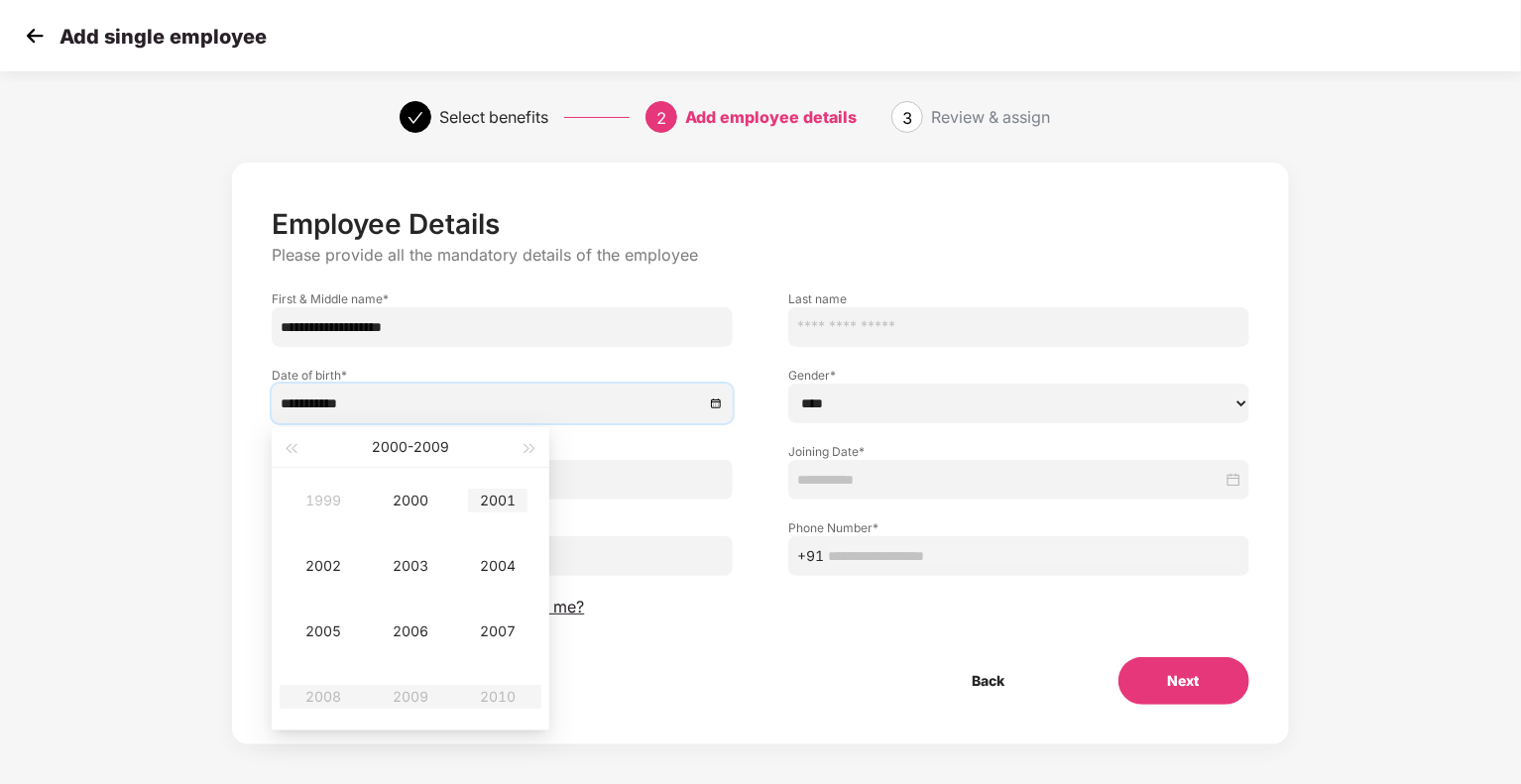 type on "**********" 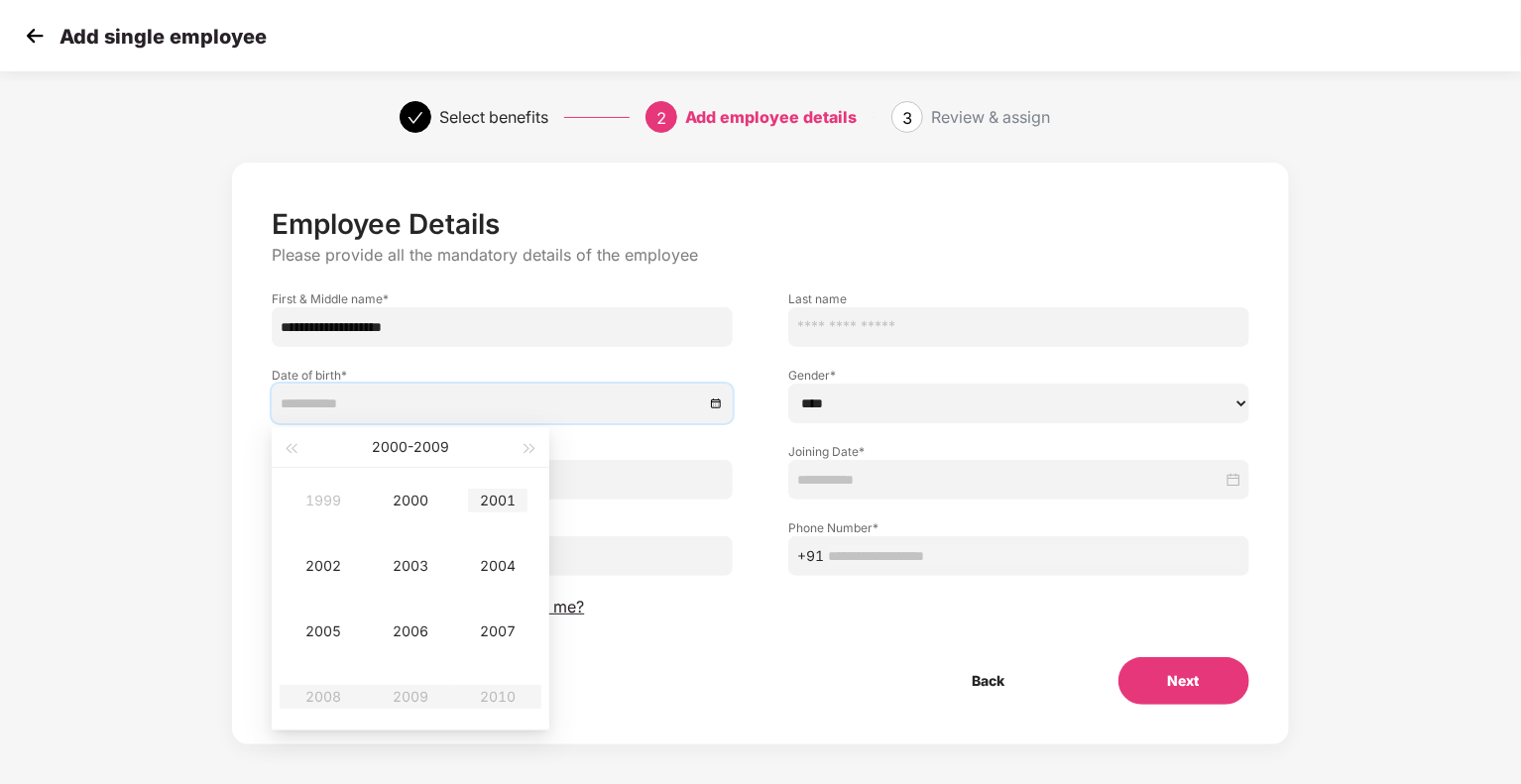 click on "2001" at bounding box center [498, 501] 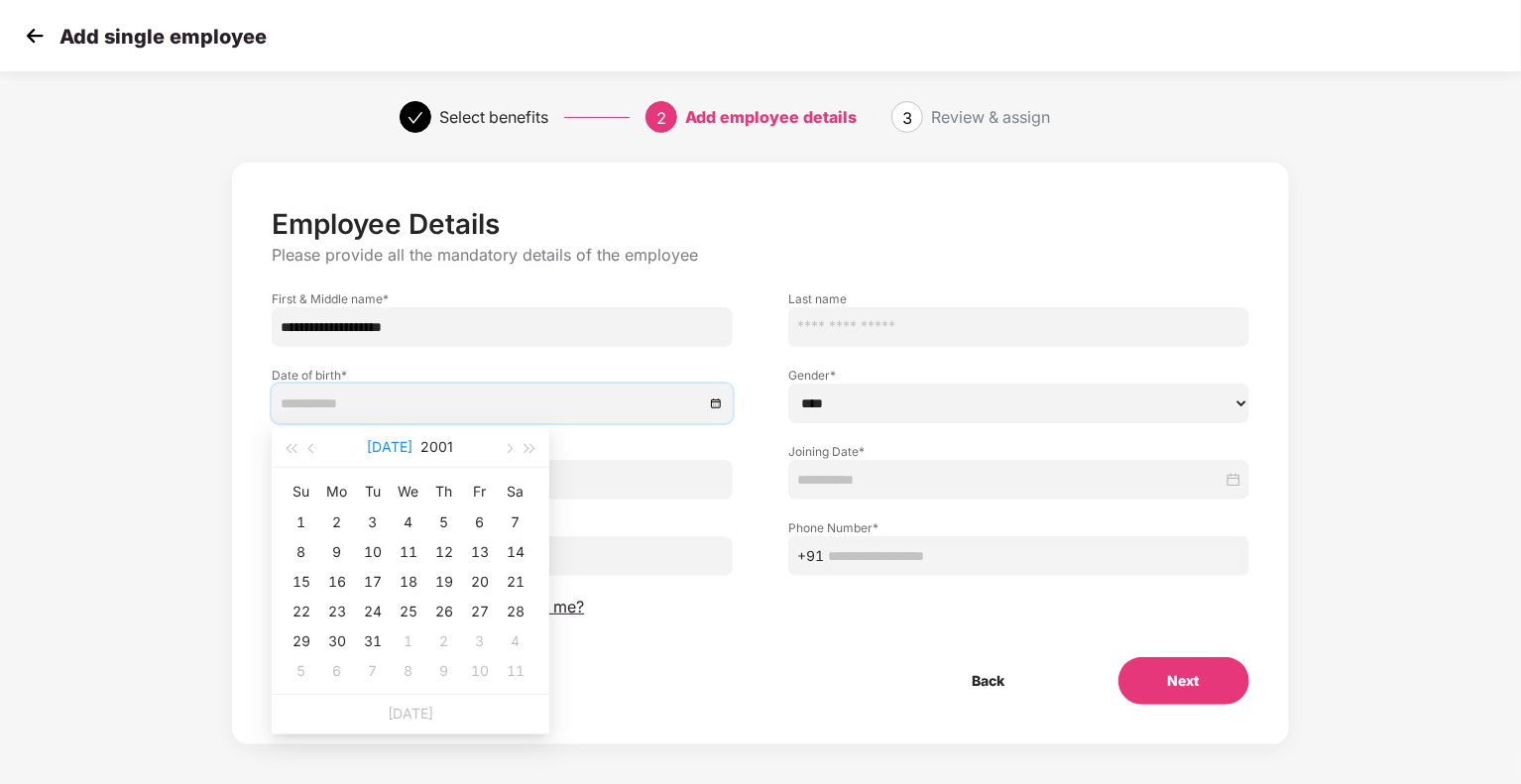 click on "[DATE]" at bounding box center [391, 447] 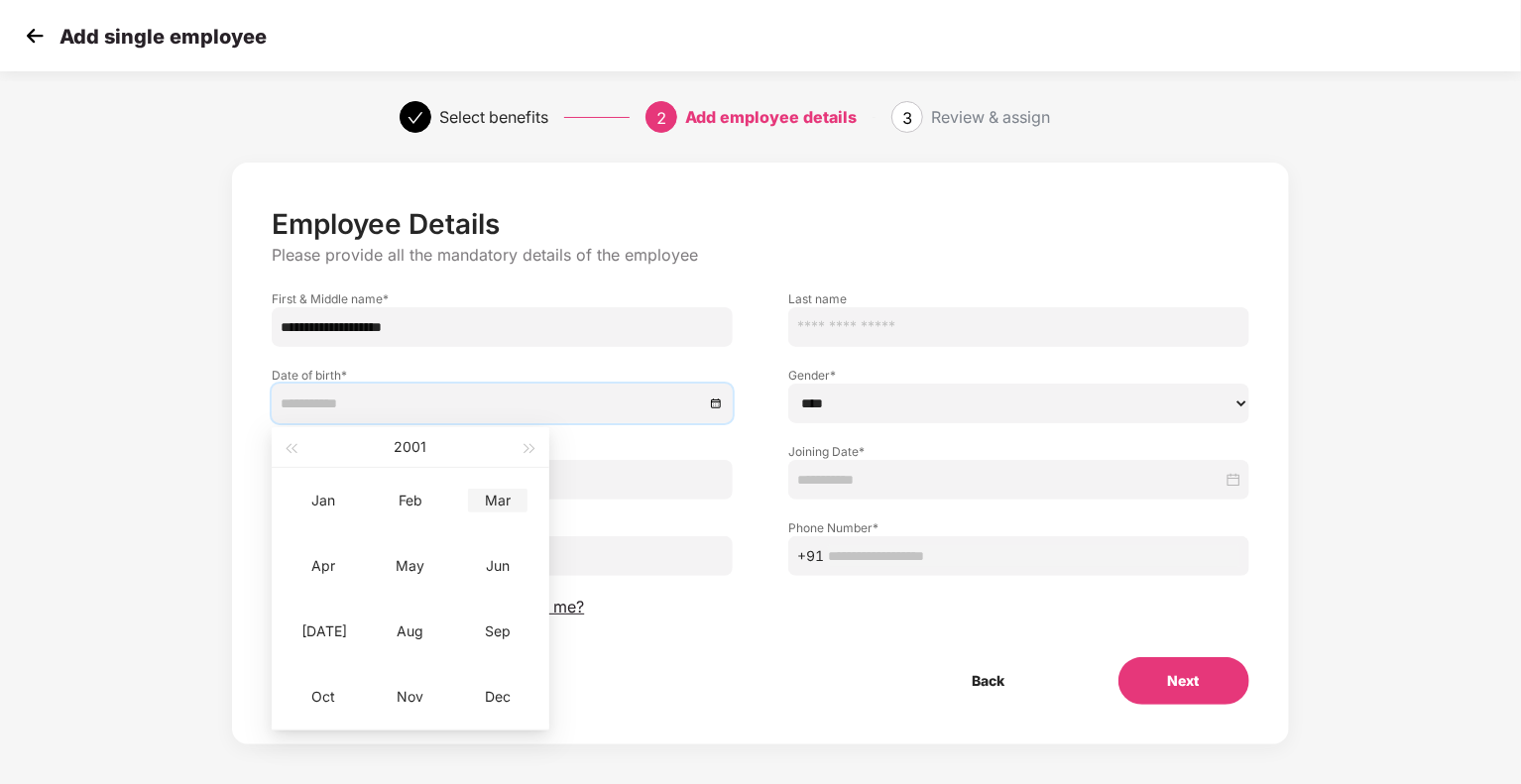 type on "**********" 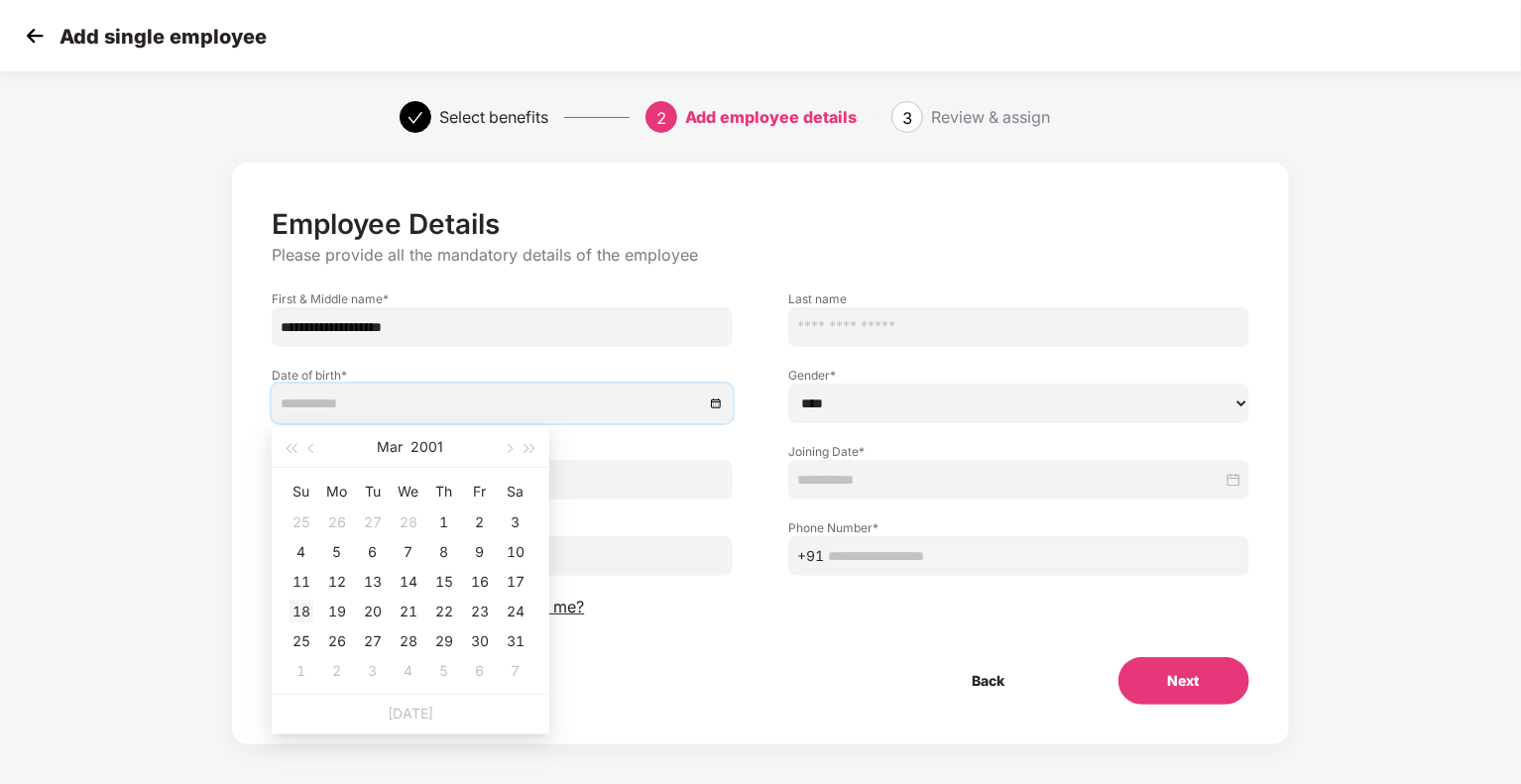 type on "**********" 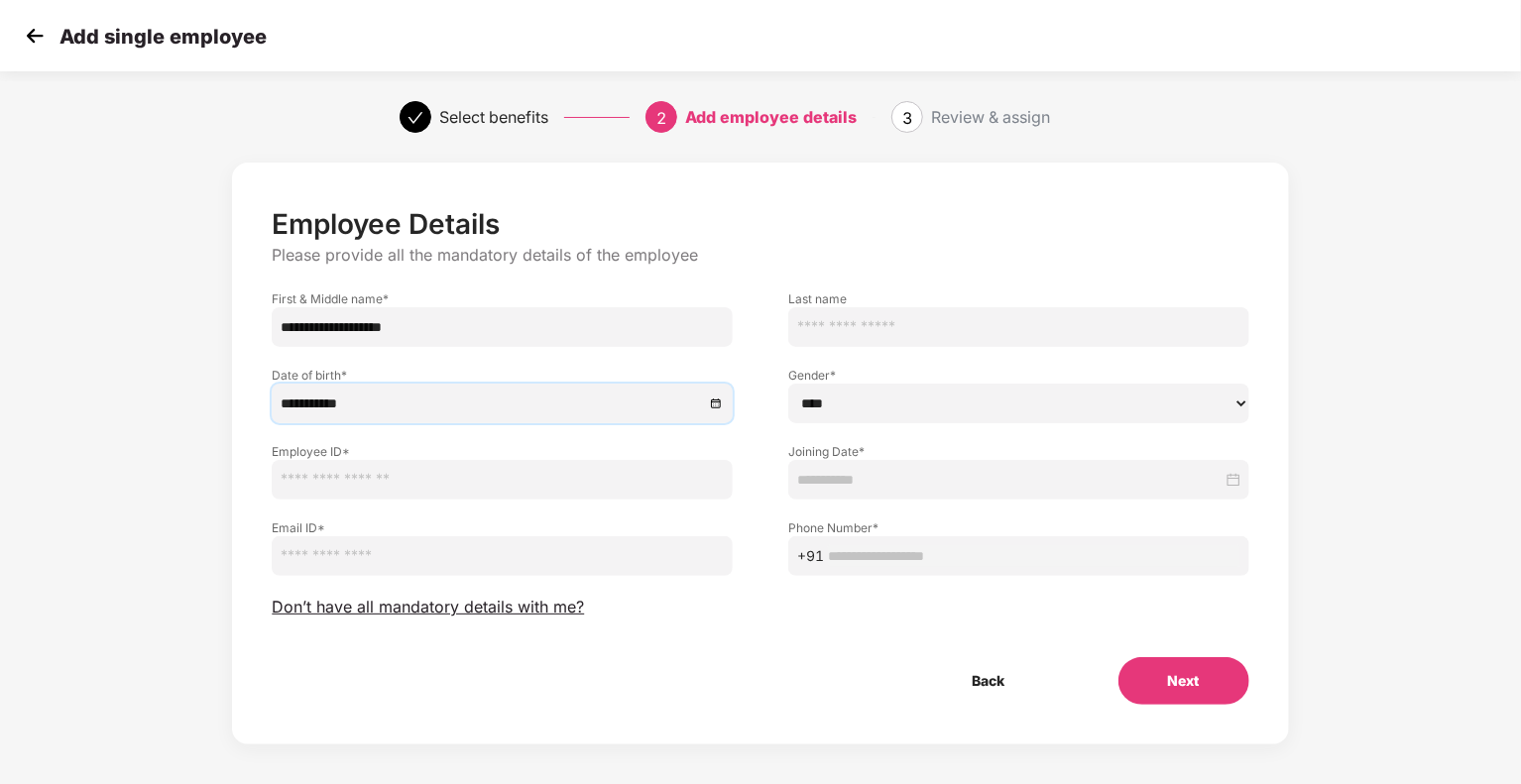 click at bounding box center [1009, 480] 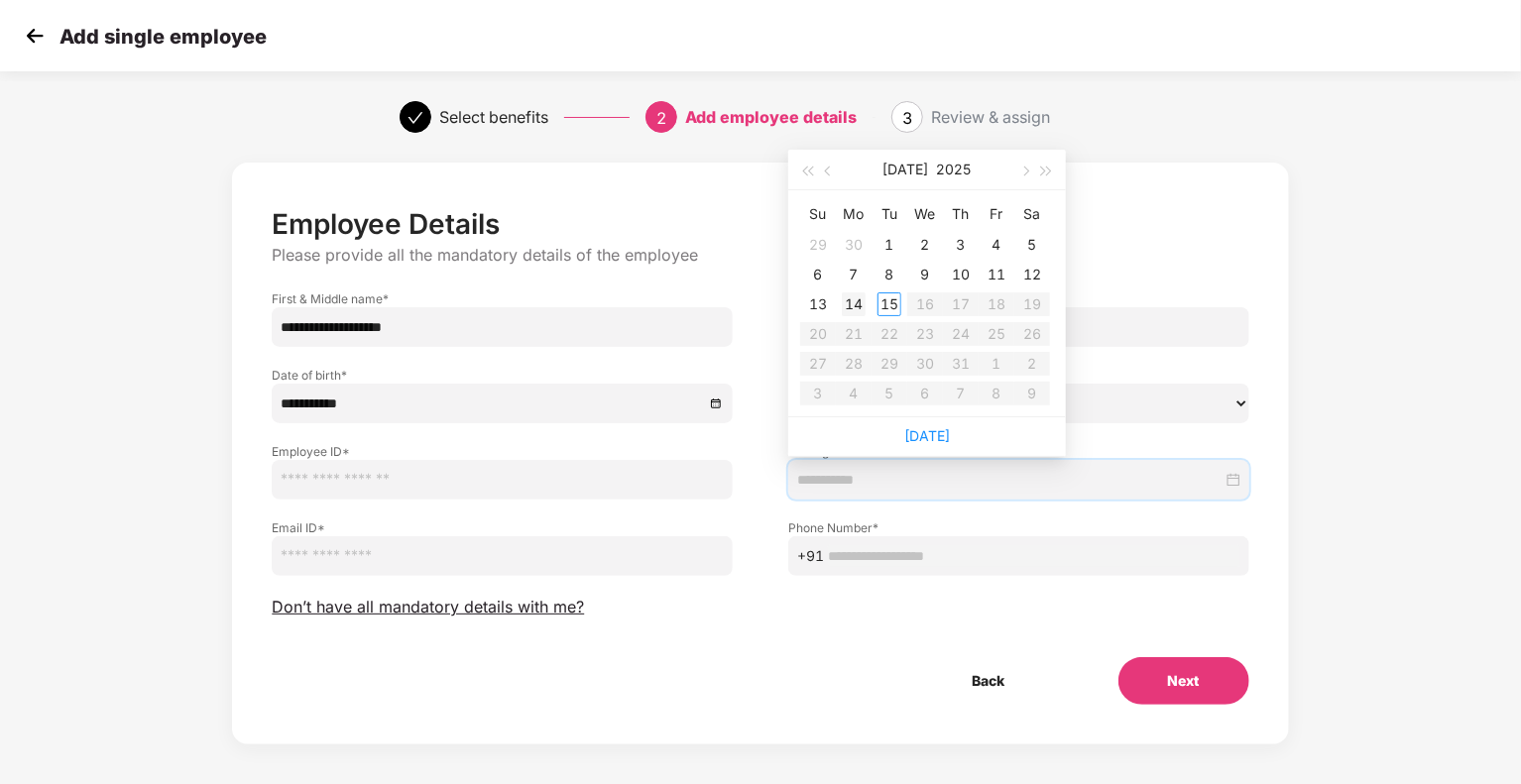 type on "**********" 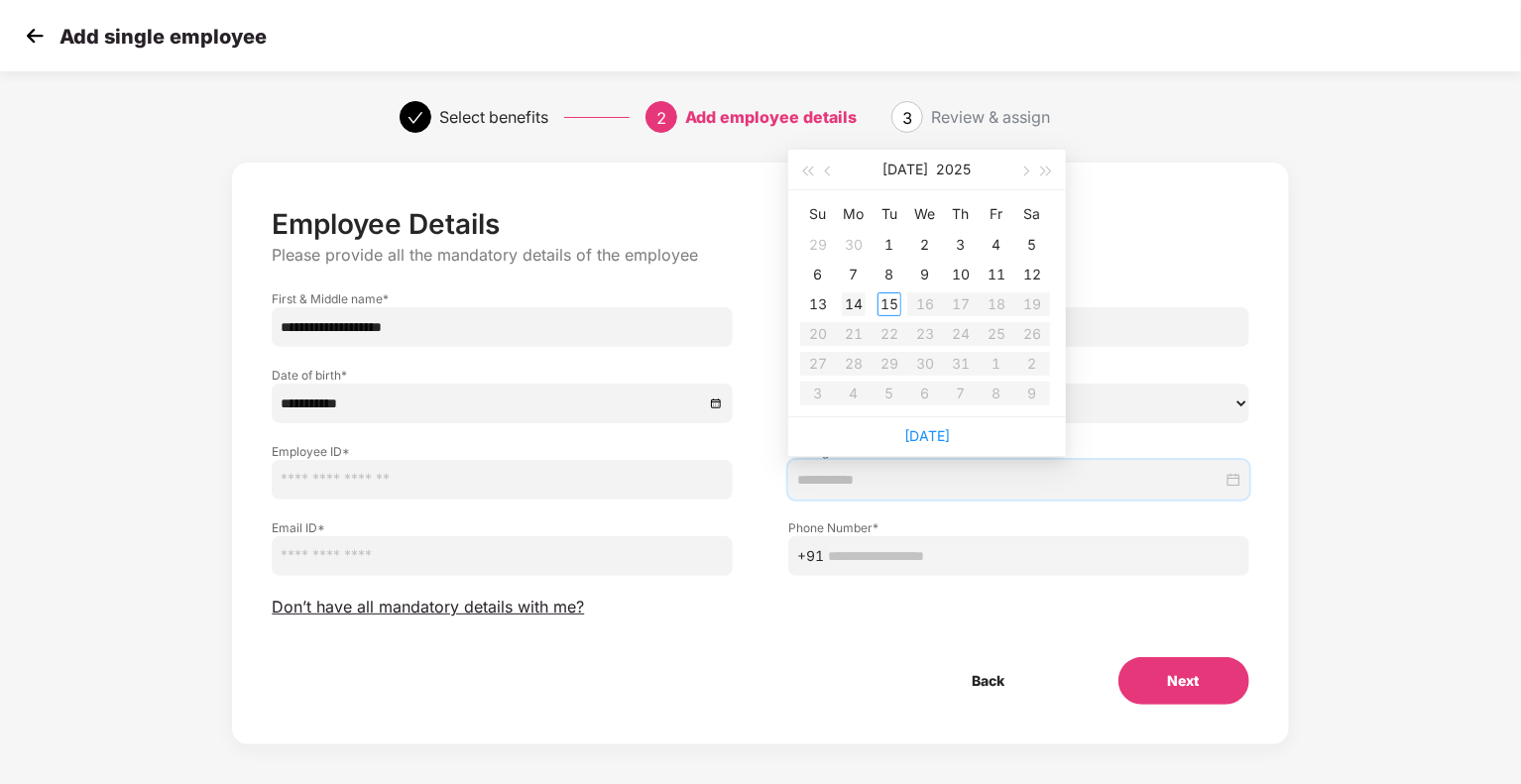 click on "14" at bounding box center [854, 304] 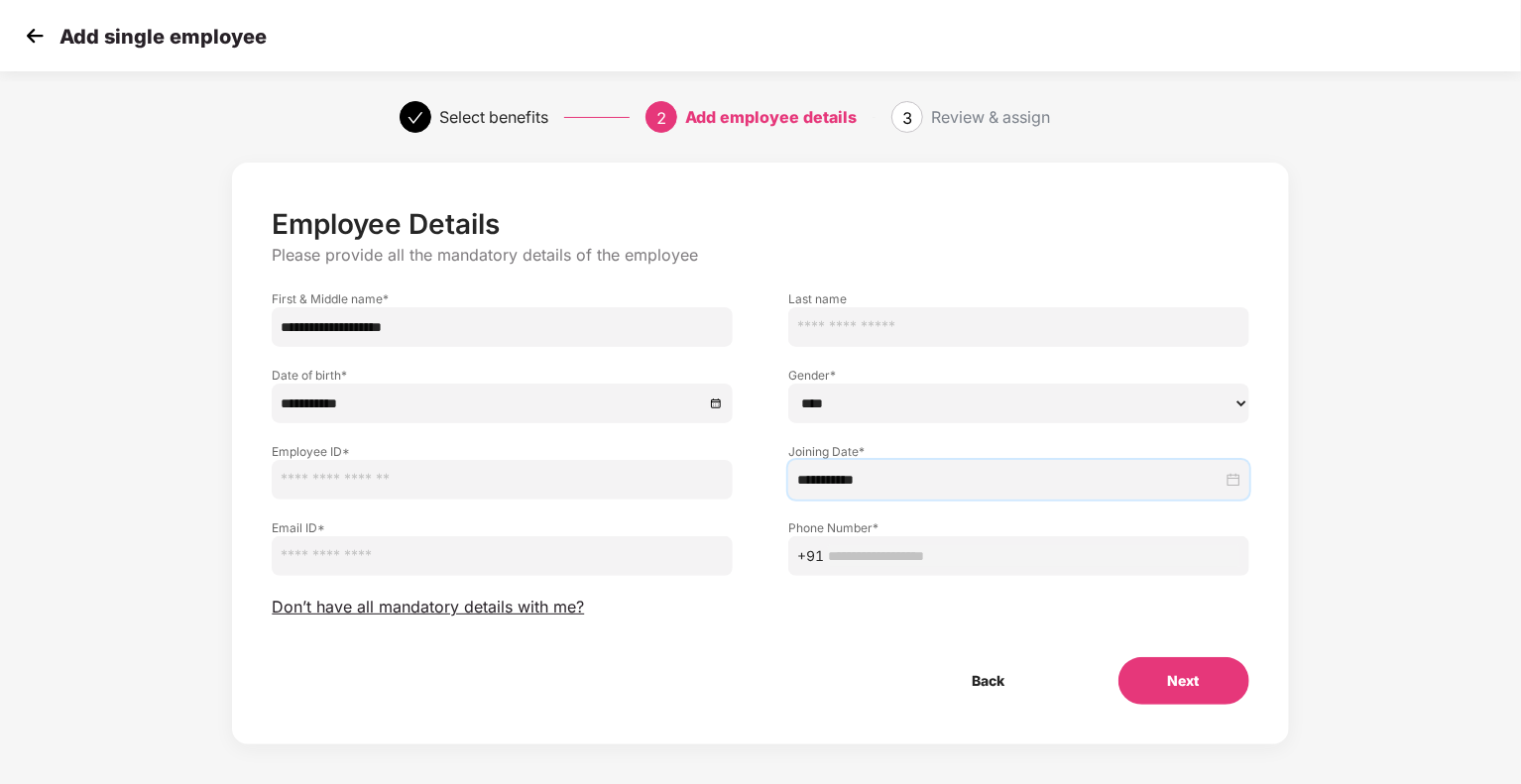 click at bounding box center (502, 480) 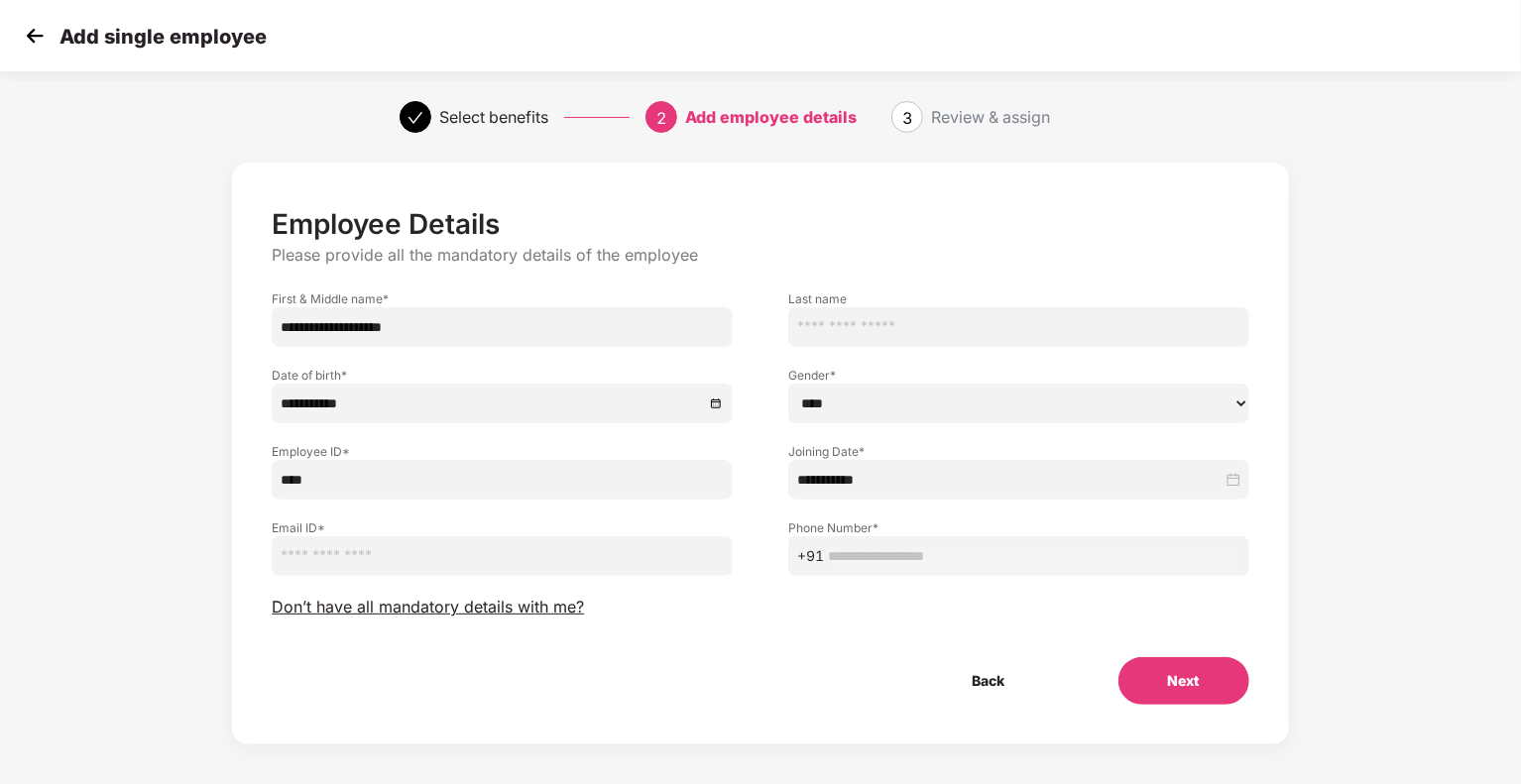 type on "****" 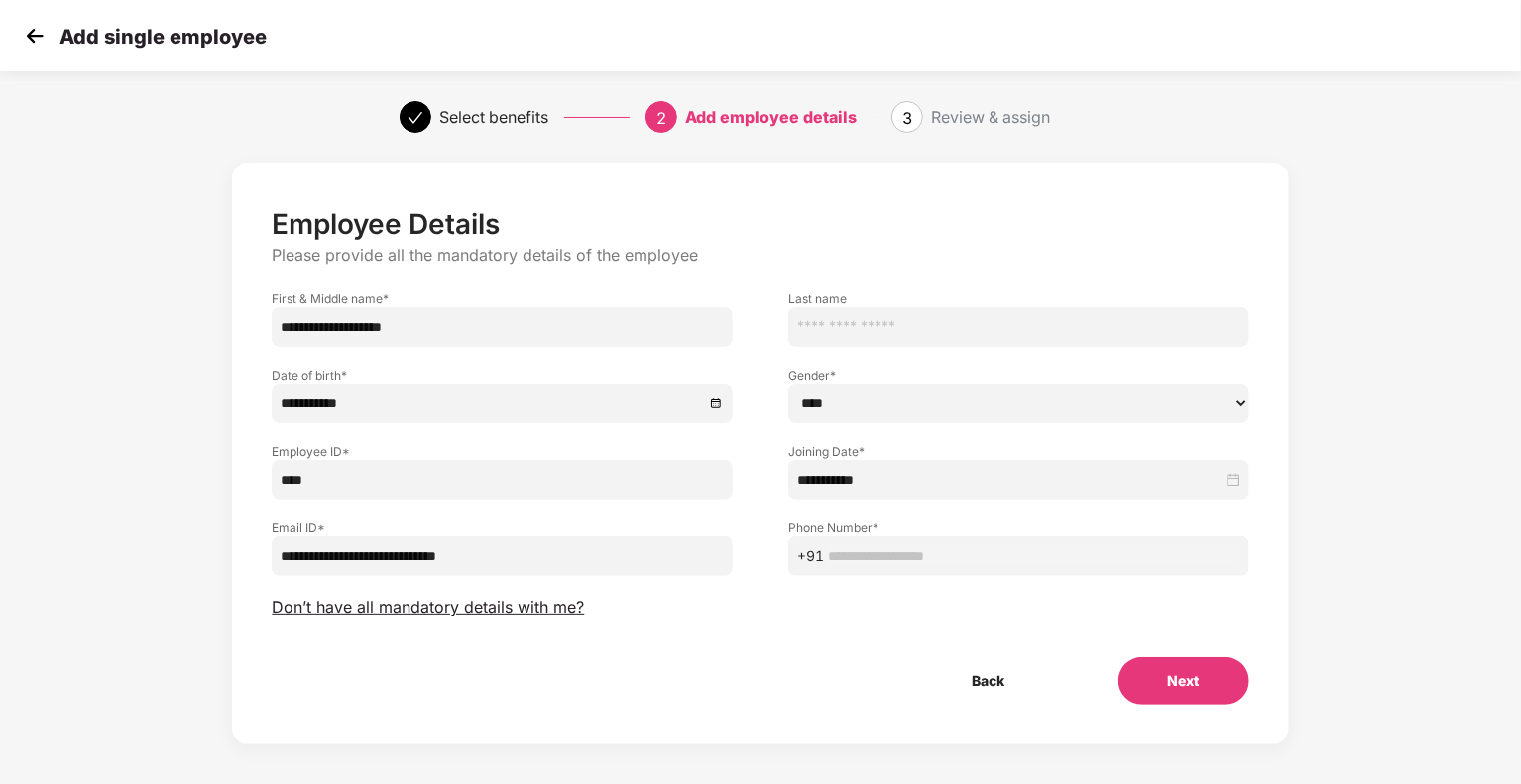 type on "**********" 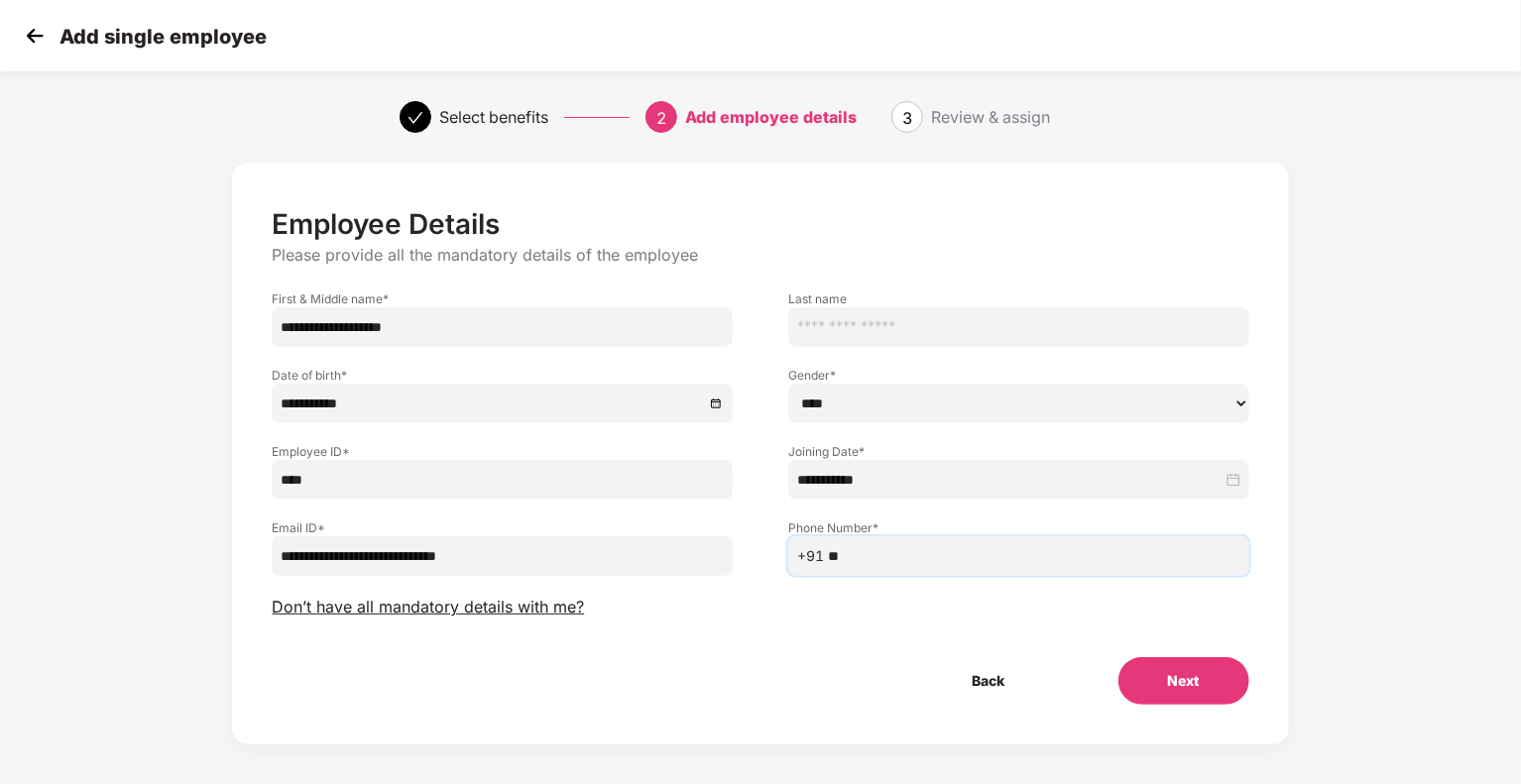 type on "*" 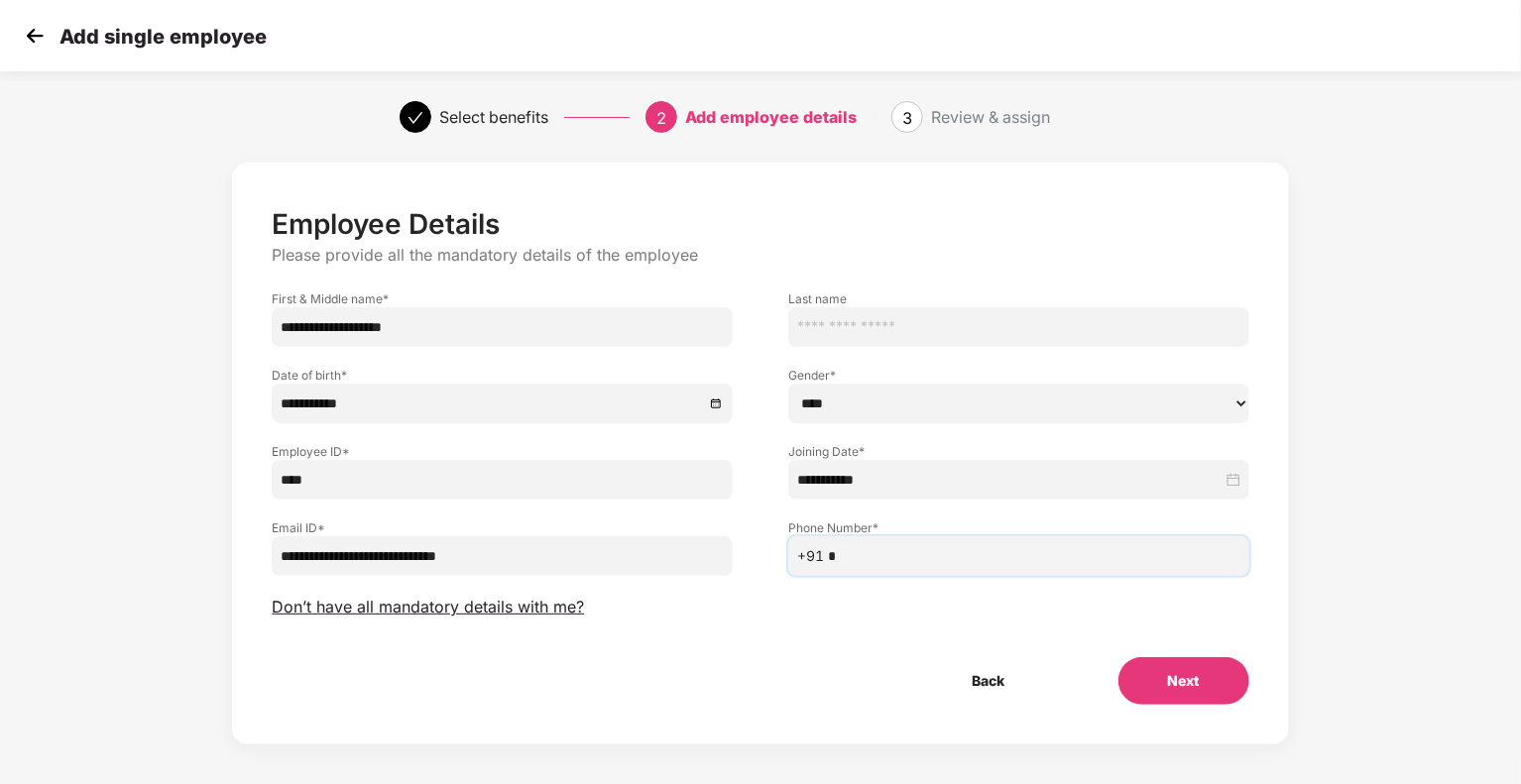 type 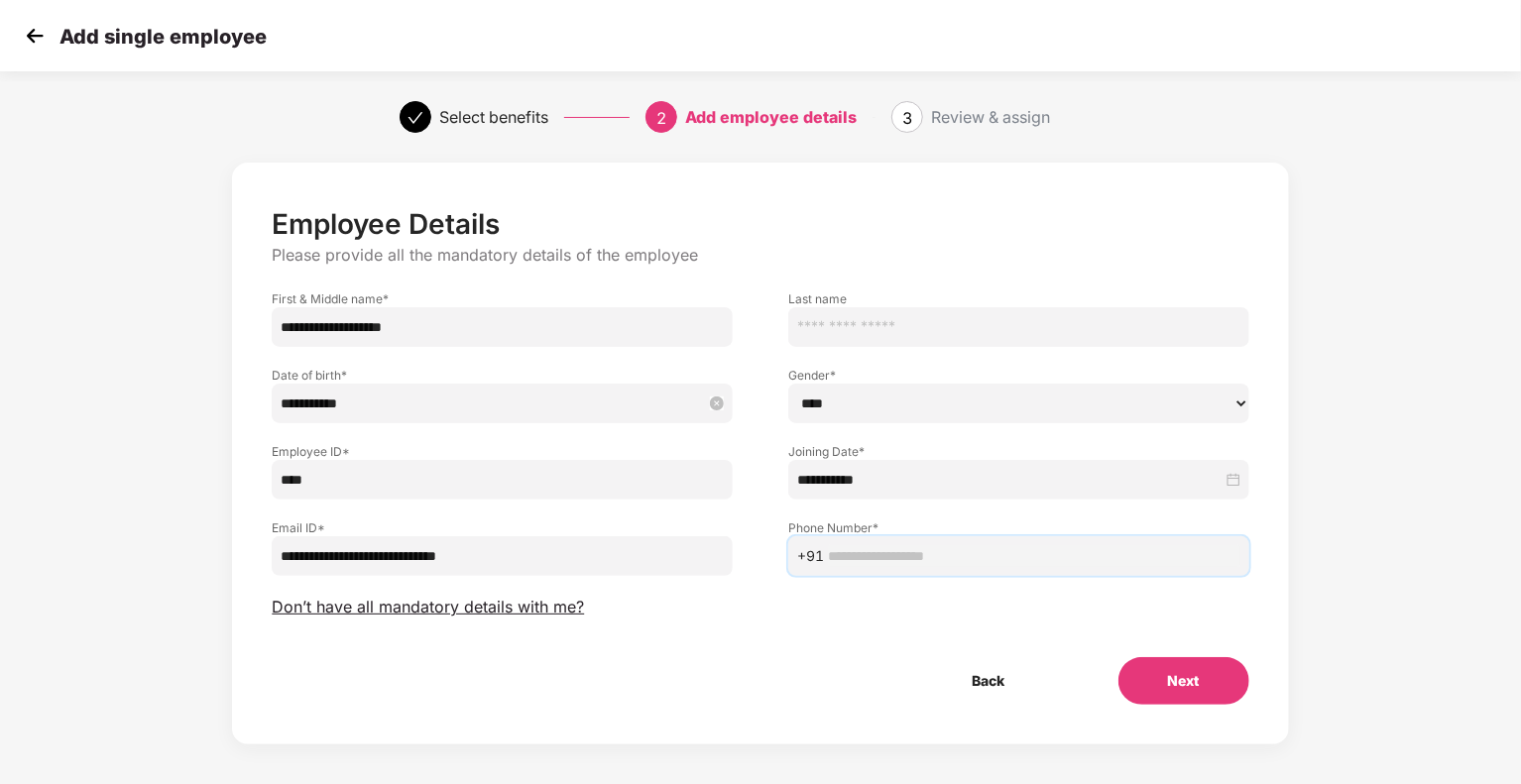 click on "**********" at bounding box center (492, 403) 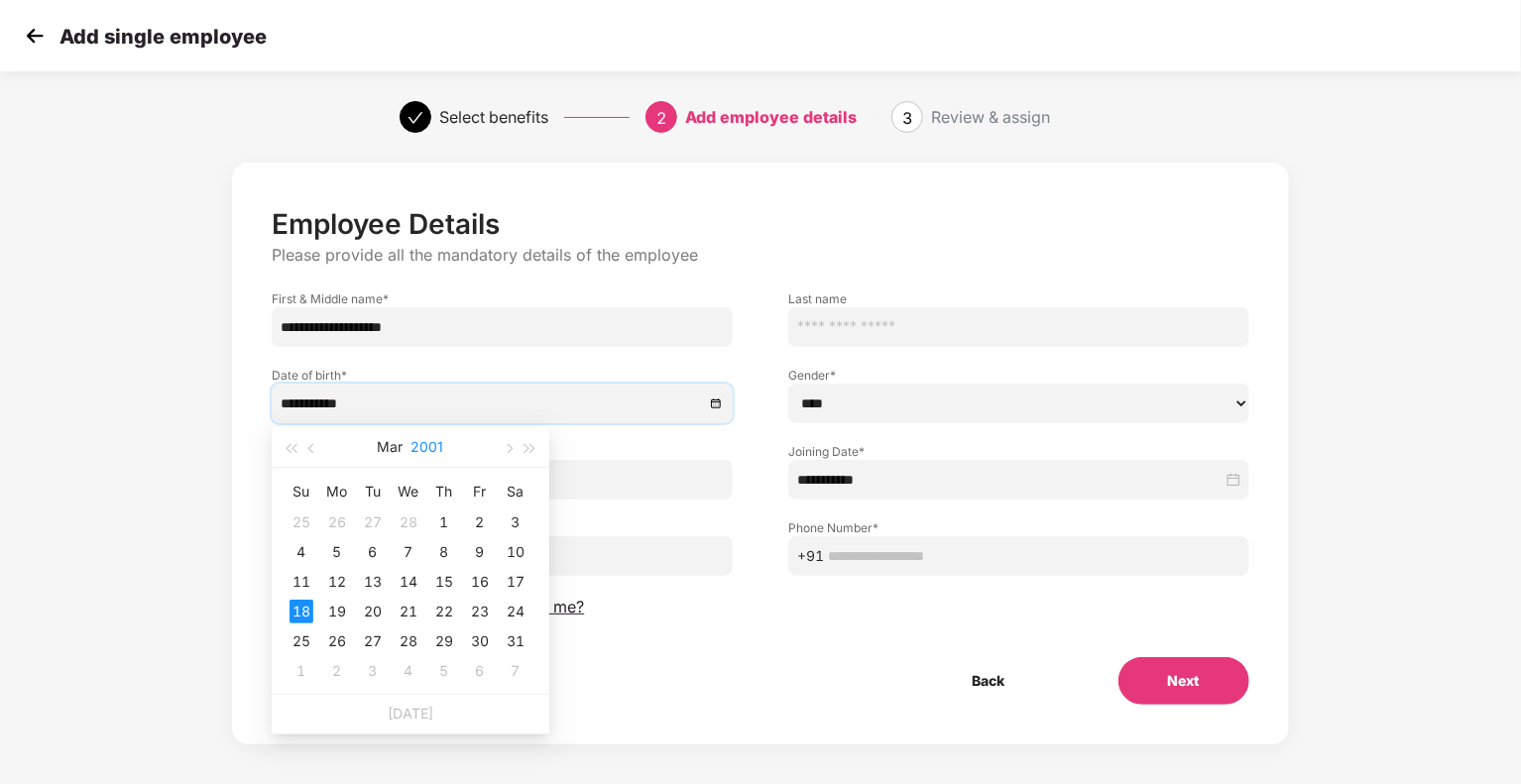 click on "2001" at bounding box center (427, 447) 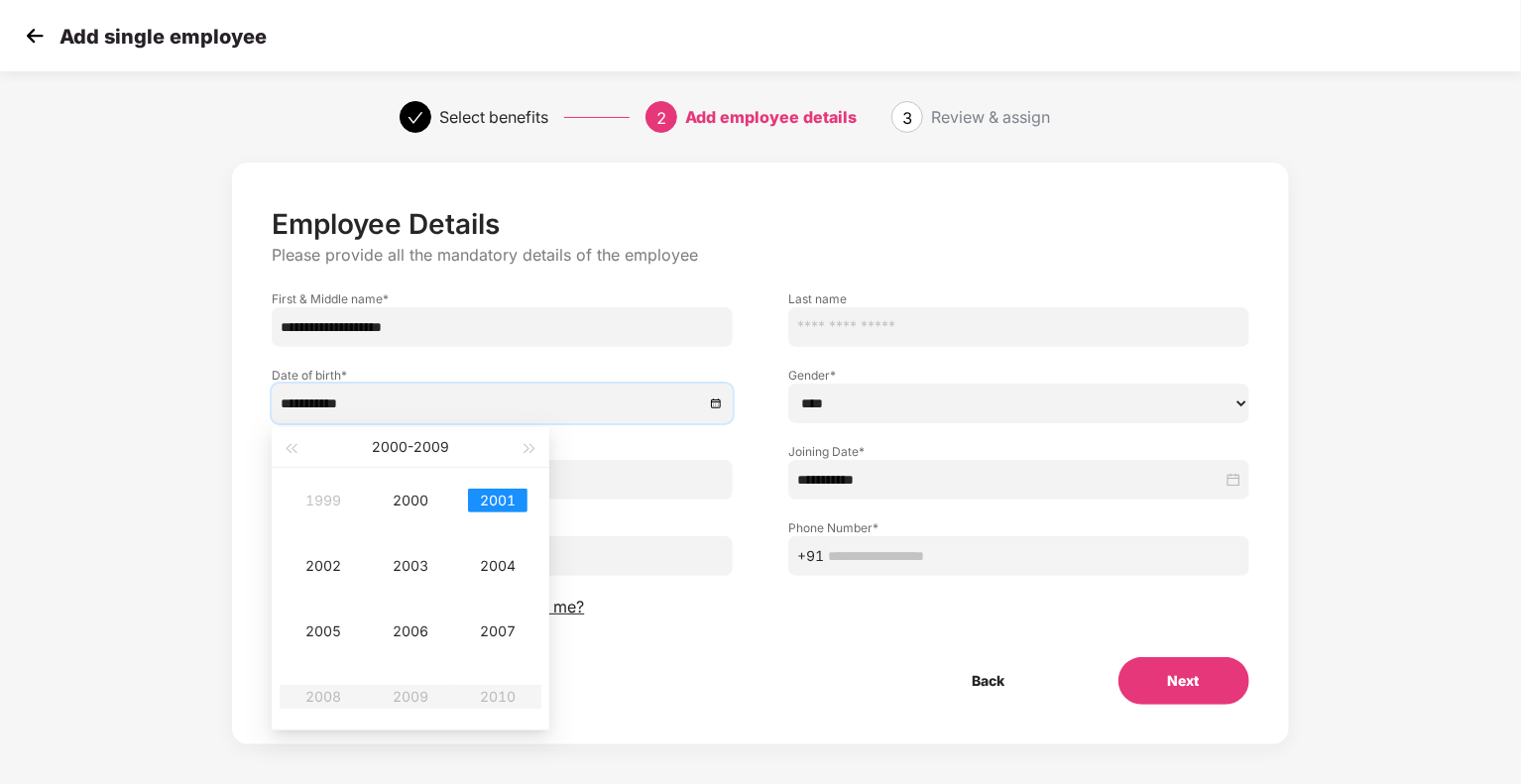 click on "[DATE] - [DATE]" at bounding box center (410, 447) 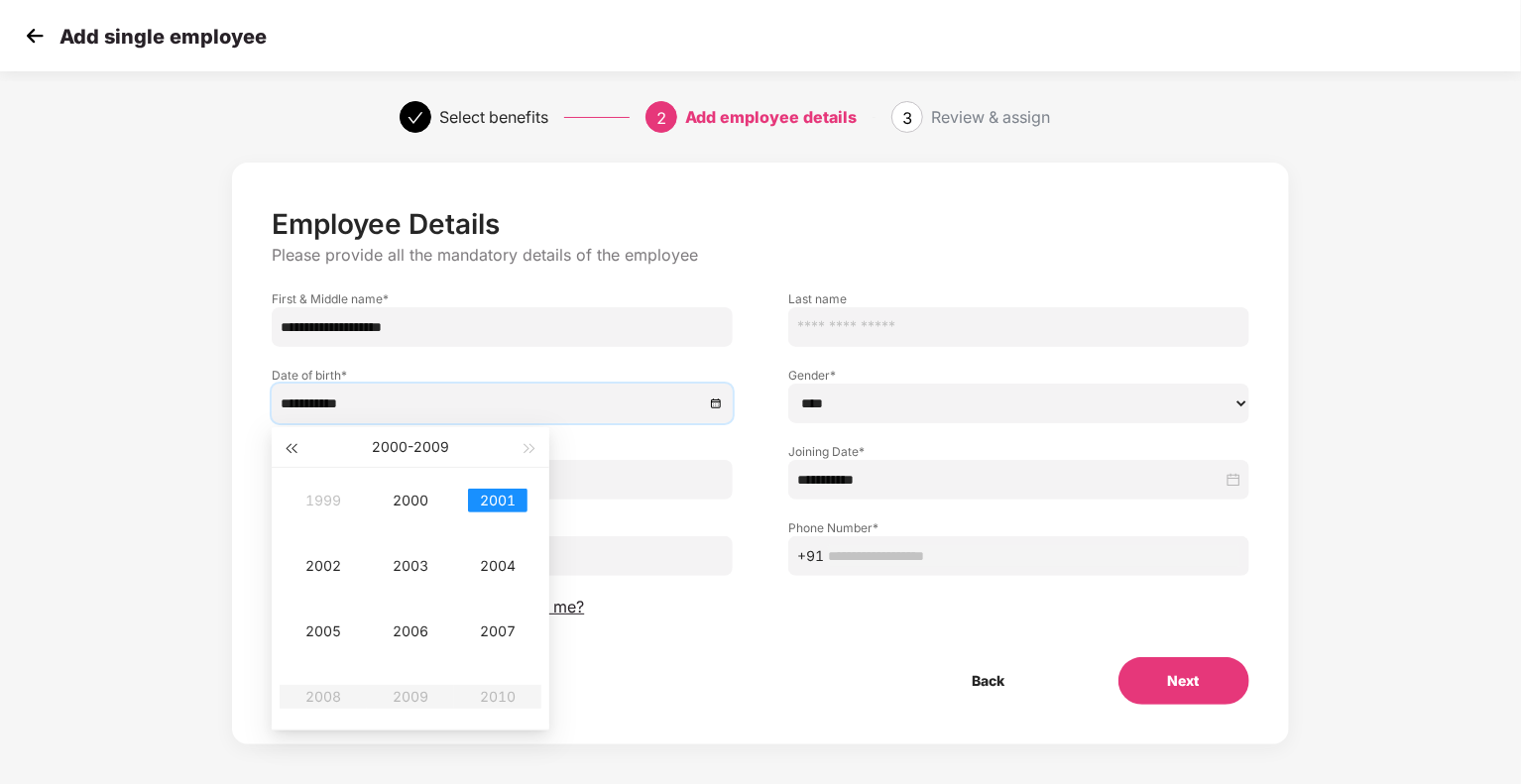 click at bounding box center (291, 449) 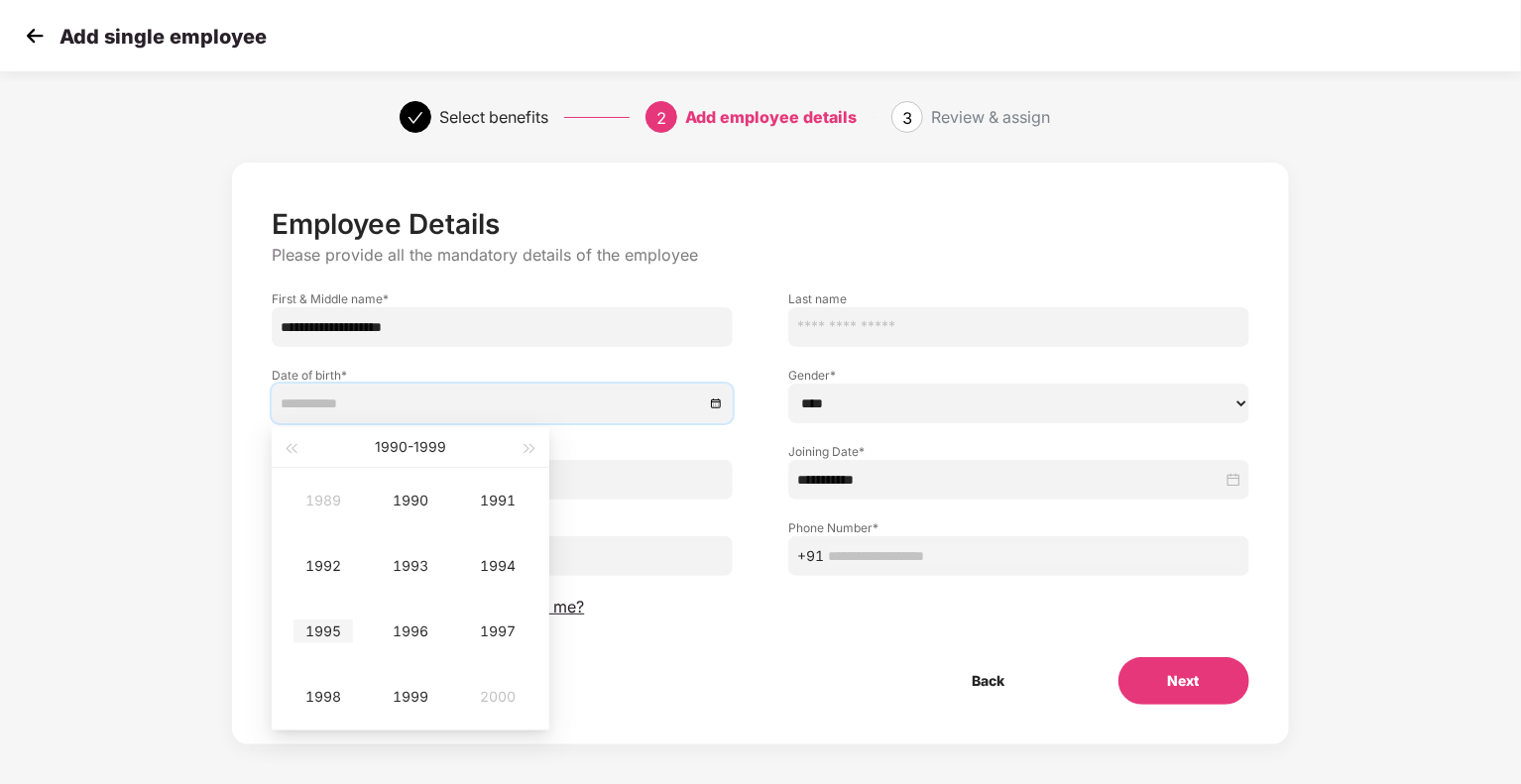 click on "1995" at bounding box center [323, 631] 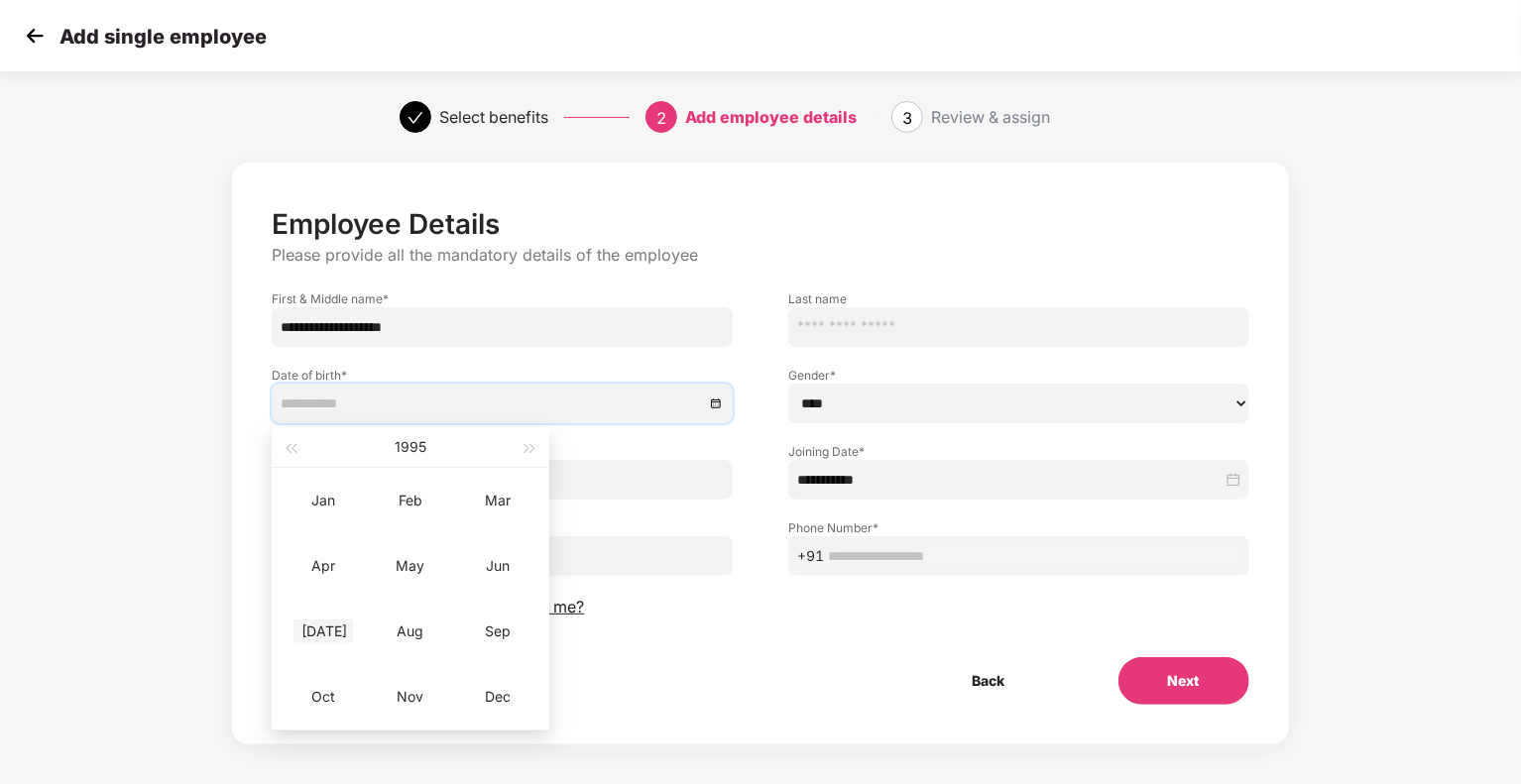 click on "[DATE]" at bounding box center [323, 631] 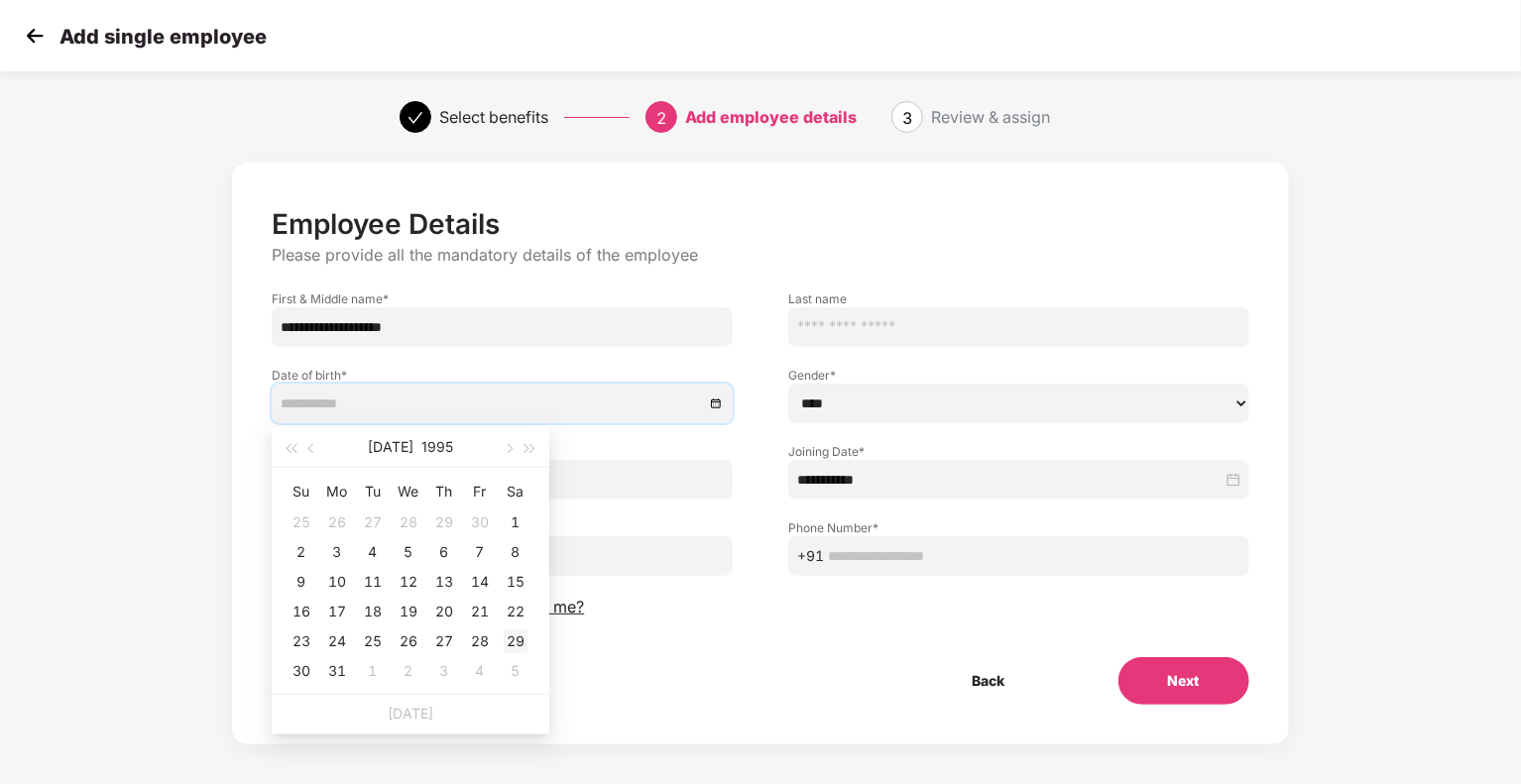 type on "**********" 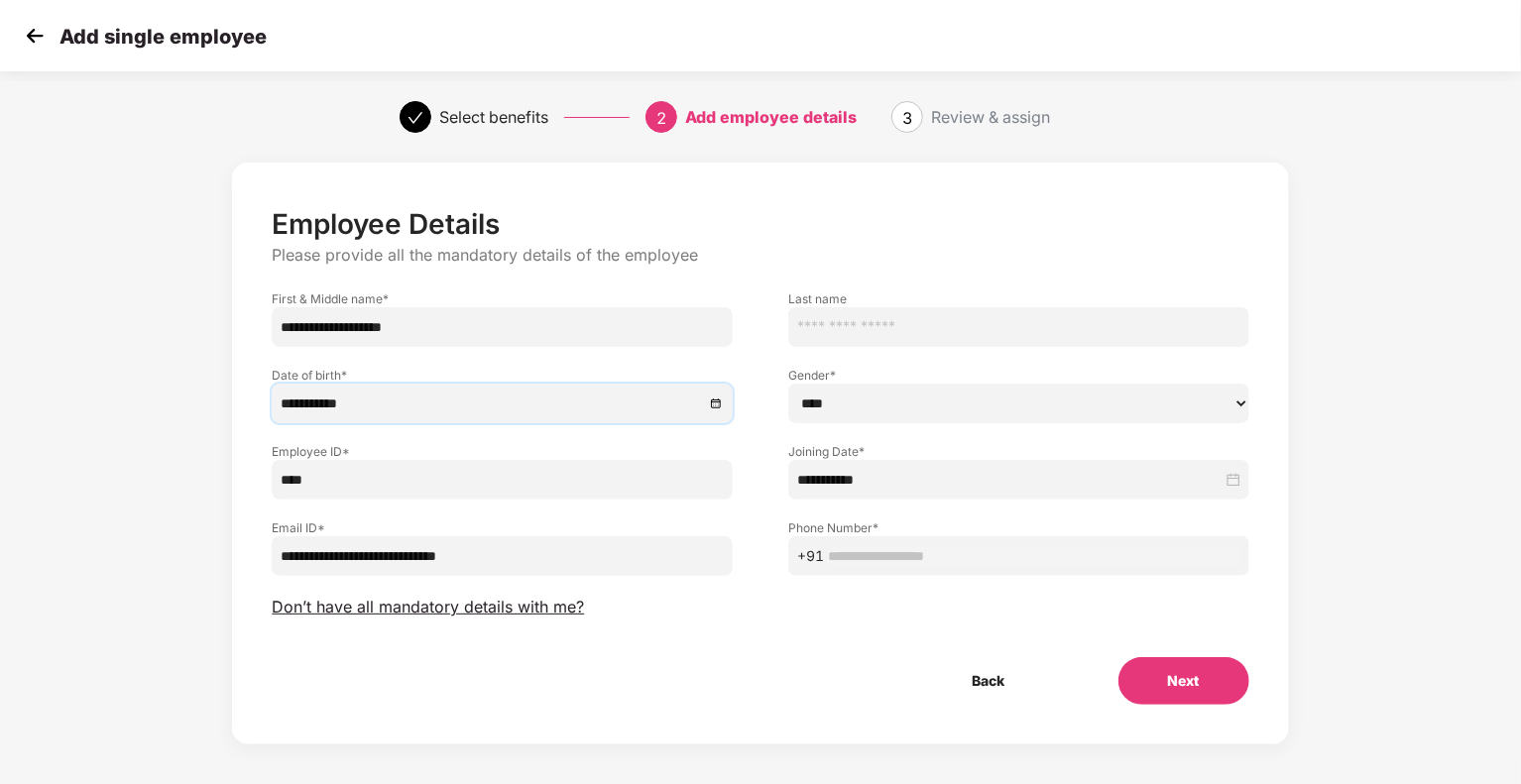 click at bounding box center (1034, 556) 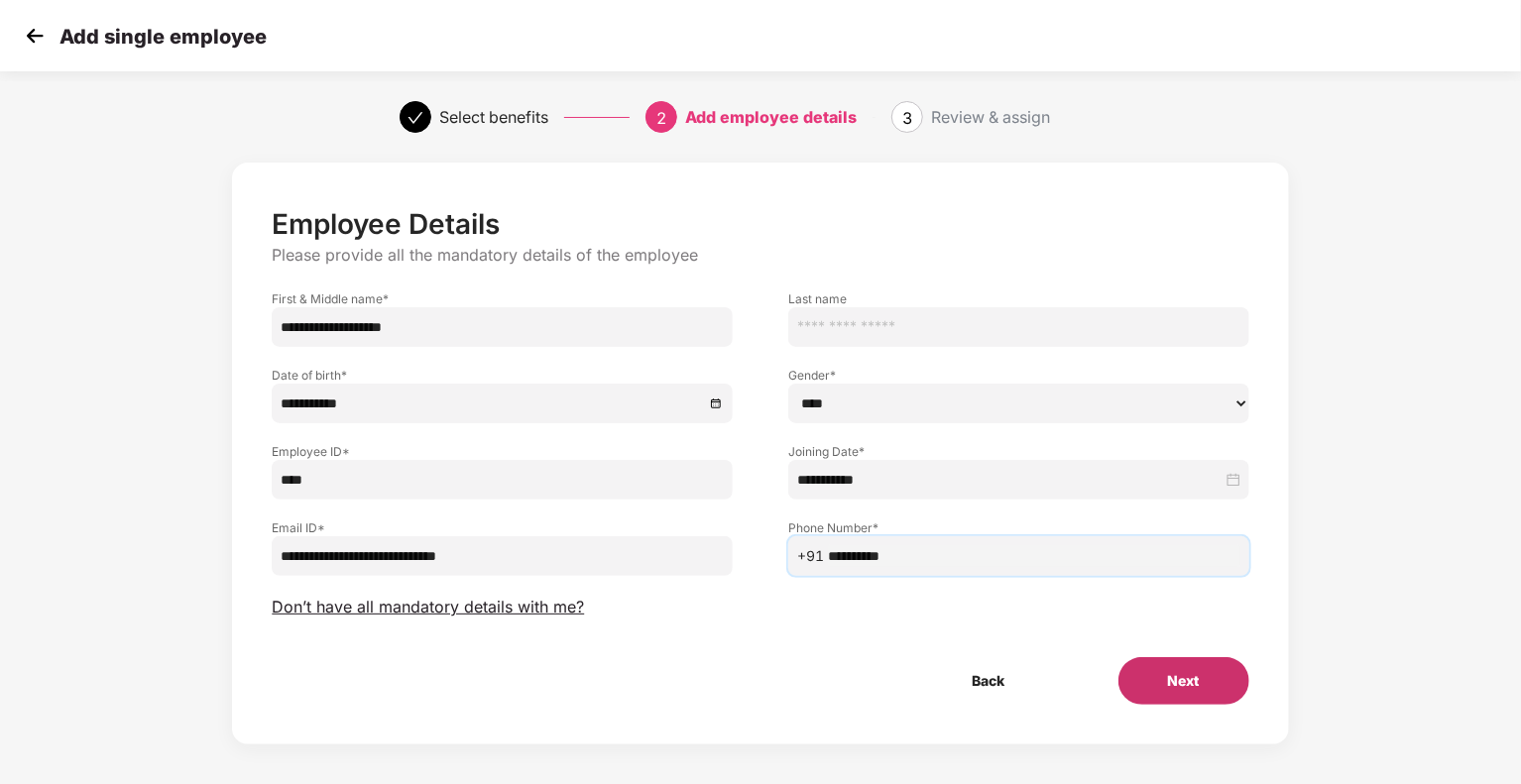 type on "**********" 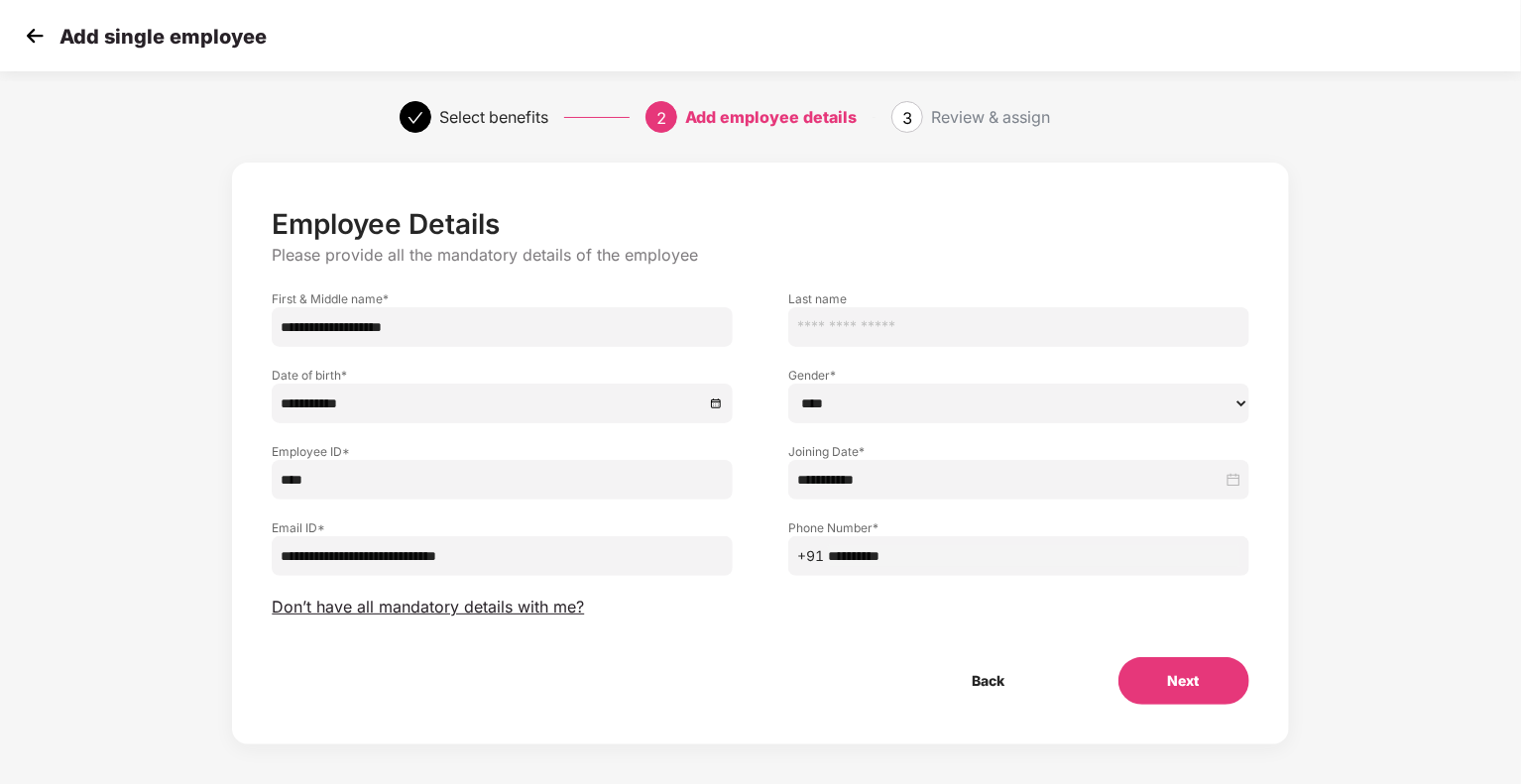 click on "Next" at bounding box center [1184, 681] 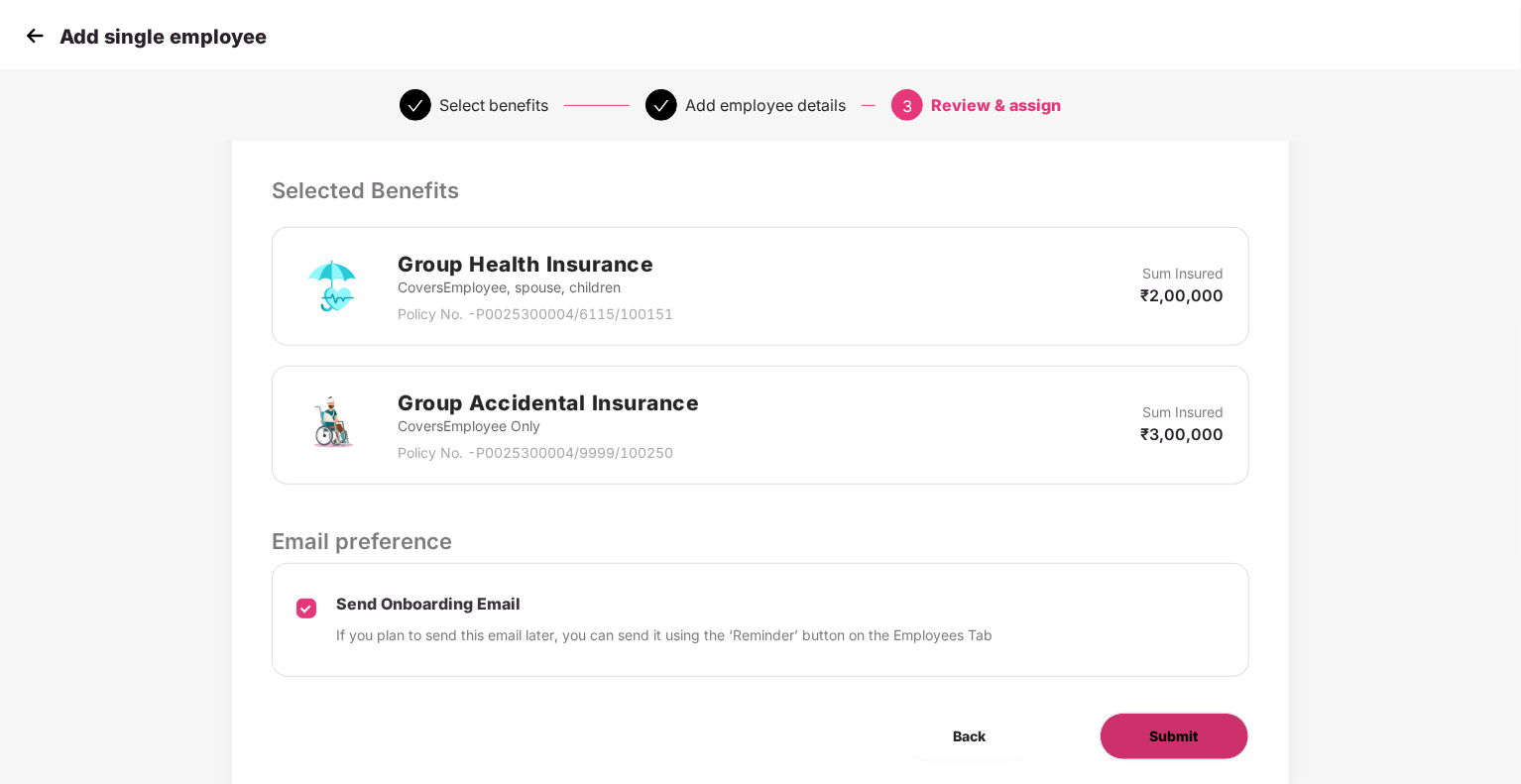 scroll, scrollTop: 496, scrollLeft: 0, axis: vertical 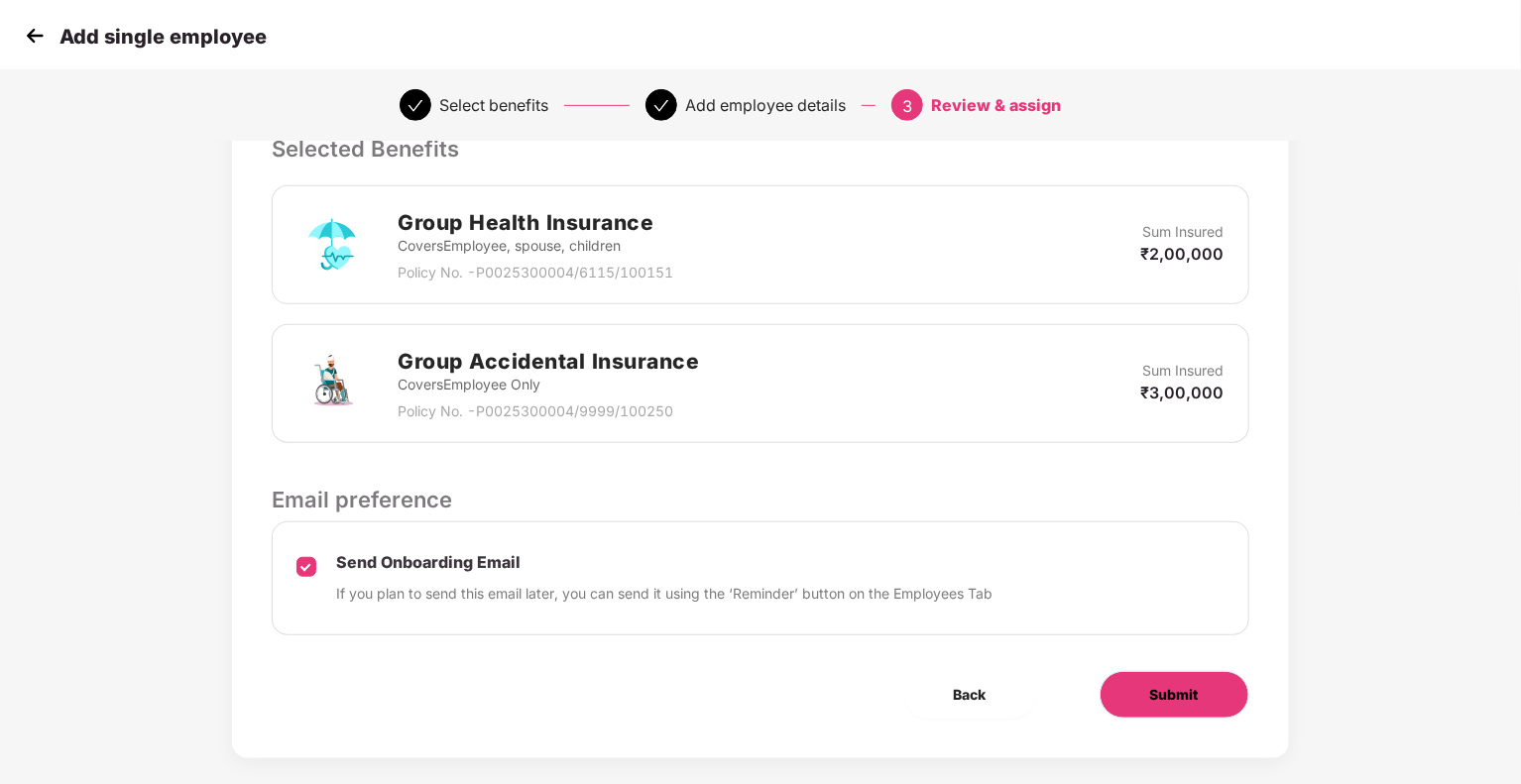 click on "Submit" at bounding box center (1174, 695) 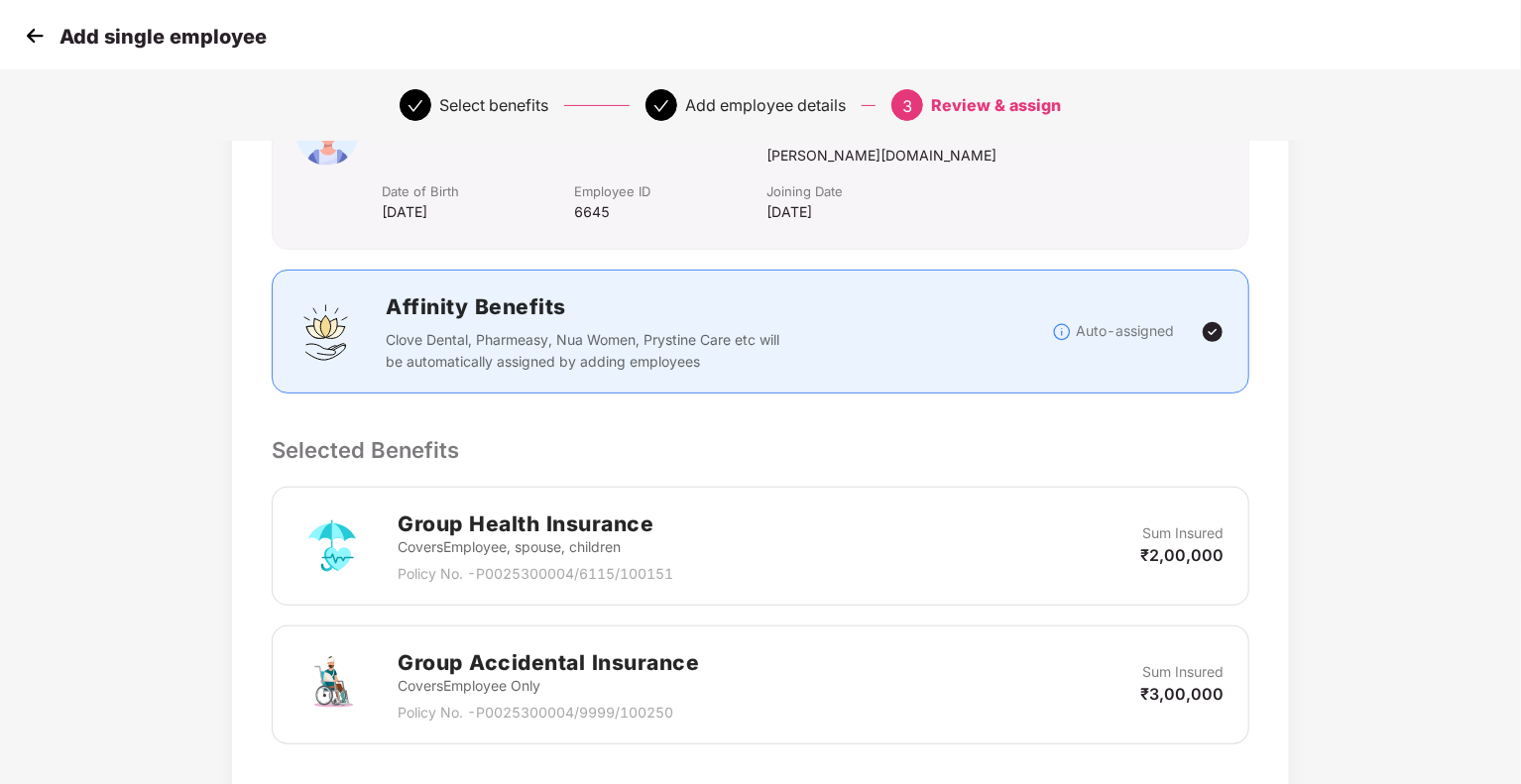 scroll, scrollTop: 0, scrollLeft: 0, axis: both 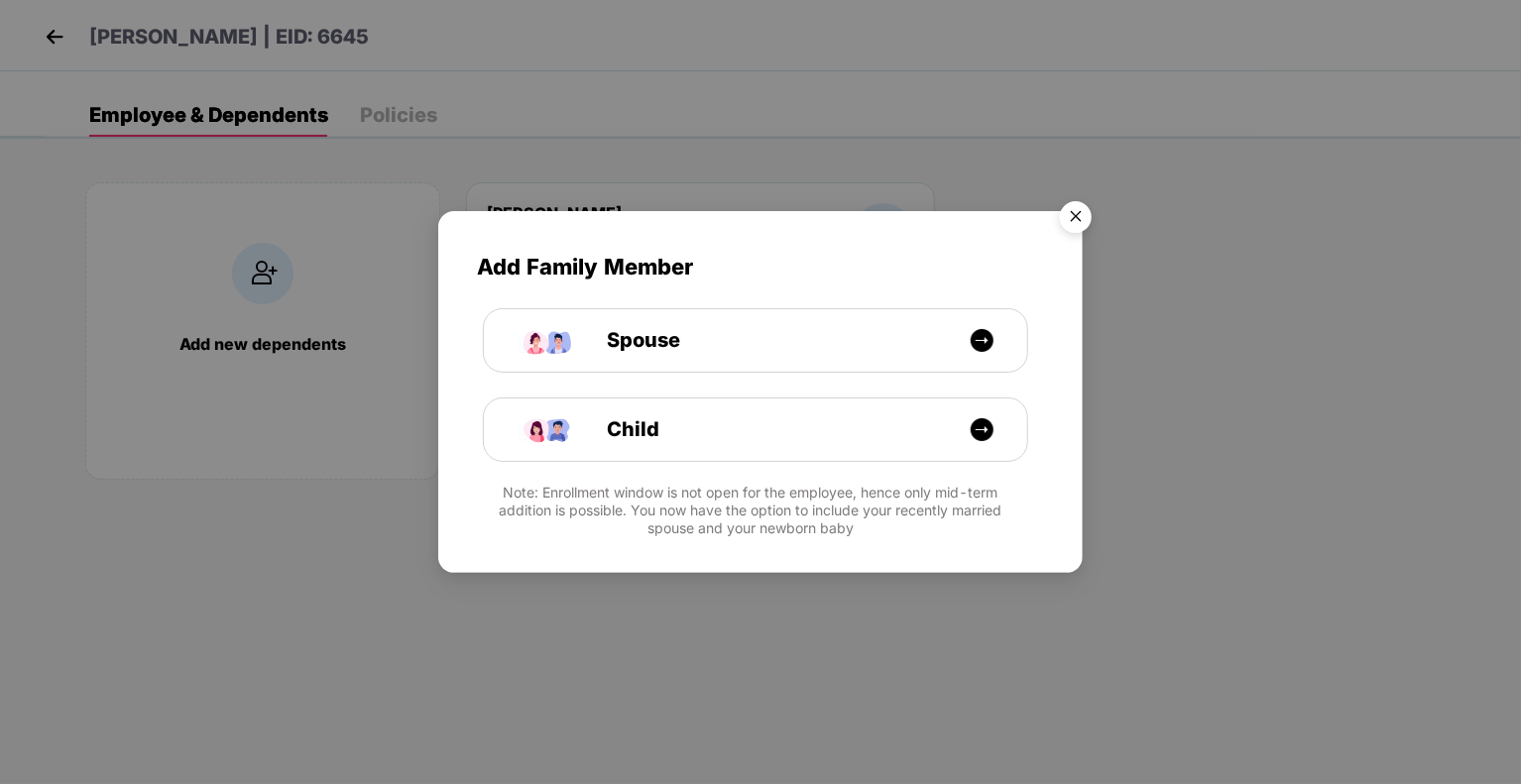 click at bounding box center (1076, 220) 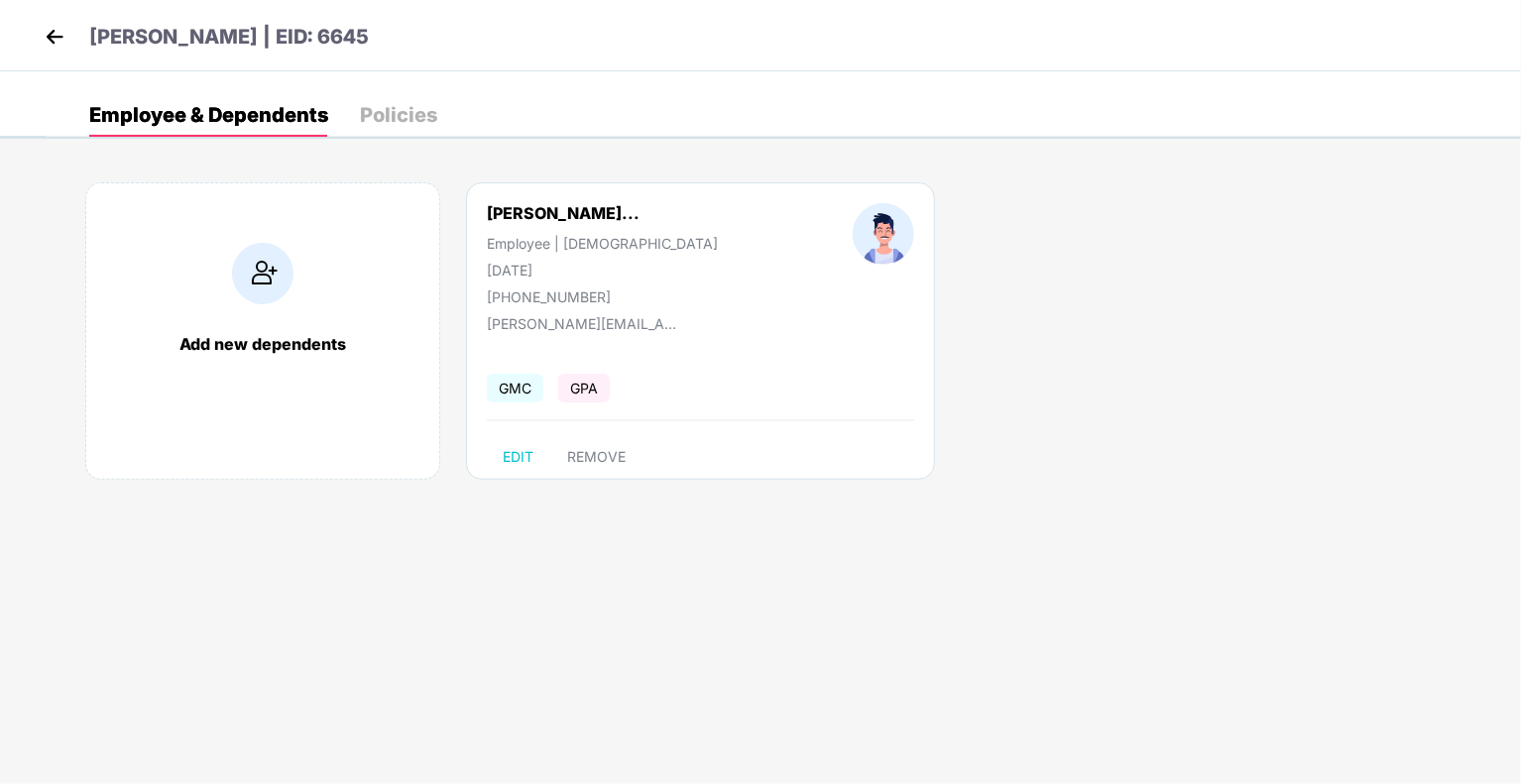 click at bounding box center [55, 37] 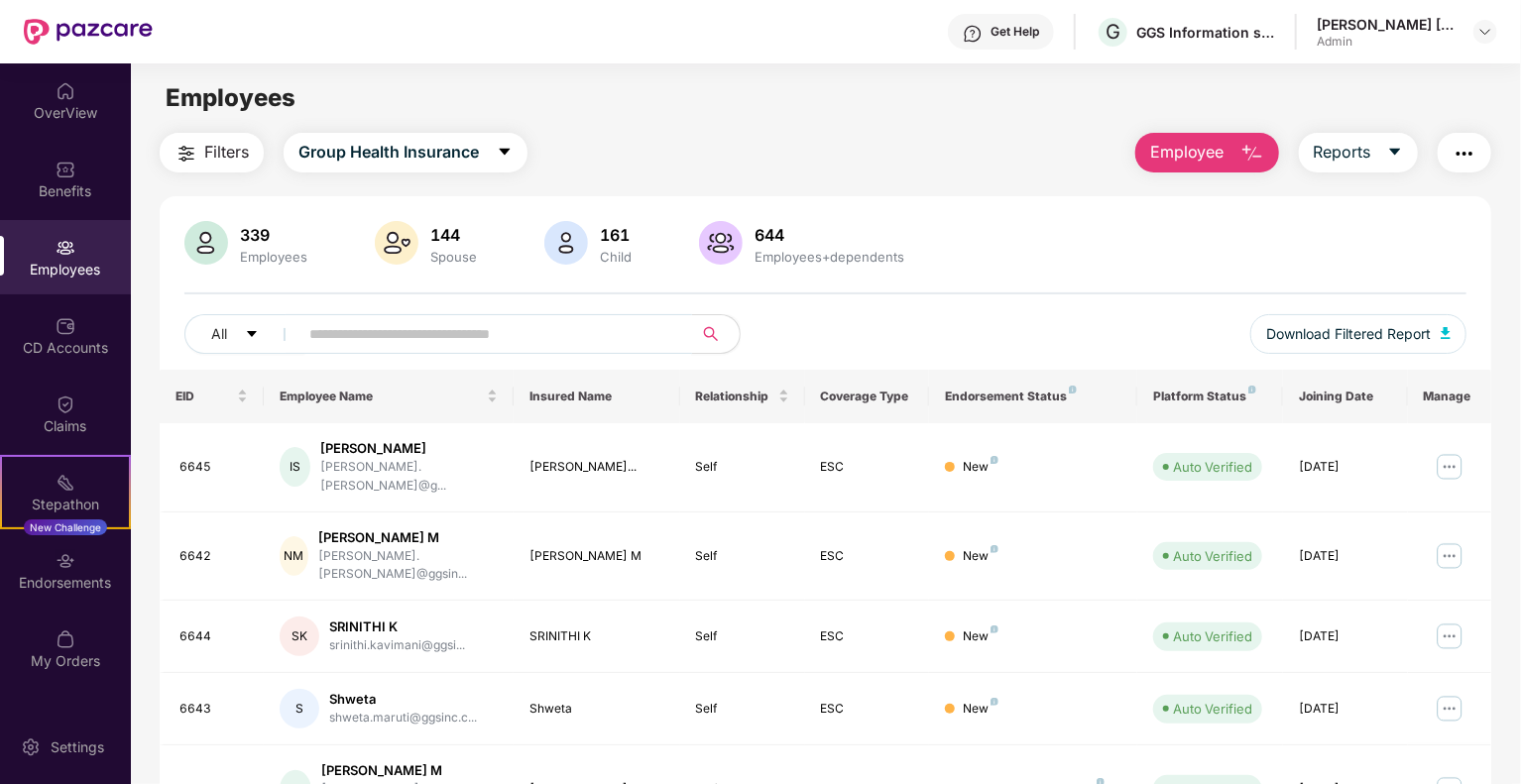 click at bounding box center (487, 334) 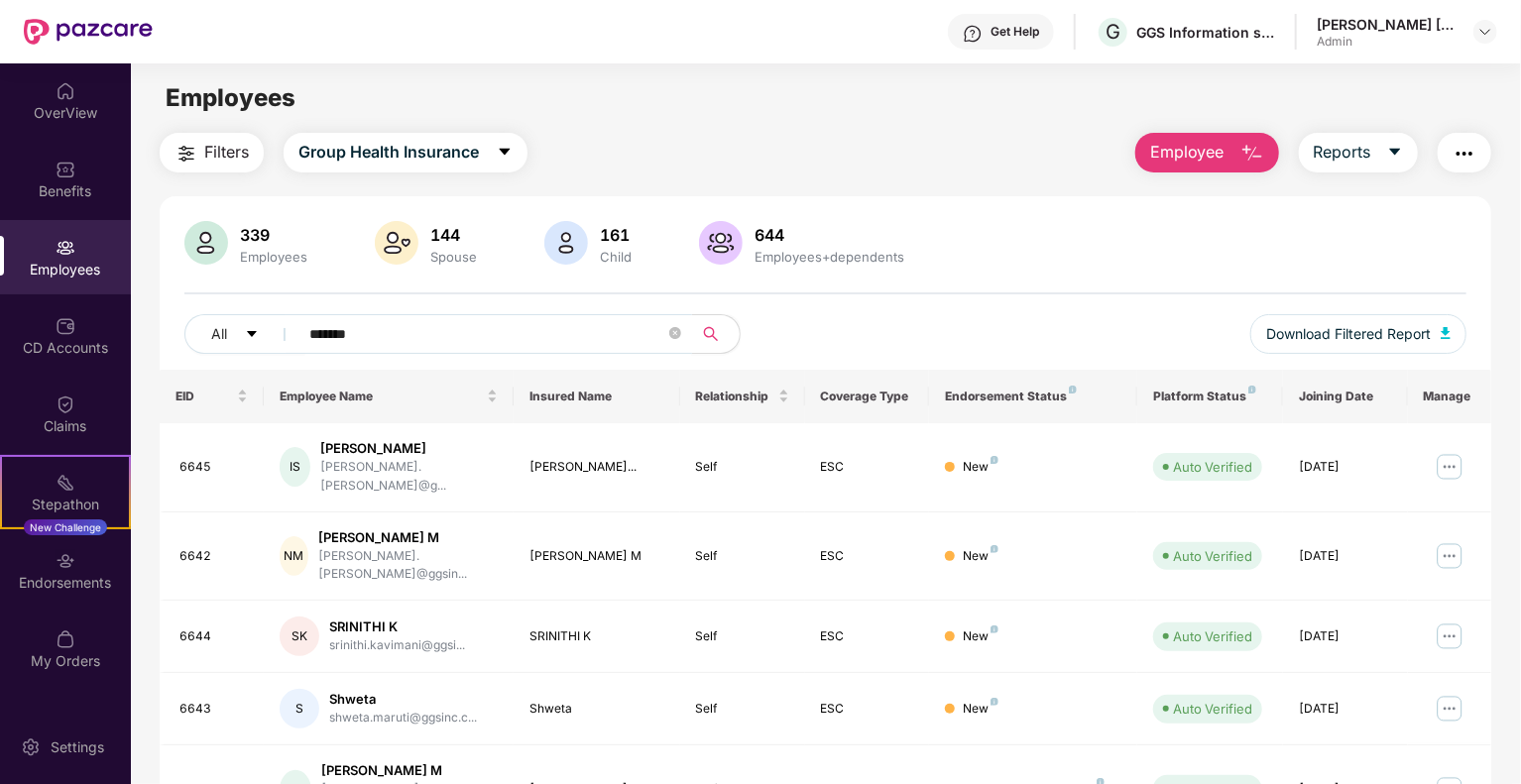 type on "*******" 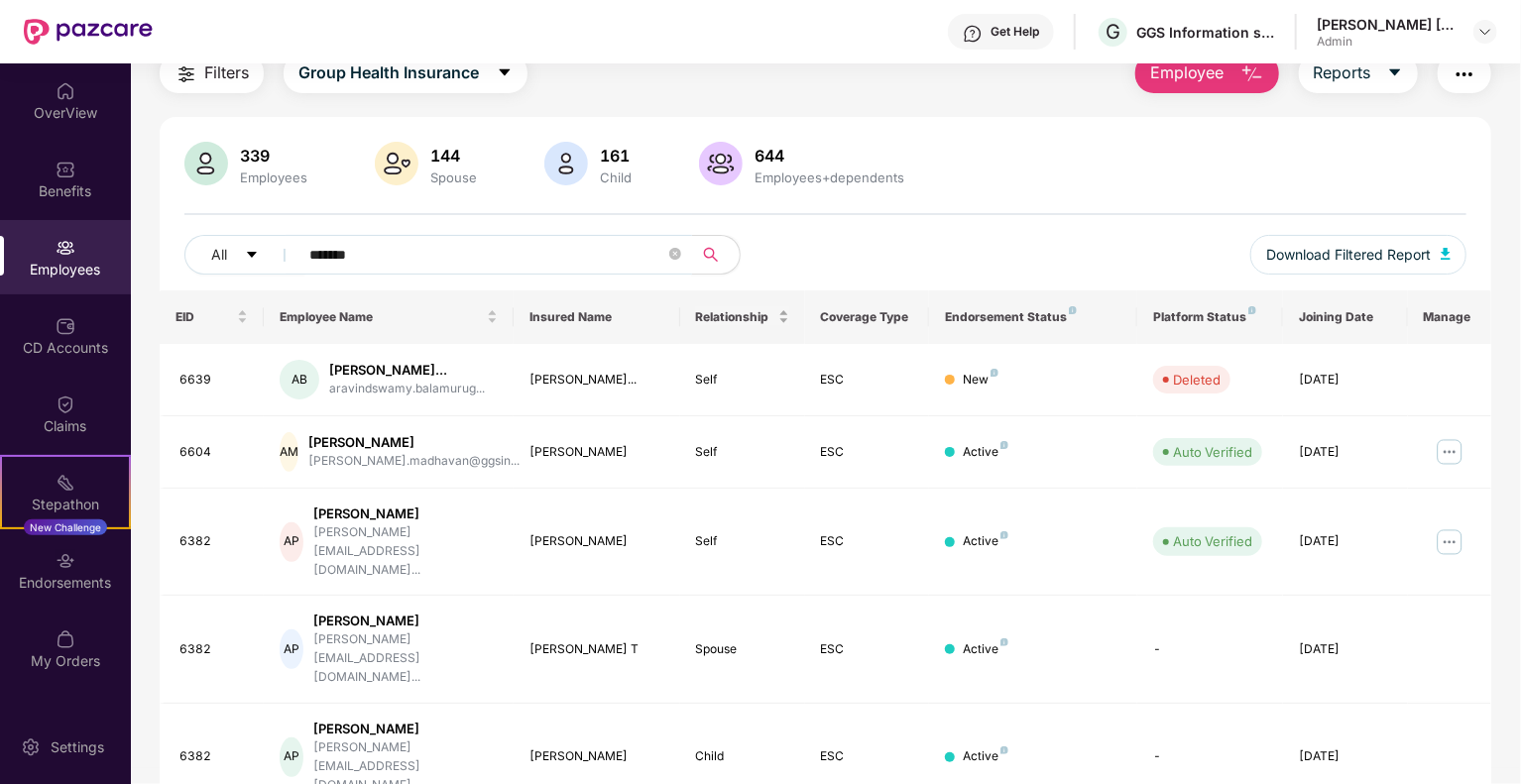 scroll, scrollTop: 0, scrollLeft: 0, axis: both 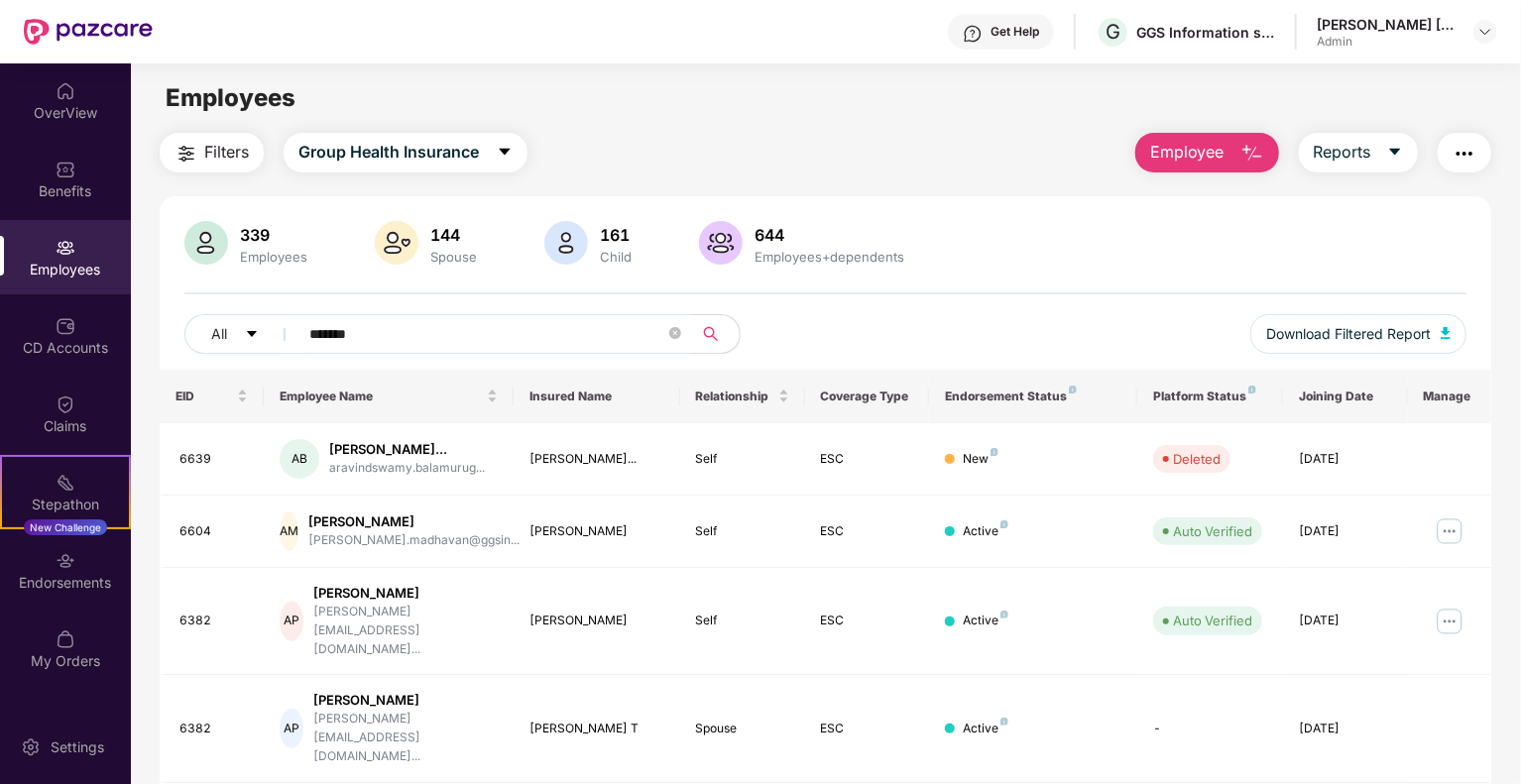 click on "Employees" at bounding box center (65, 270) 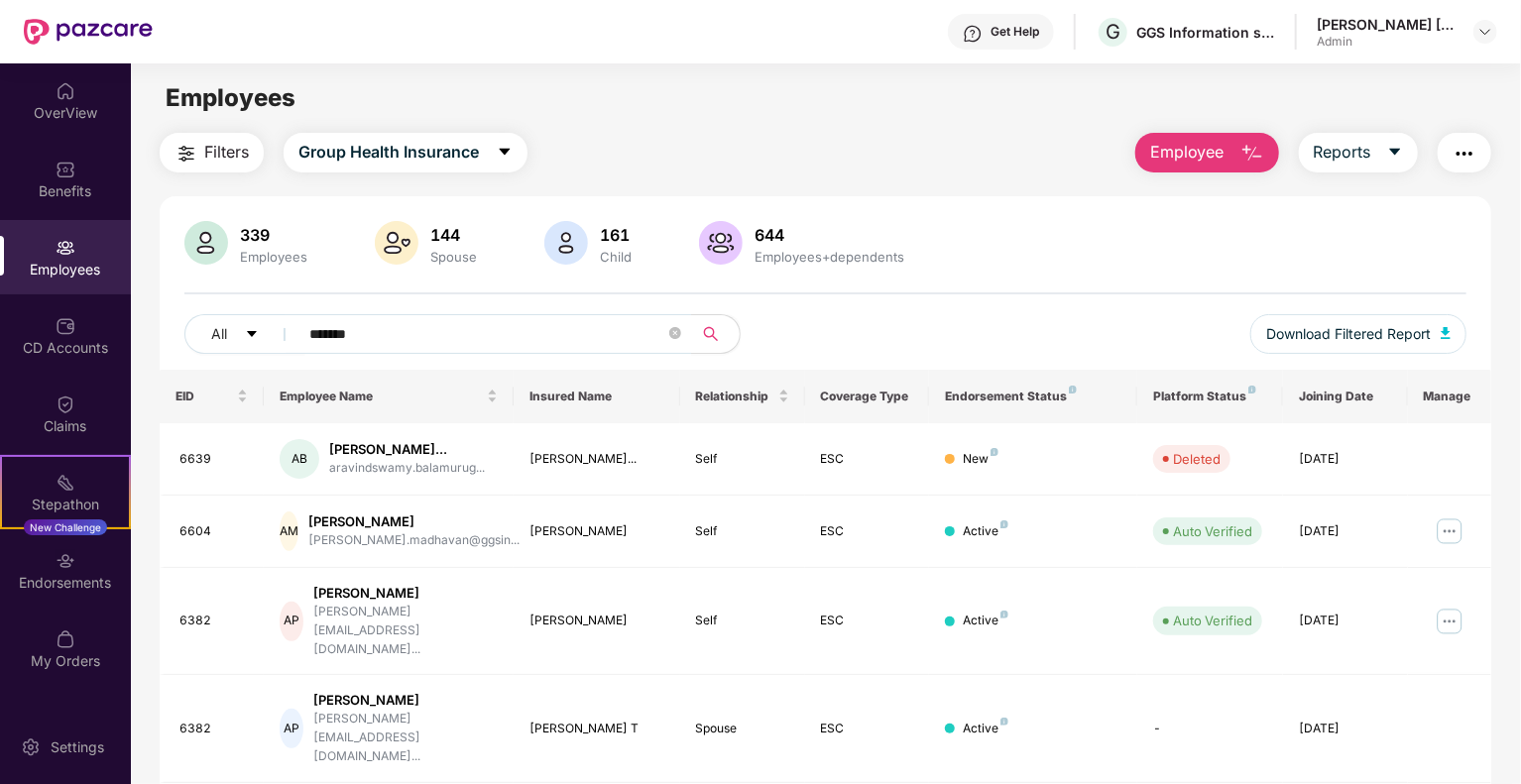 click at bounding box center (65, 248) 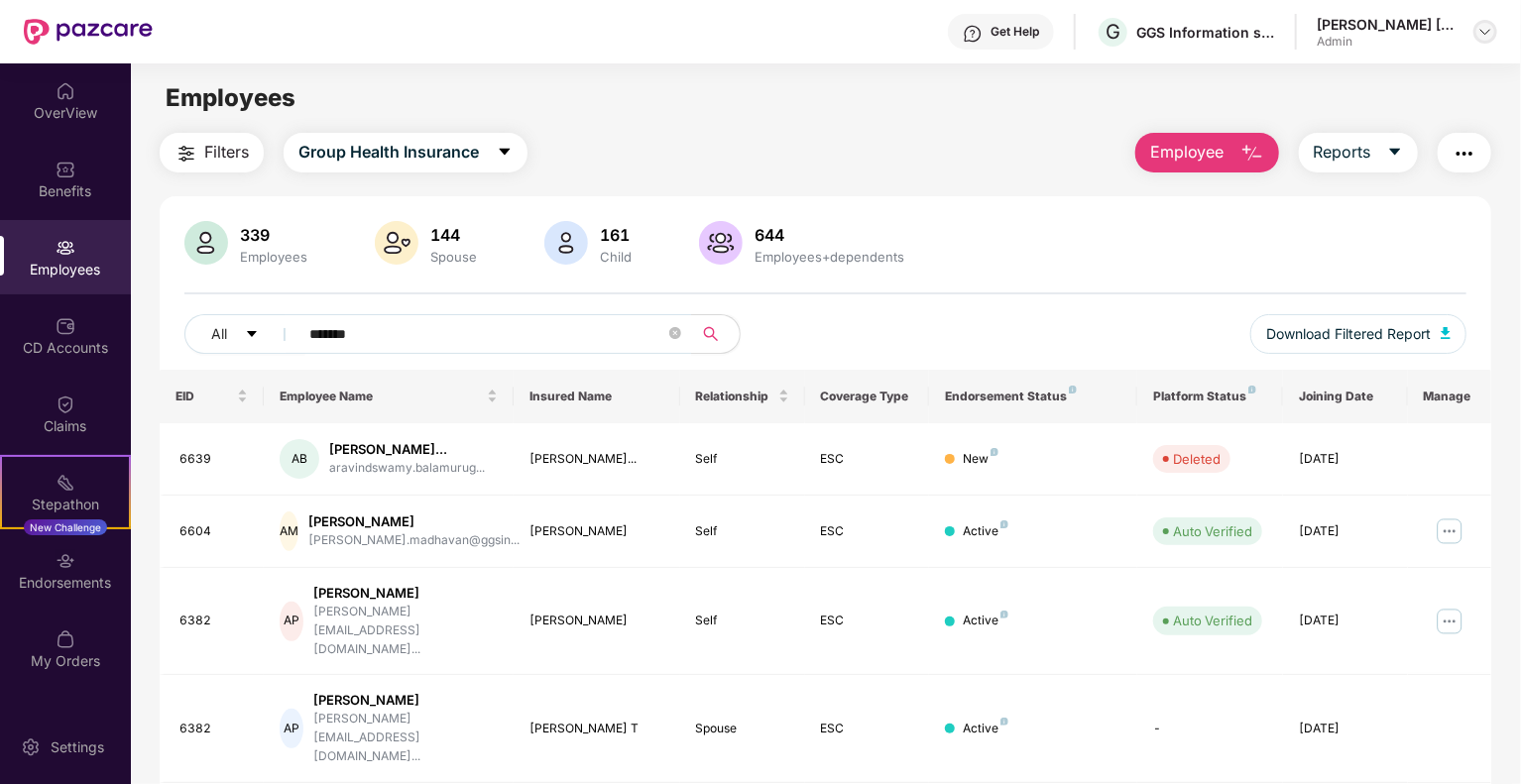 click at bounding box center (1485, 32) 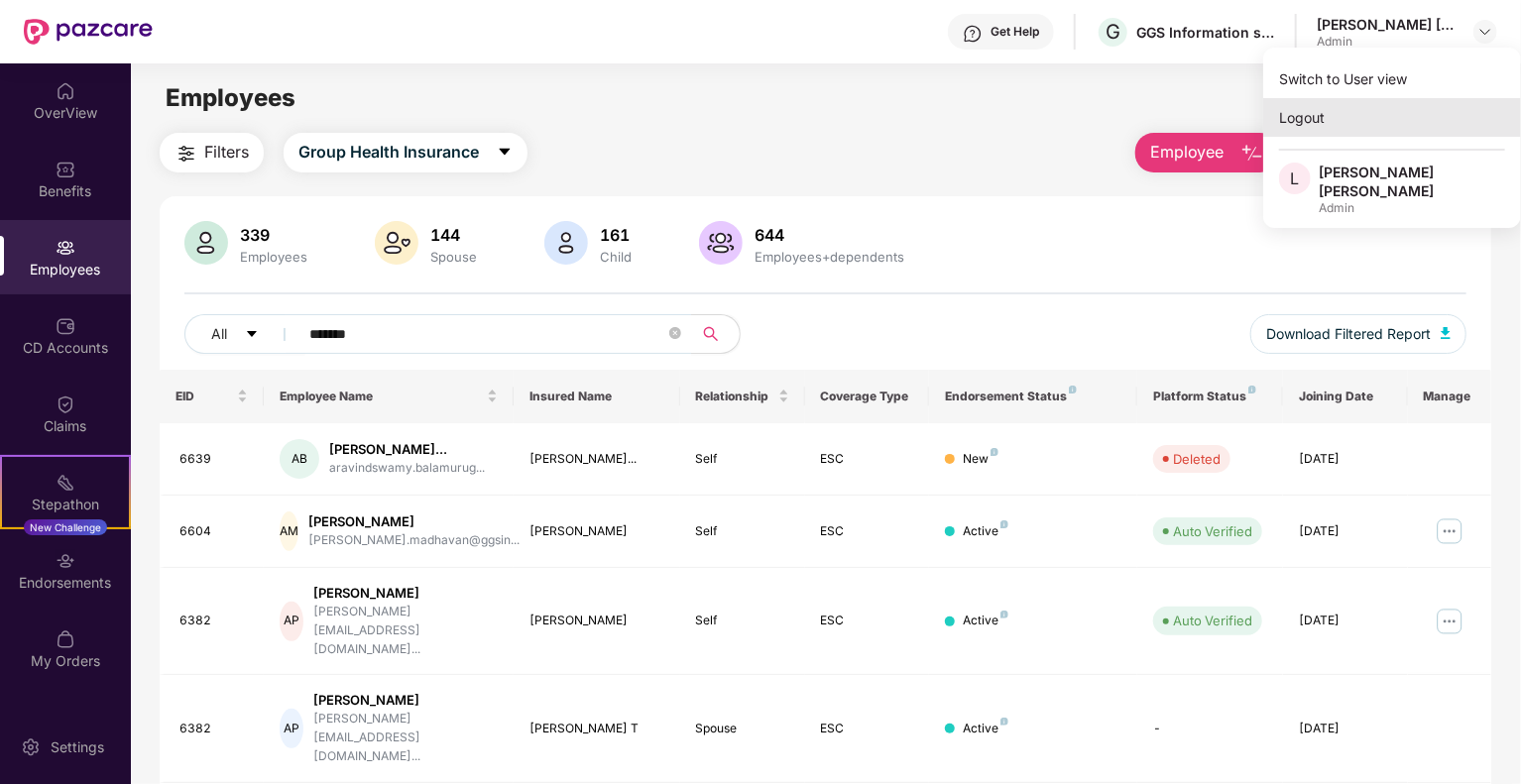 click on "Logout" at bounding box center (1392, 117) 